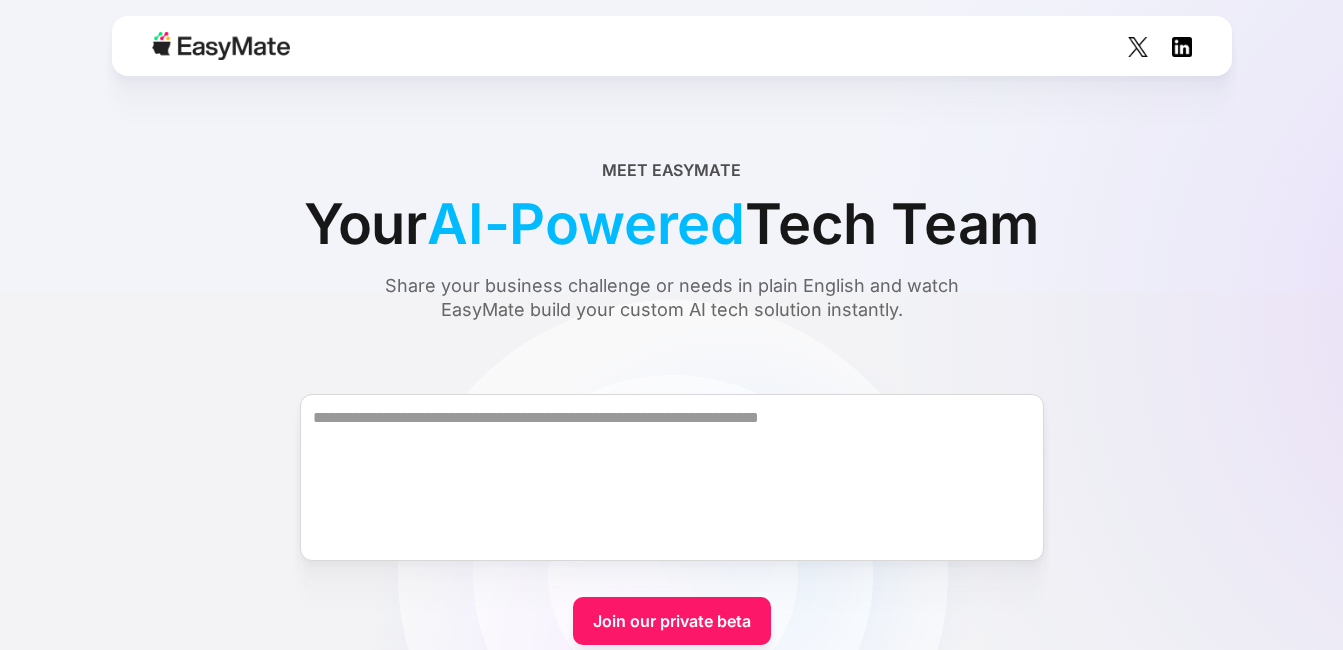 scroll, scrollTop: 0, scrollLeft: 0, axis: both 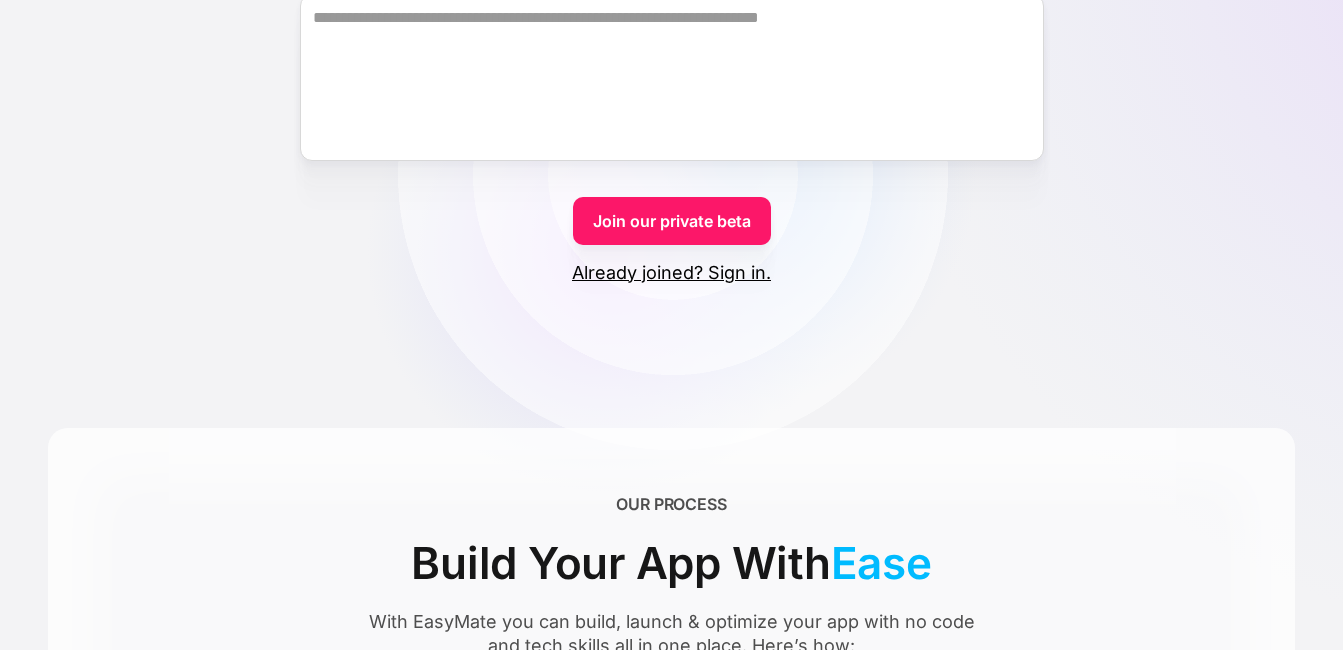 click on "Already joined? Sign in." at bounding box center (671, 273) 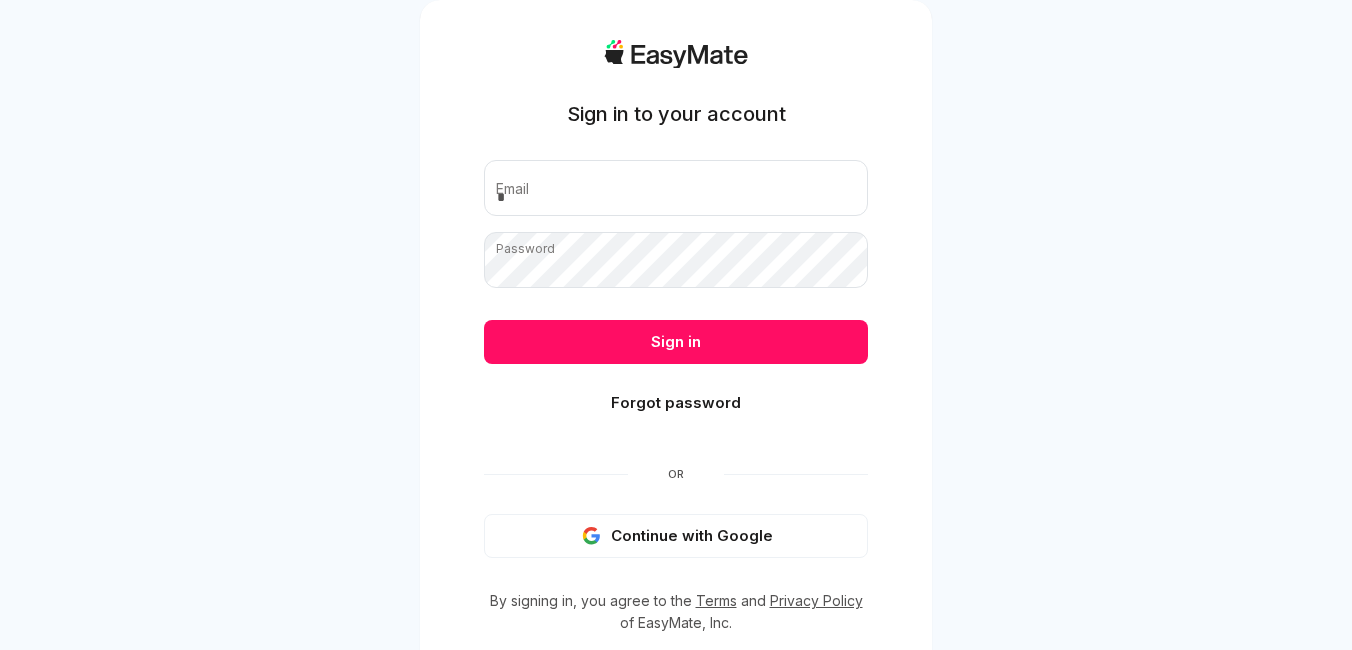 scroll, scrollTop: 0, scrollLeft: 0, axis: both 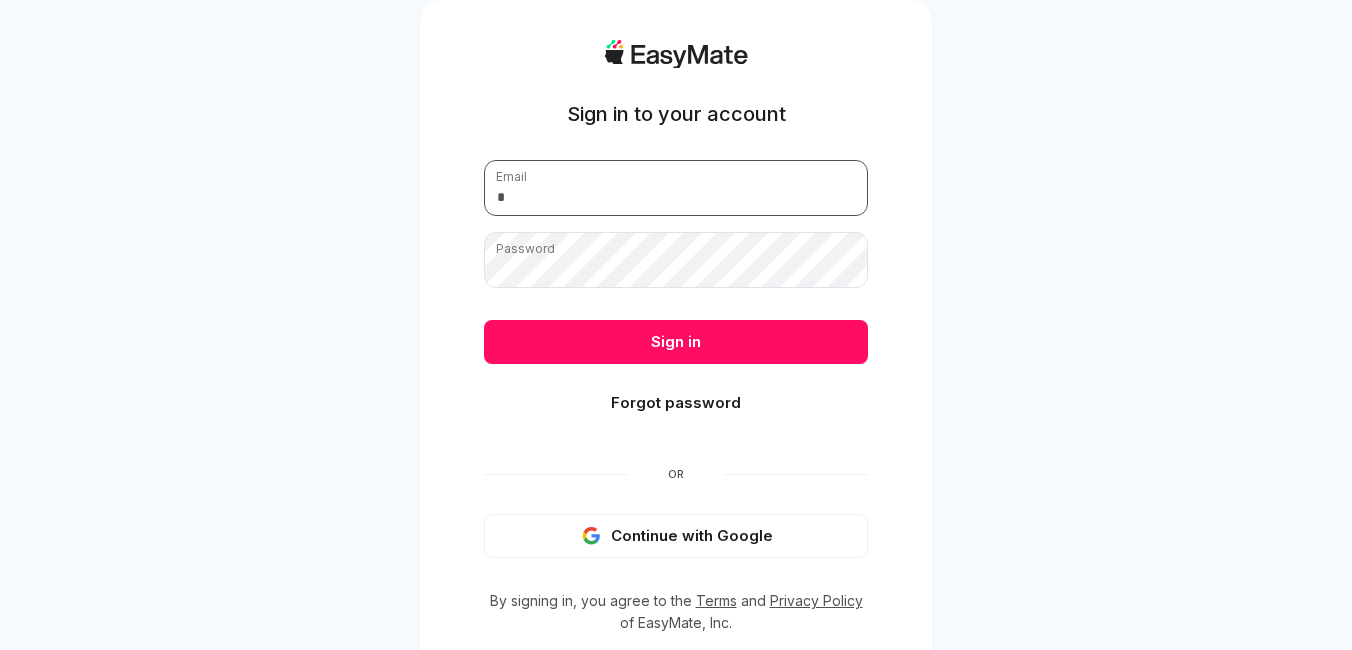 click at bounding box center (676, 188) 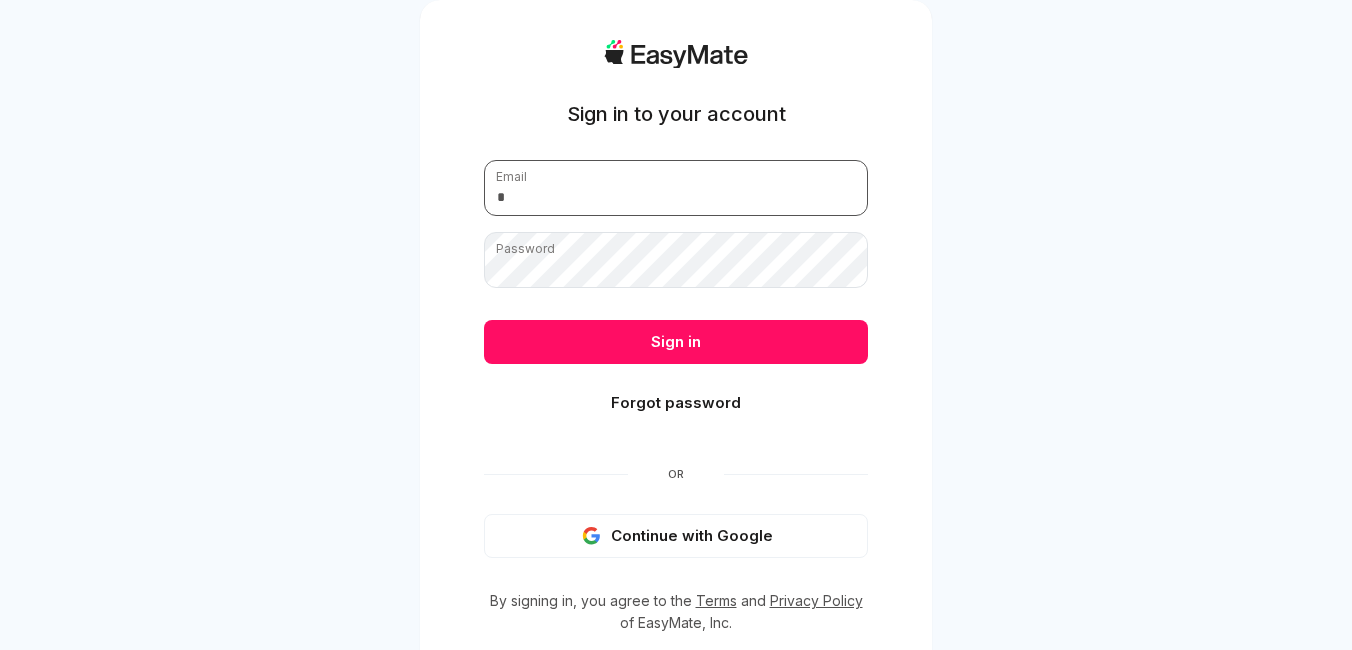 type on "**********" 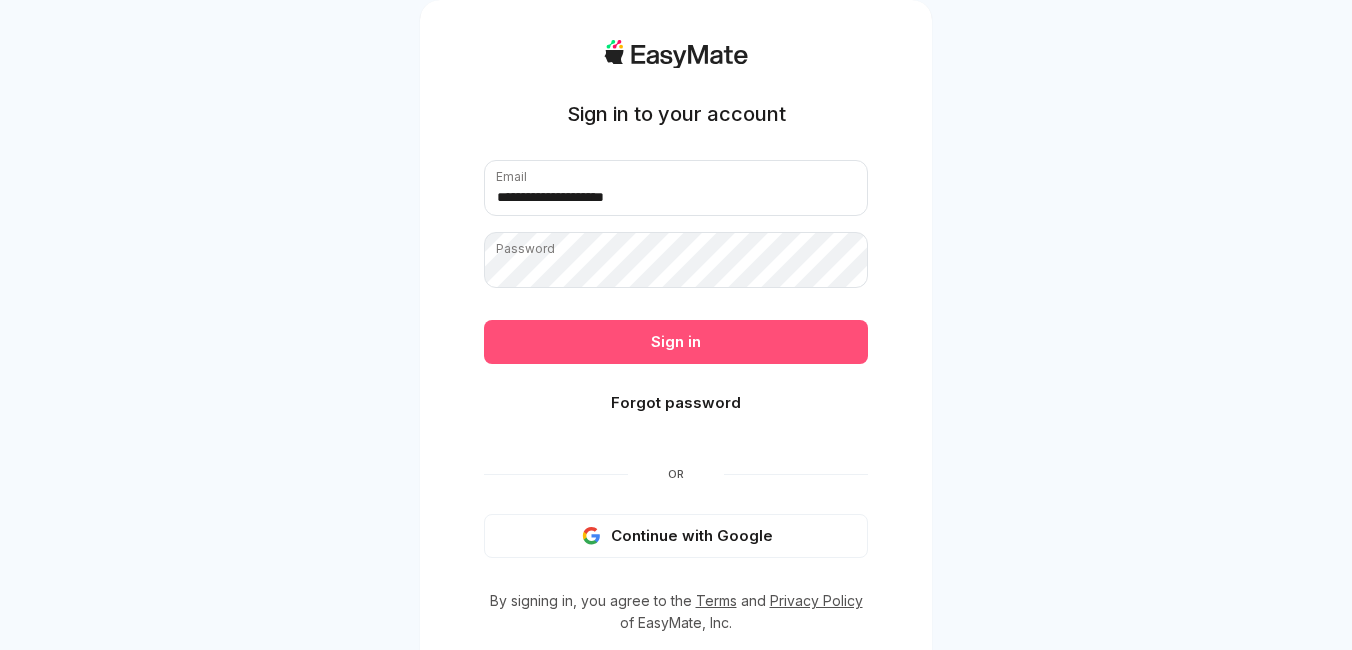 click on "Sign in" at bounding box center (676, 342) 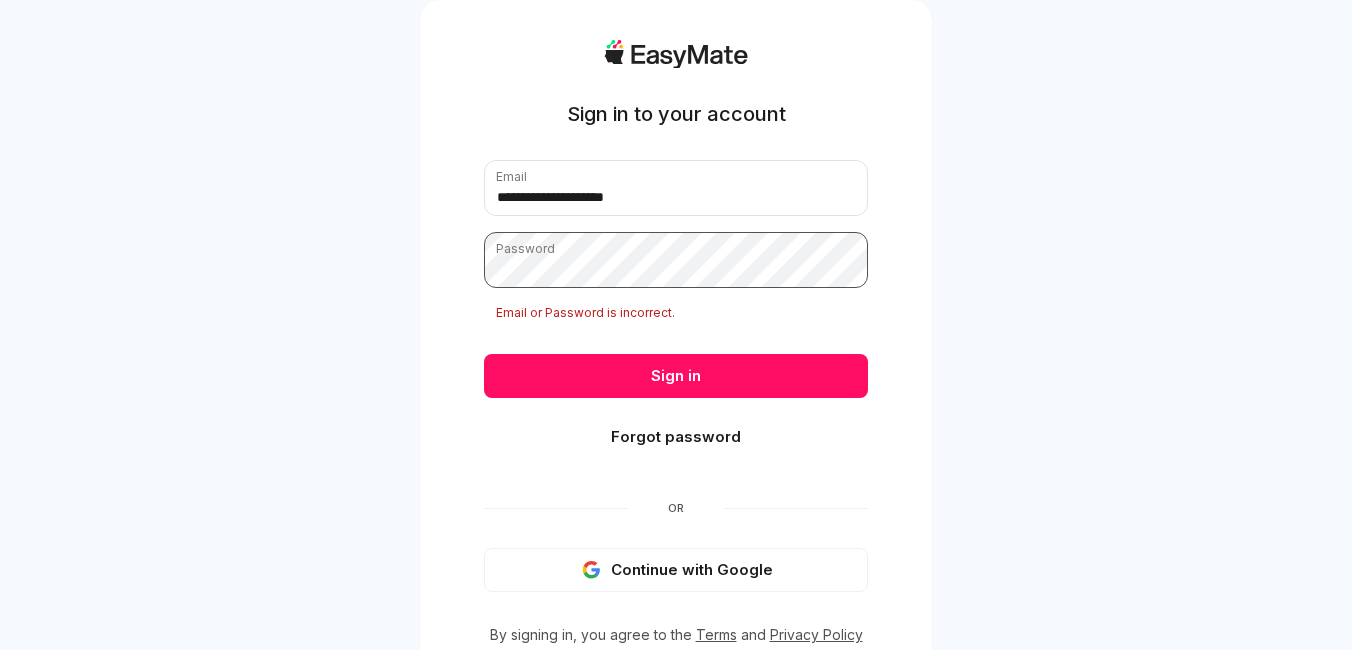 click on "**********" at bounding box center [676, 362] 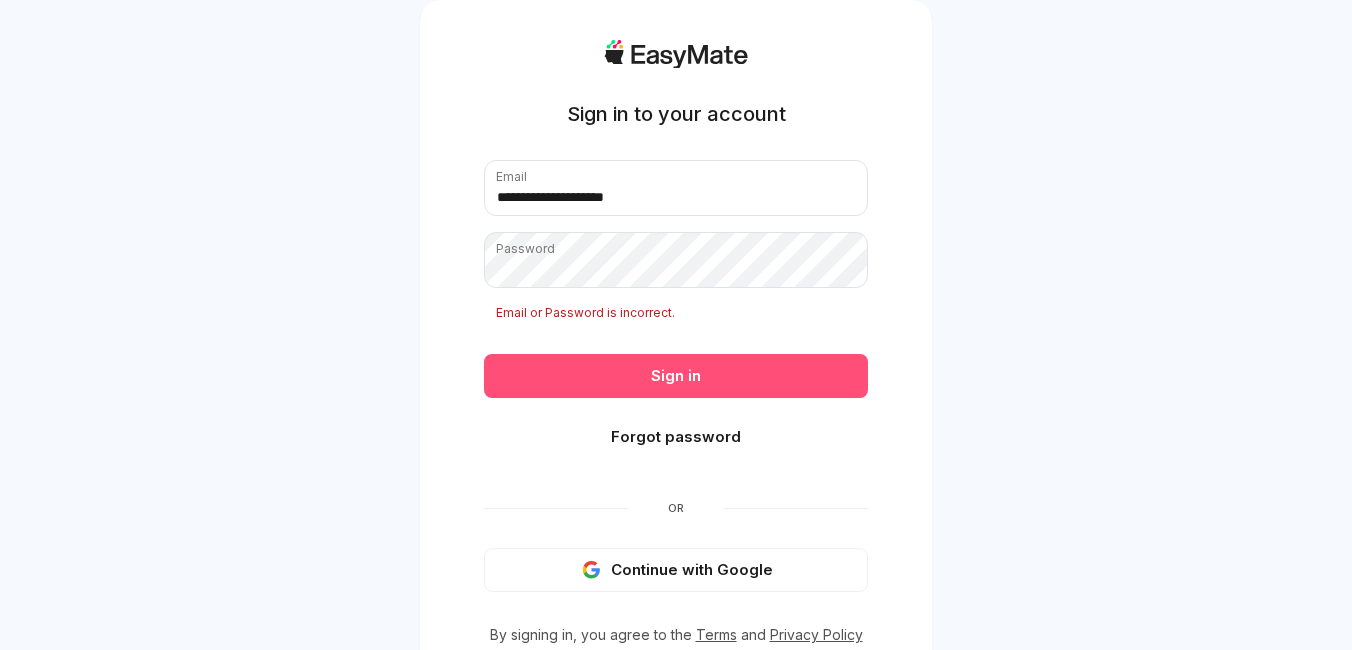 click on "Sign in" at bounding box center [676, 376] 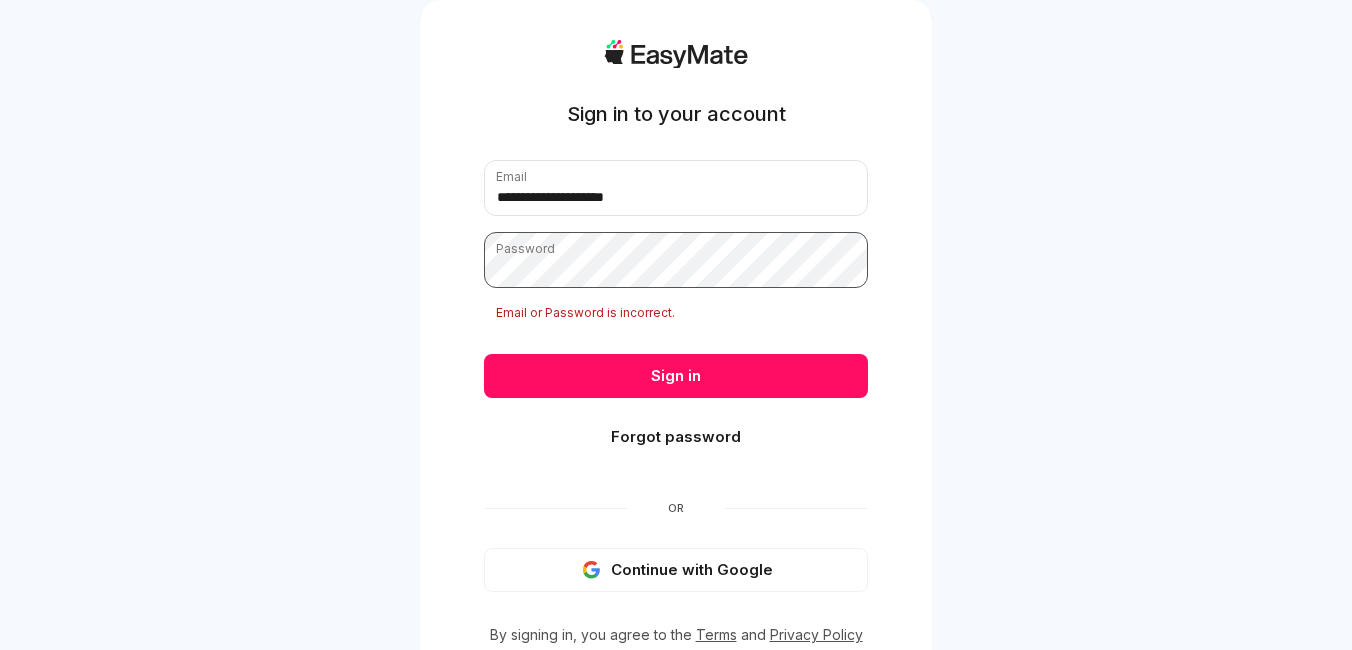 click on "**********" at bounding box center (676, 386) 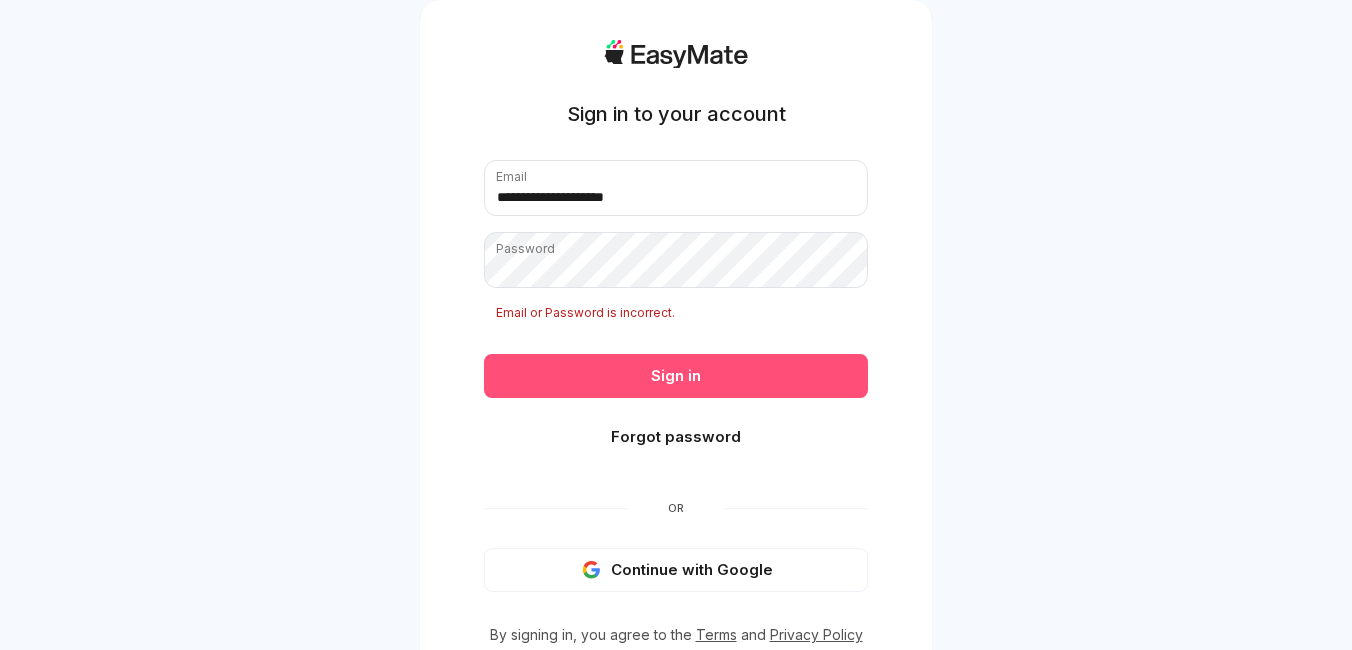 click on "Sign in" at bounding box center [676, 376] 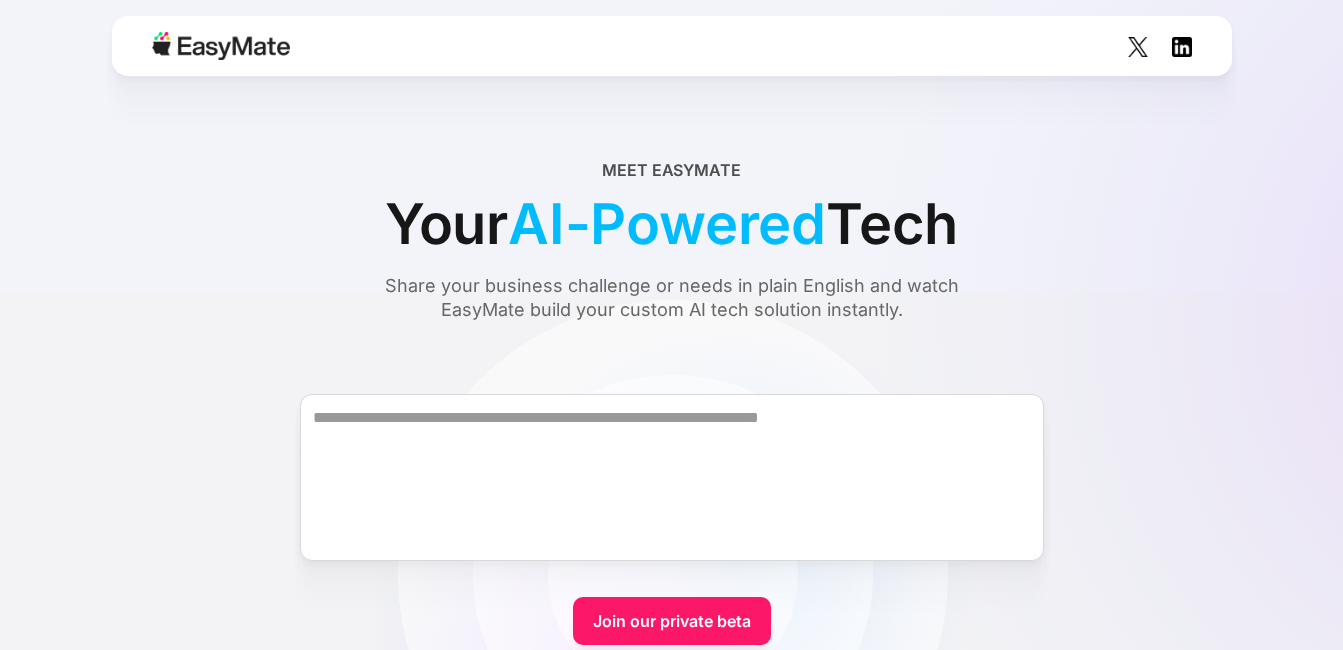 scroll, scrollTop: 0, scrollLeft: 0, axis: both 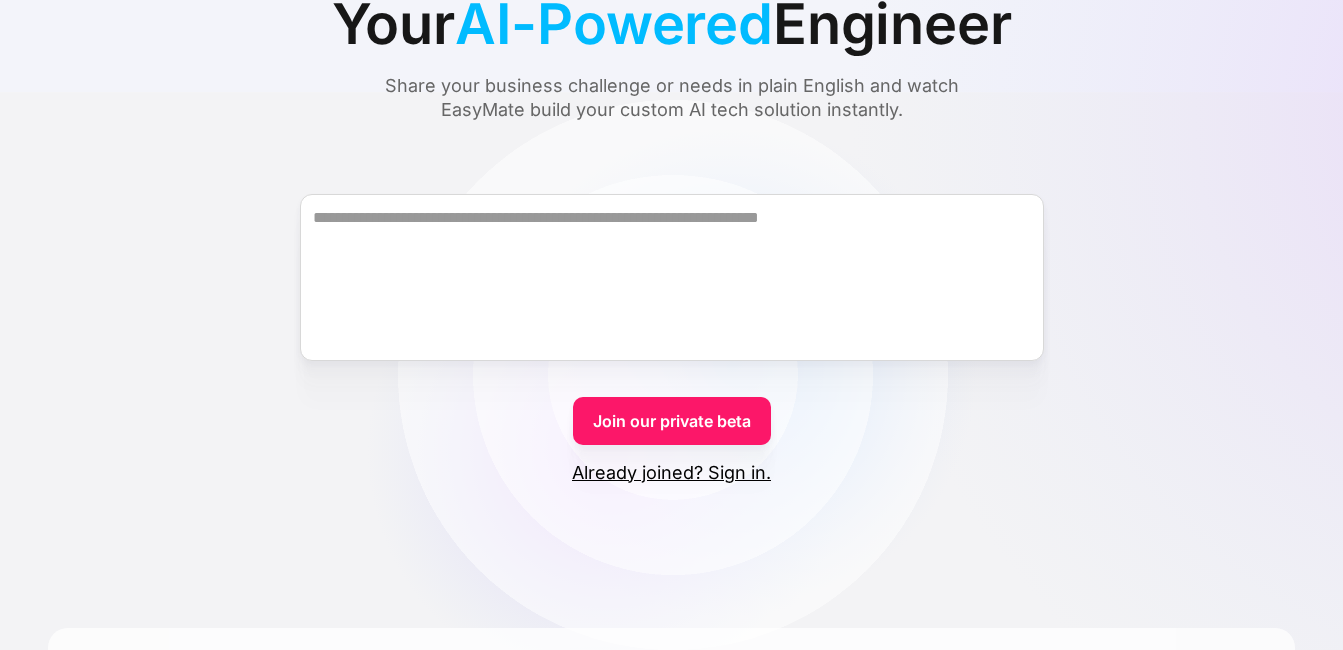 click on "Already joined? Sign in." at bounding box center [671, 473] 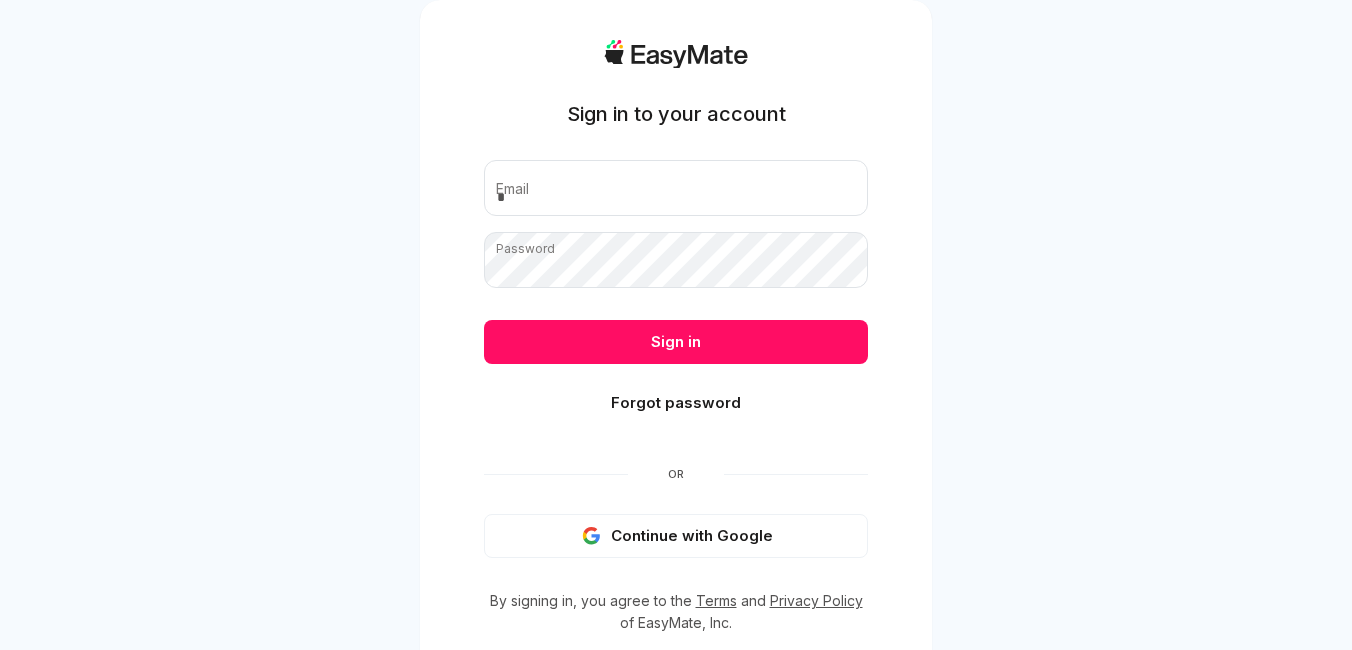 scroll, scrollTop: 0, scrollLeft: 0, axis: both 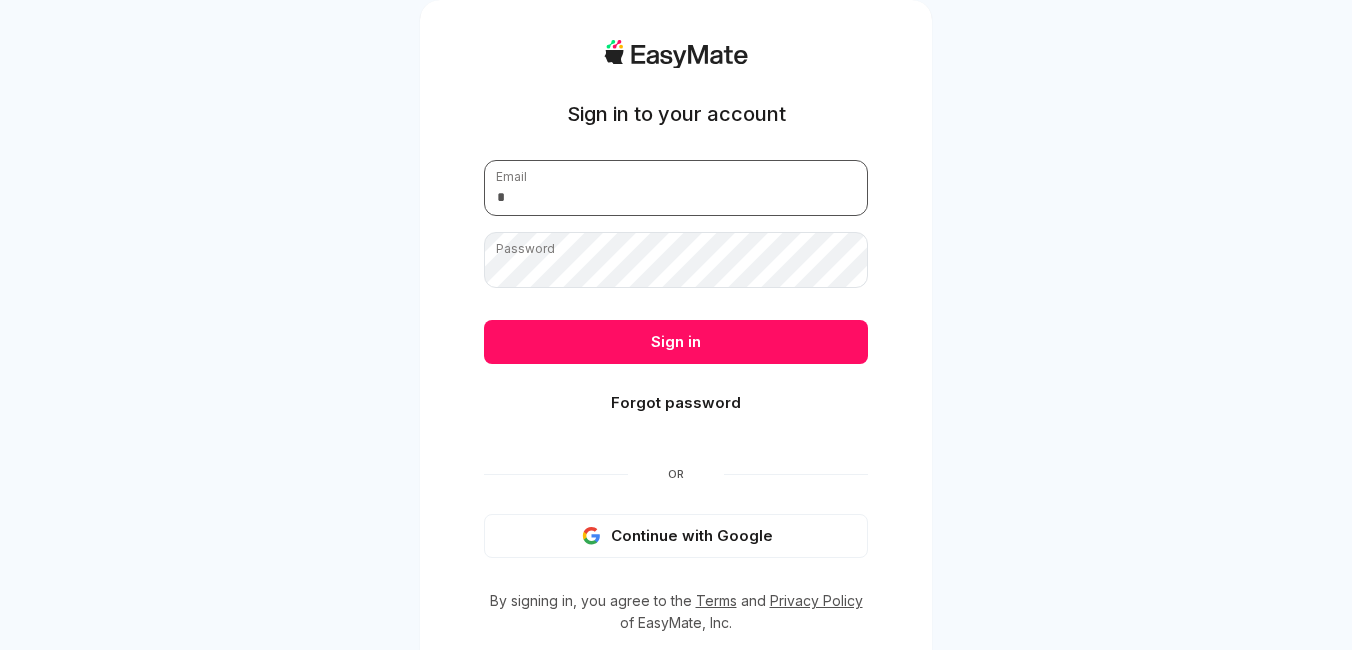 click at bounding box center [676, 188] 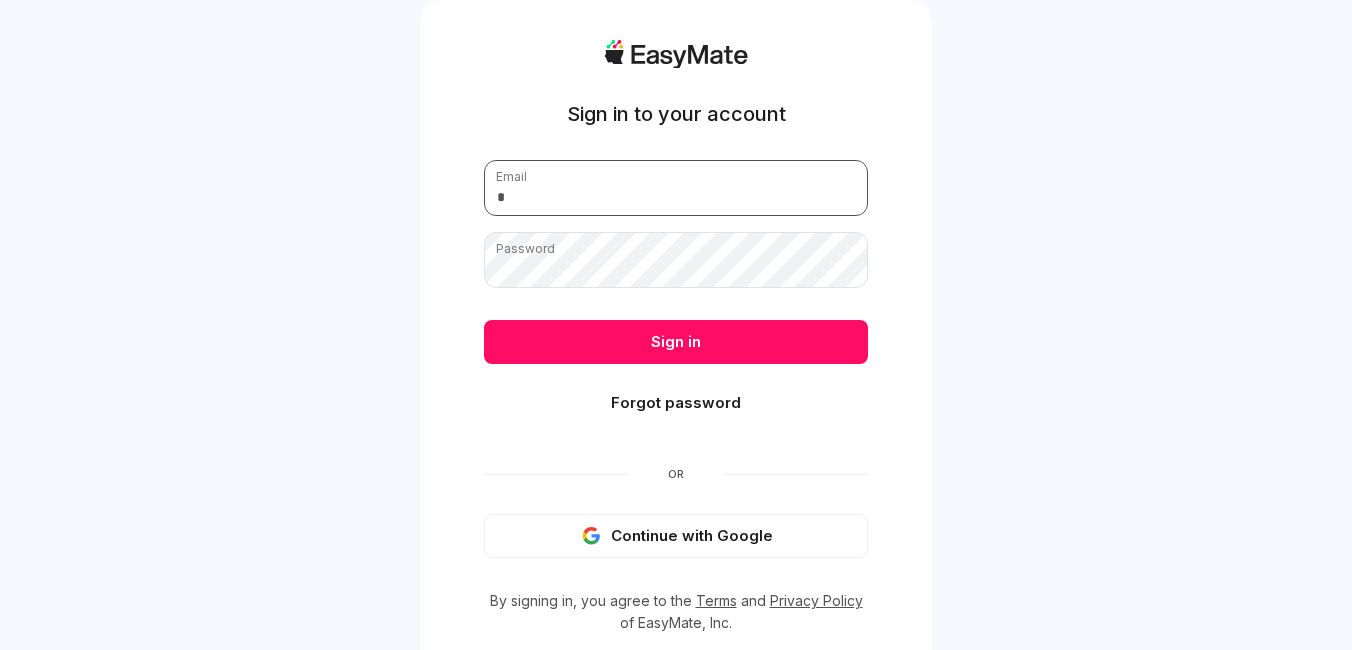 type on "**********" 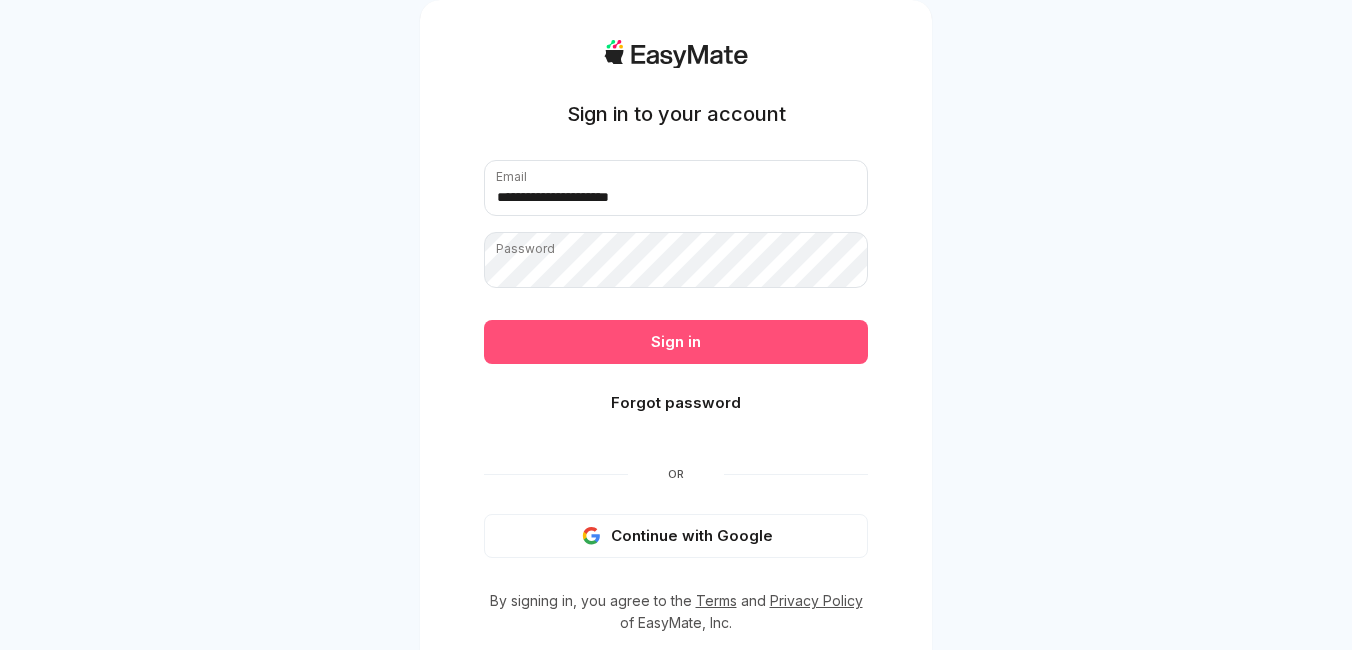 click on "Sign in" at bounding box center [676, 342] 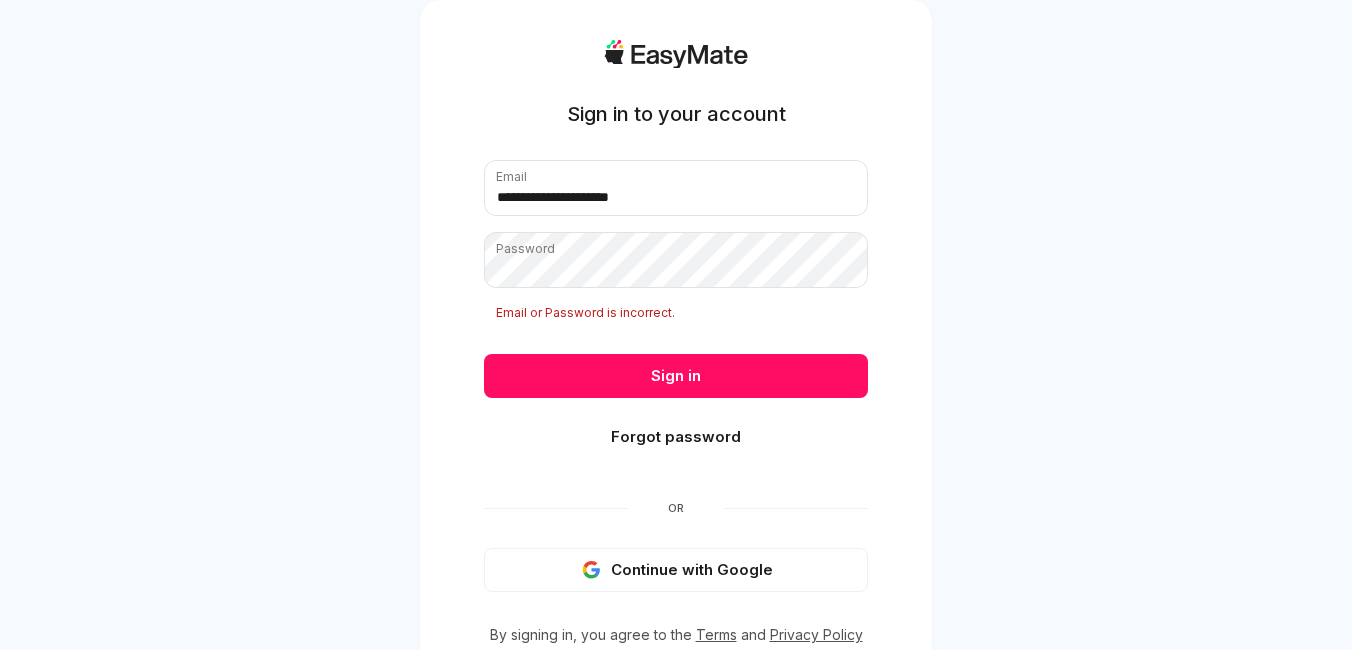 drag, startPoint x: 681, startPoint y: 433, endPoint x: 119, endPoint y: 533, distance: 570.82745 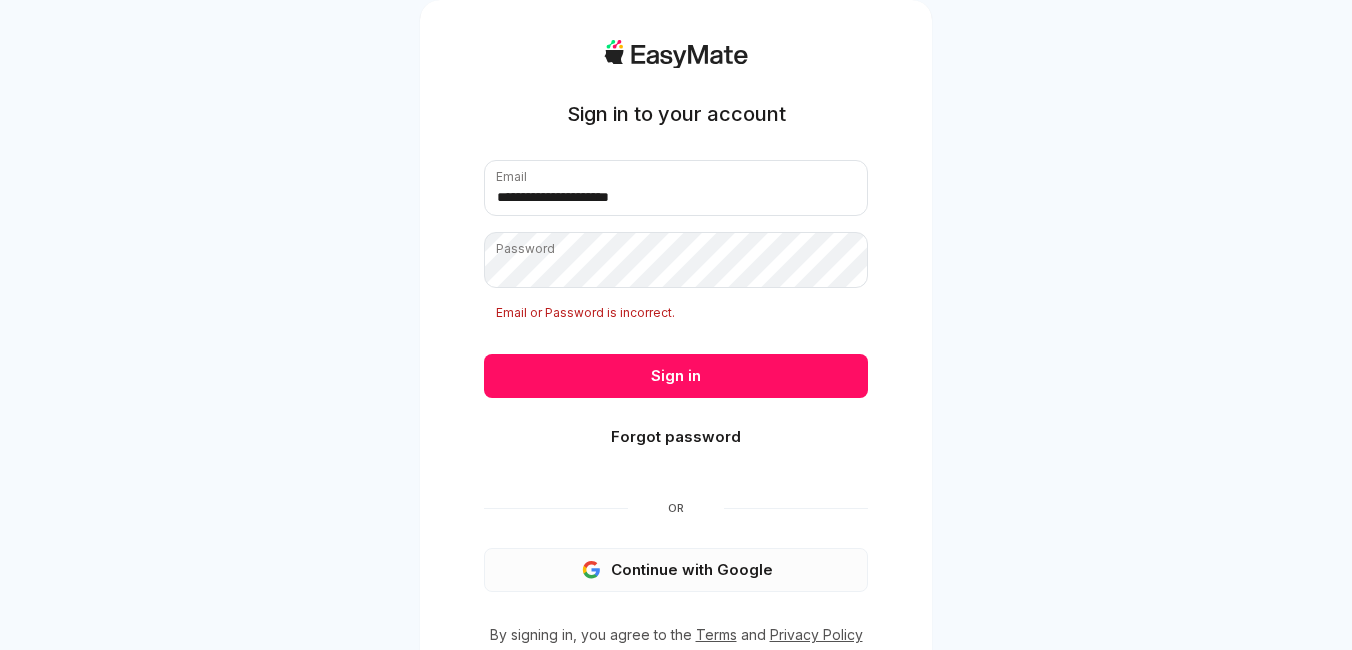click on "Continue with Google" at bounding box center (676, 570) 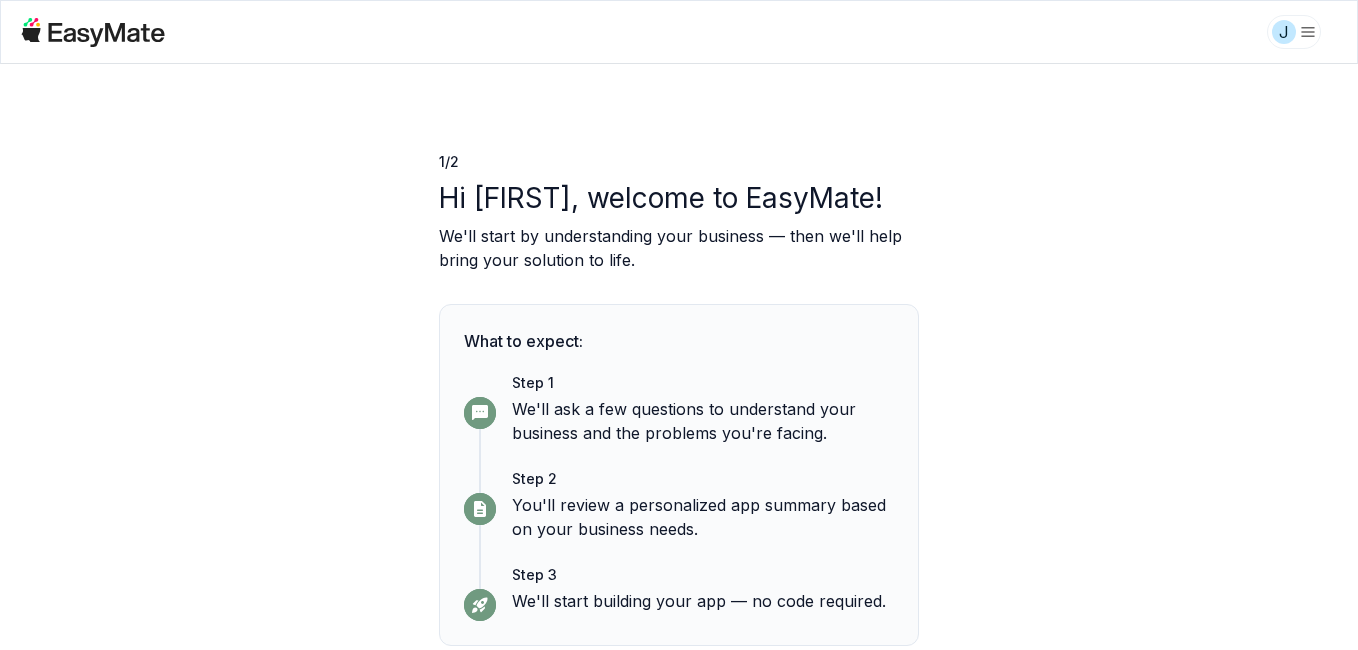 scroll, scrollTop: 0, scrollLeft: 0, axis: both 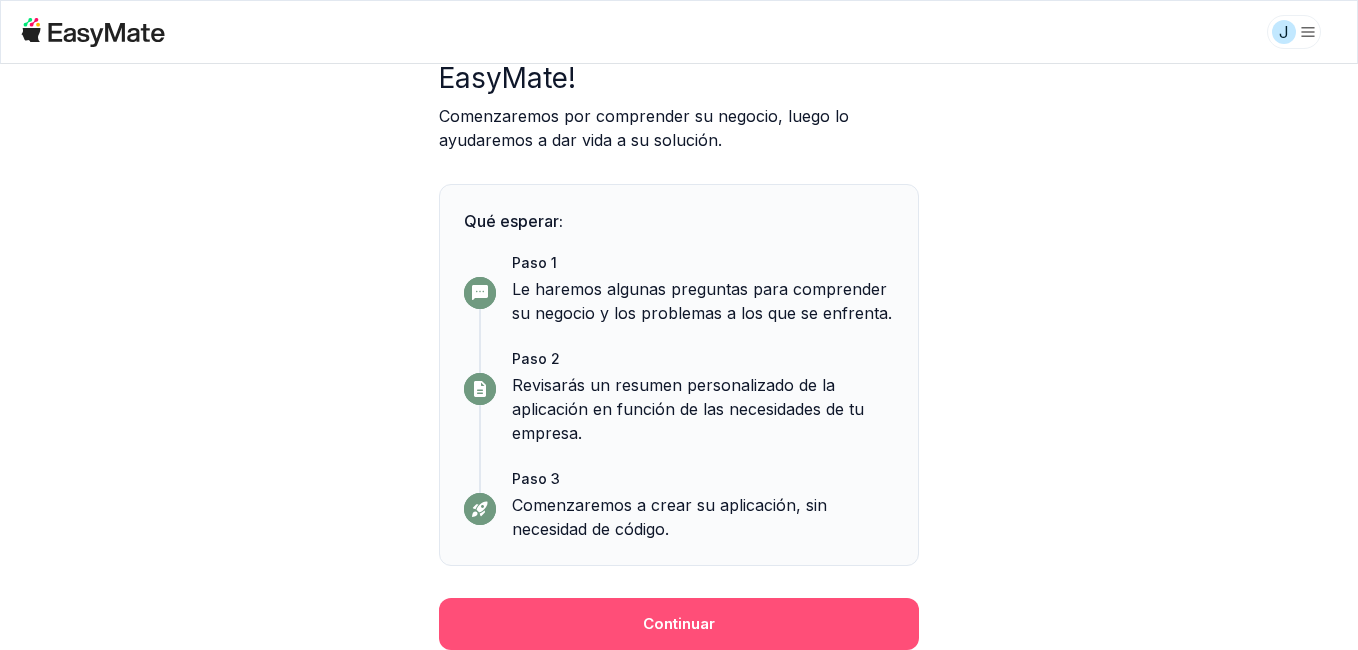 click on "Continuar" at bounding box center [679, 624] 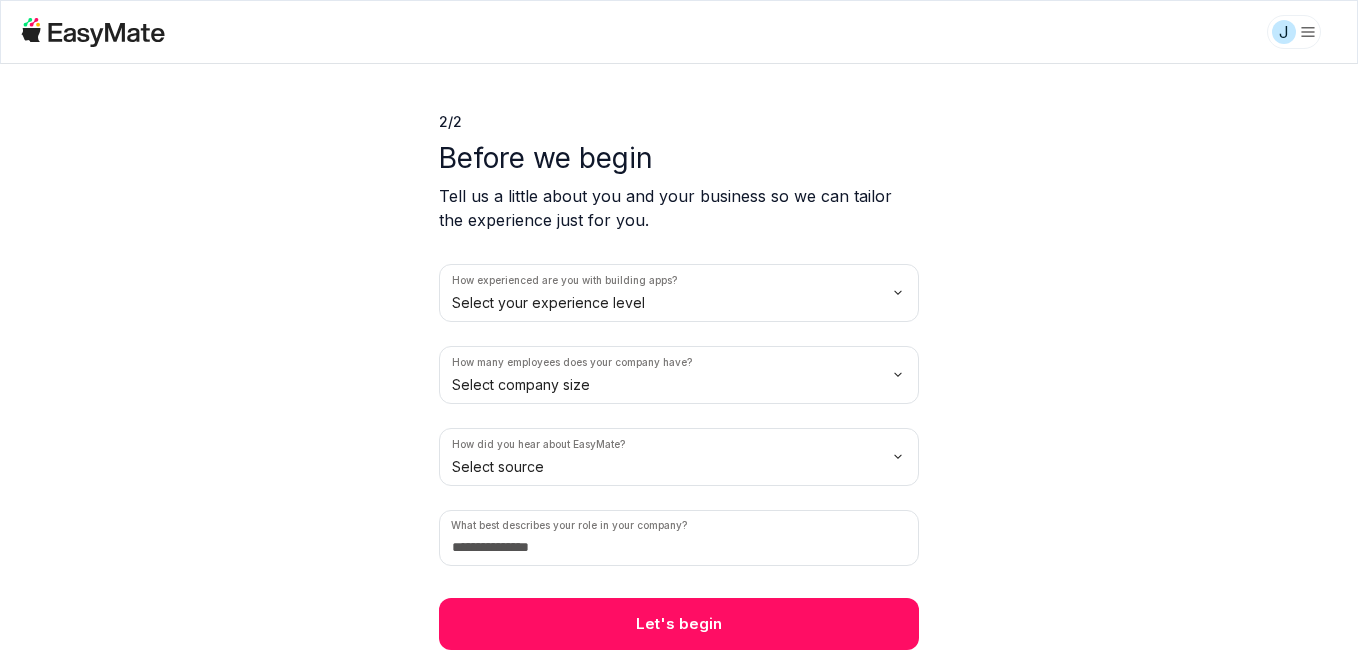 scroll, scrollTop: 40, scrollLeft: 0, axis: vertical 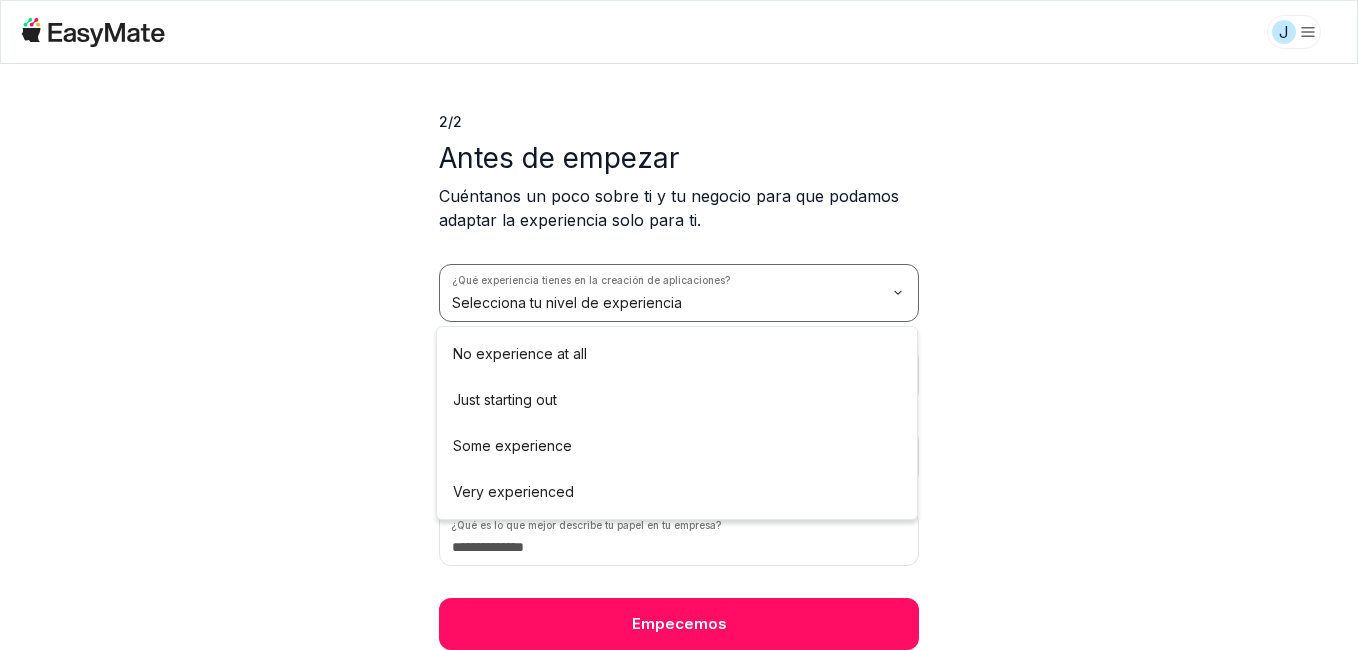 click on "J 2 / 2 Antes de empezar Cuéntanos un poco sobre ti y tu negocio para que podamos adaptar la experiencia solo para ti. ¿Qué experiencia tienes en la creación de aplicaciones? Selecciona tu nivel de experiencia ¿Cuántos empleados tiene tu empresa? Seleccione el tamaño de la empresa ¿Cómo te enteraste de EasyMate? Seleccionar fuente ¿Qué es lo que mejor describe tu papel en tu empresa? Empecemos
No experience at all Just starting out Some experience Very experienced" at bounding box center [679, 325] 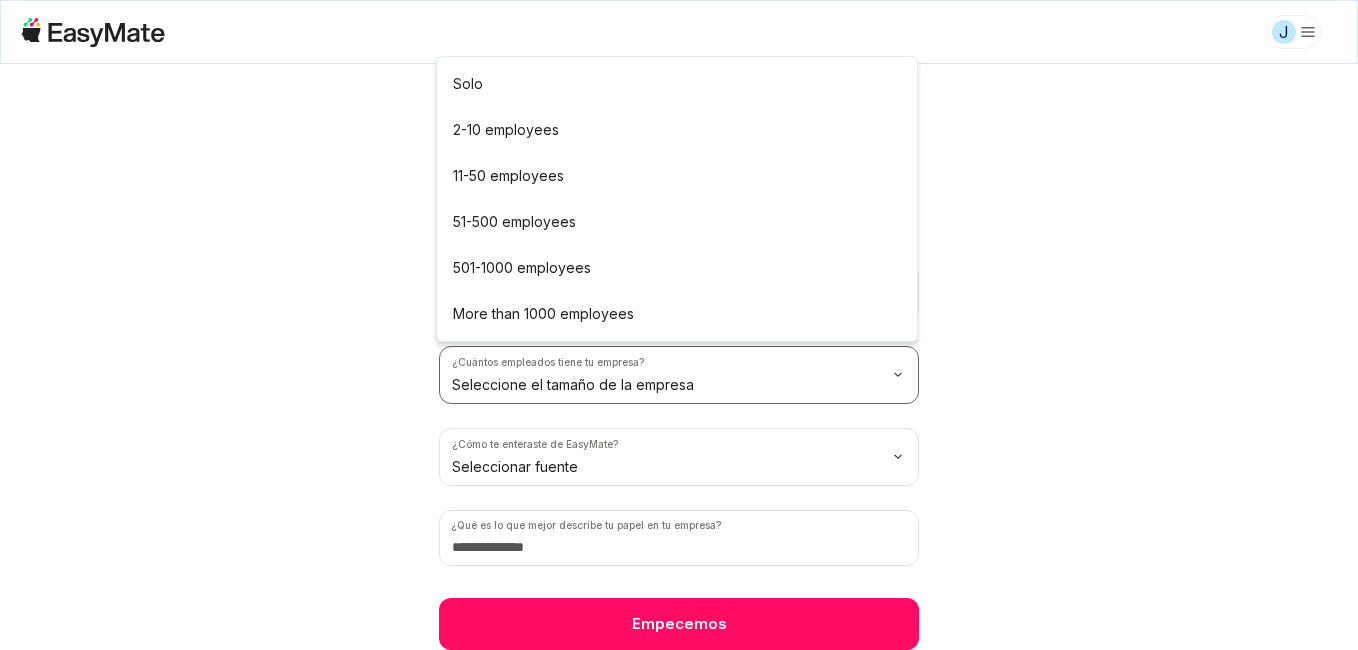 click on "J 2 / 2 Antes de empezar Cuéntanos un poco sobre ti y tu negocio para que podamos adaptar la experiencia solo para ti. ¿Qué experiencia tienes en la creación de aplicaciones? Recién comenzando ¿Cuántos empleados tiene tu empresa? Seleccione el tamaño de la empresa ¿Cómo te enteraste de EasyMate? Seleccionar fuente ¿Qué es lo que mejor describe tu papel en tu empresa? Empecemos
Solo 2-10 employees 11-50 employees 51-500 employees 501-1000 employees More than 1000 employees" at bounding box center [679, 325] 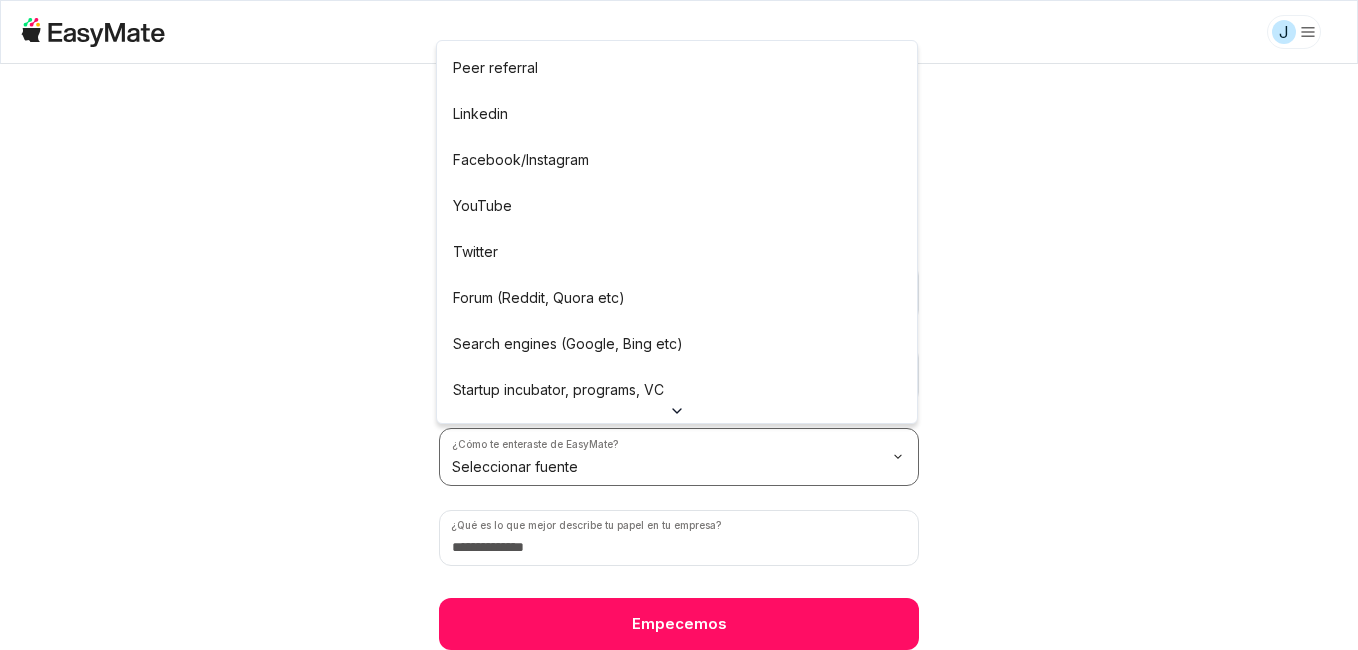 click on "J 2 / 2 Antes de empezar Cuéntanos un poco sobre ti y tu negocio para que podamos adaptar la experiencia solo para ti. ¿Qué experiencia tienes en la creación de aplicaciones? Recién comenzando ¿Cuántos empleados tiene tu empresa? Solo ¿Cómo te enteraste de EasyMate? Seleccionar fuente ¿Qué es lo que mejor describe tu papel en tu empresa? Empecemos
Peer referral Linkedin Facebook/Instagram YouTube Twitter Forum (Reddit, Quora etc) Search engines (Google, Bing etc) Startup incubator, programs, VC Podcast Press or news outlet Other" at bounding box center [679, 325] 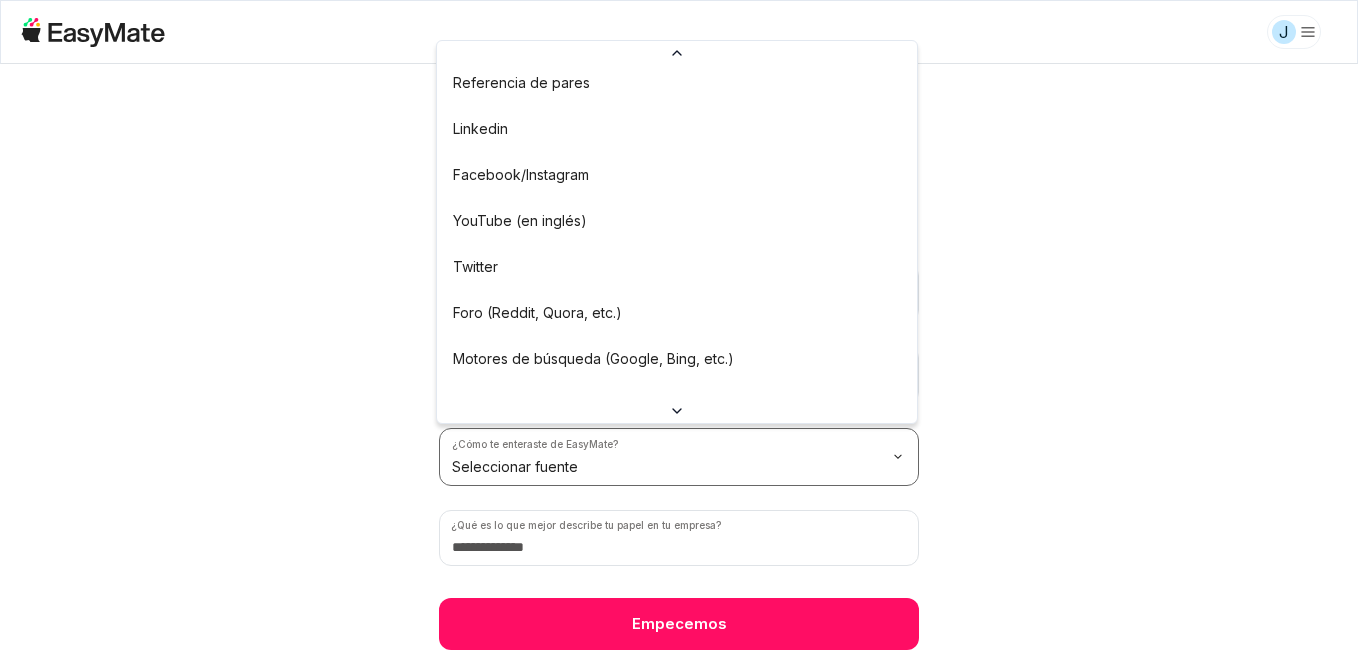 scroll, scrollTop: 0, scrollLeft: 0, axis: both 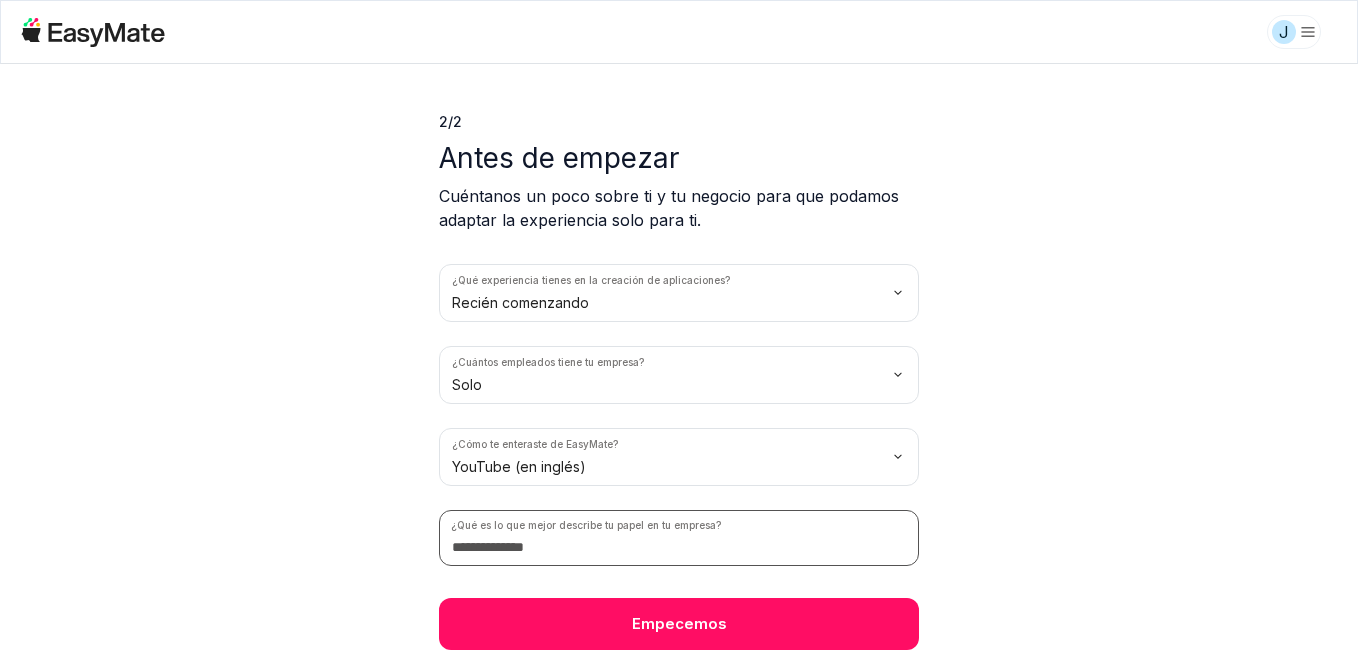 drag, startPoint x: 575, startPoint y: 548, endPoint x: 434, endPoint y: 547, distance: 141.00354 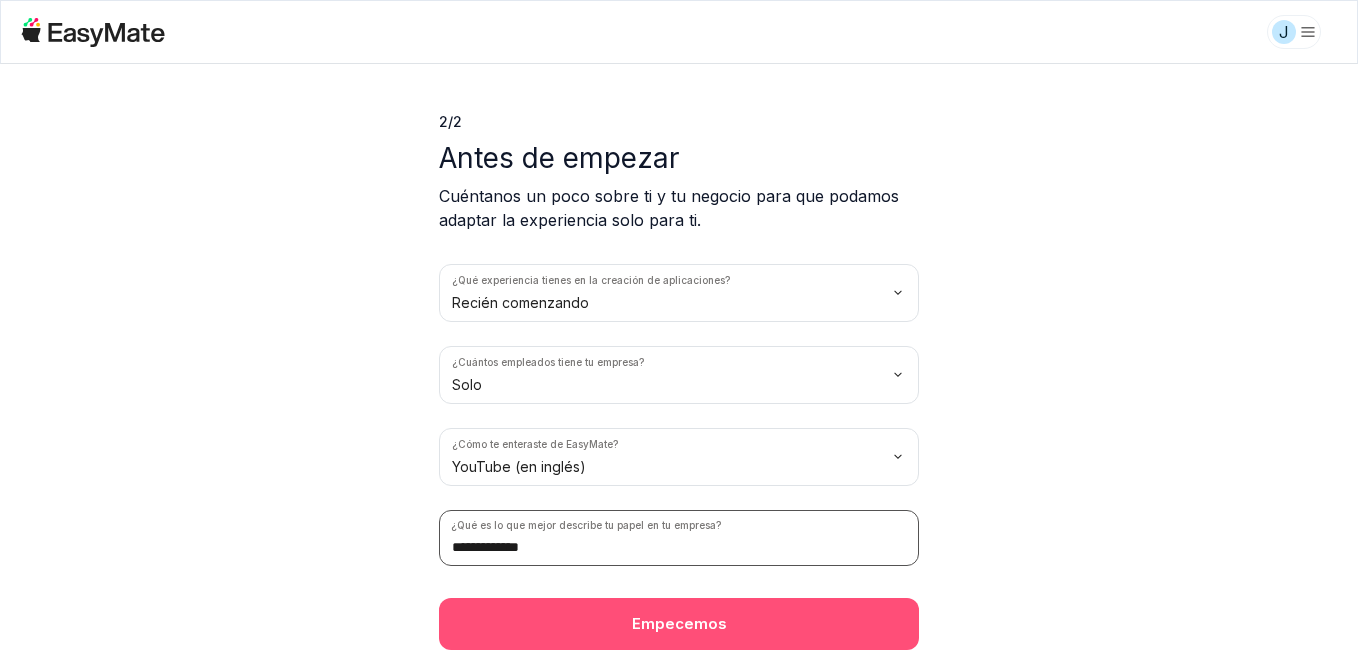 type on "**********" 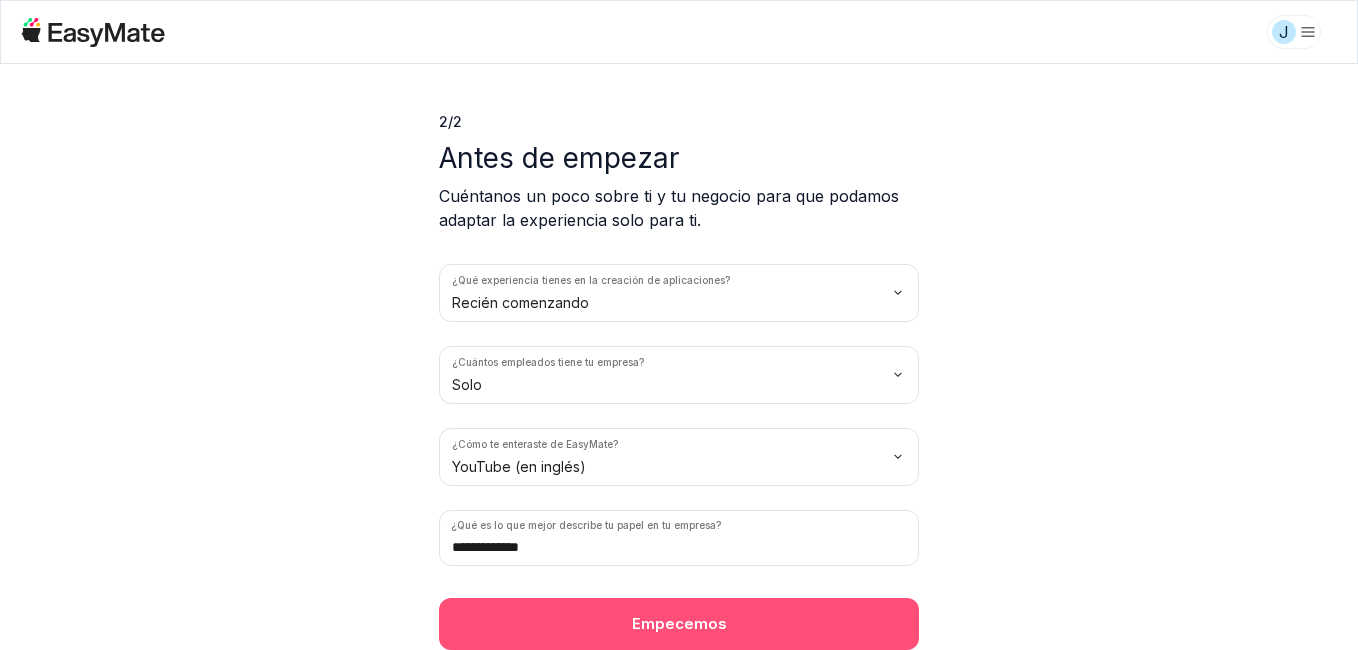 click on "Empecemos" at bounding box center [679, 624] 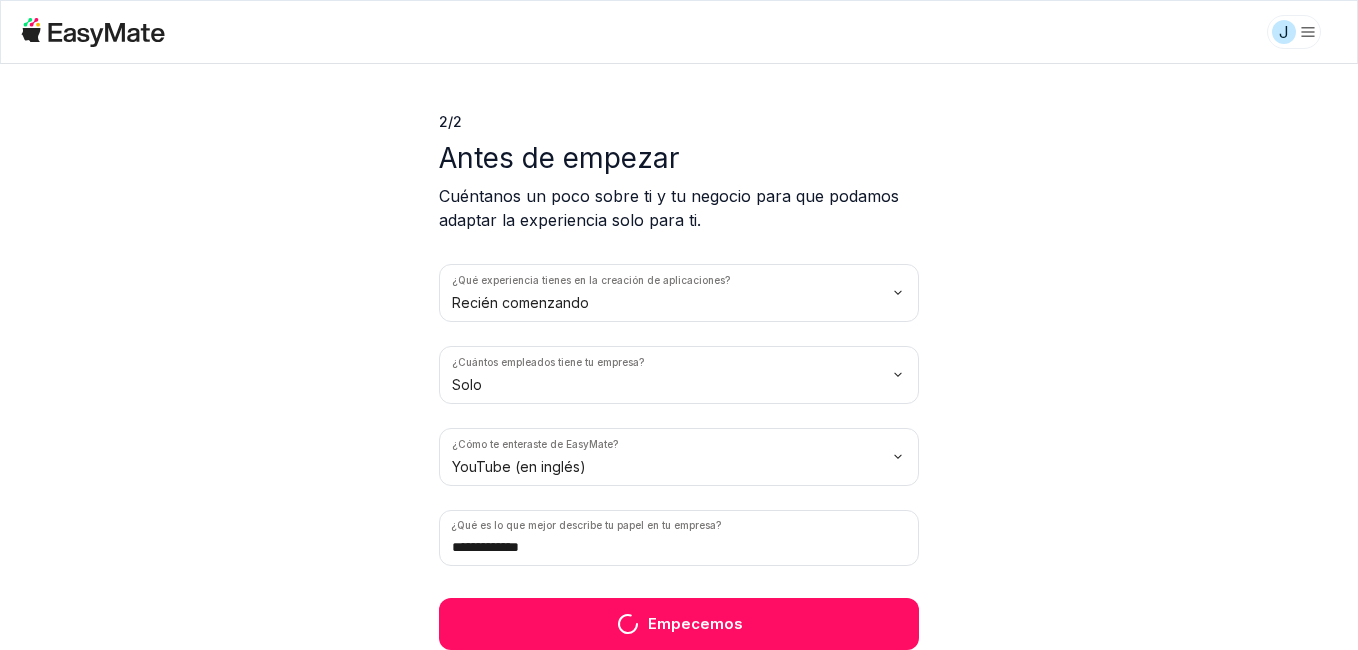 scroll, scrollTop: 0, scrollLeft: 0, axis: both 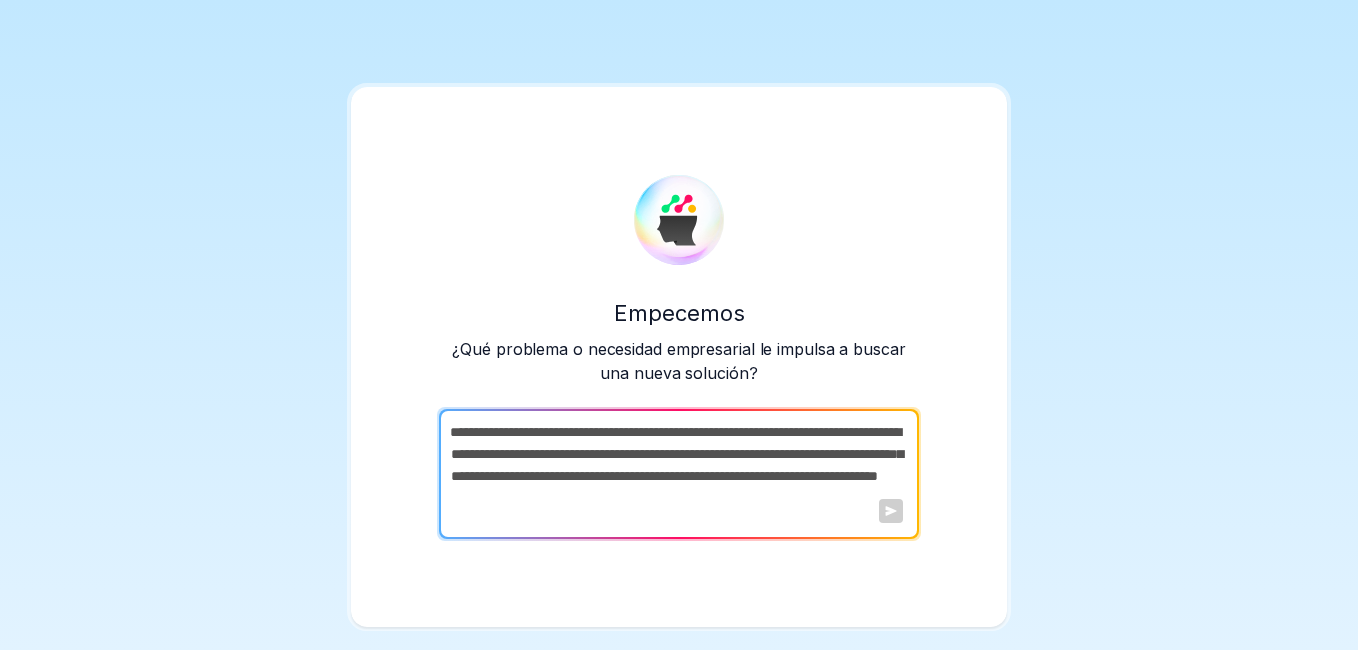 drag, startPoint x: 517, startPoint y: 509, endPoint x: 395, endPoint y: 399, distance: 164.26807 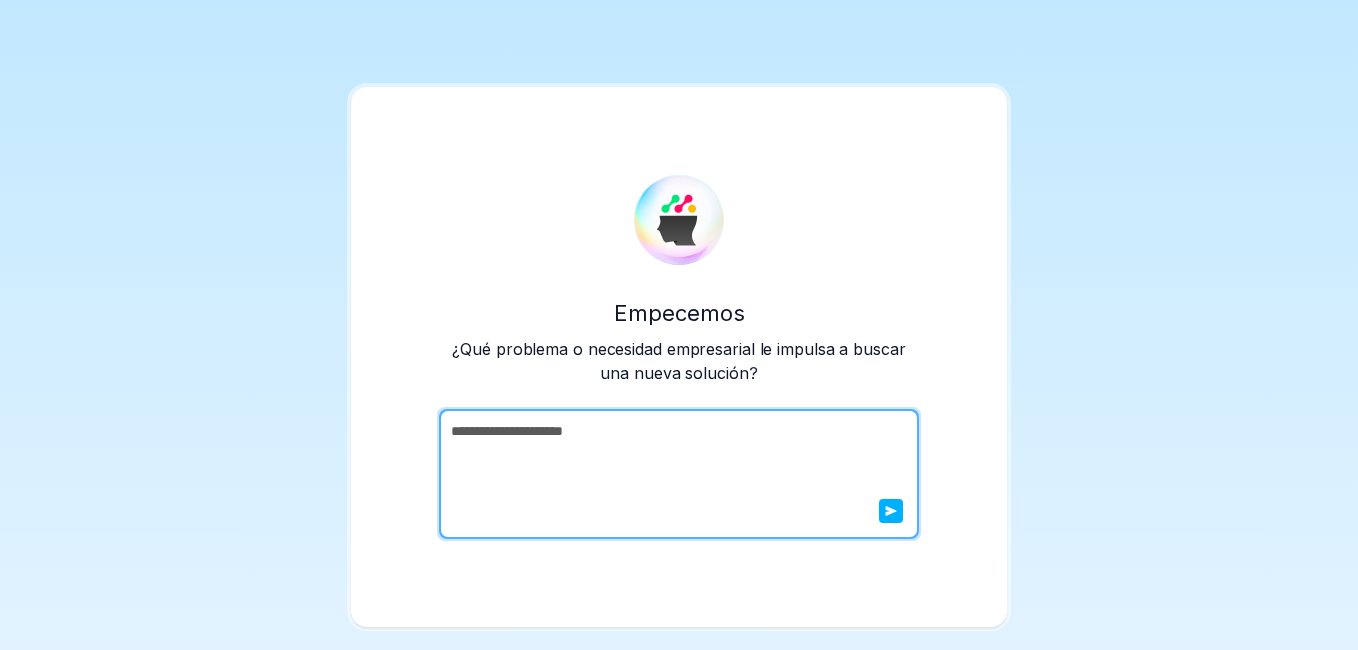 click on "**********" at bounding box center (677, 474) 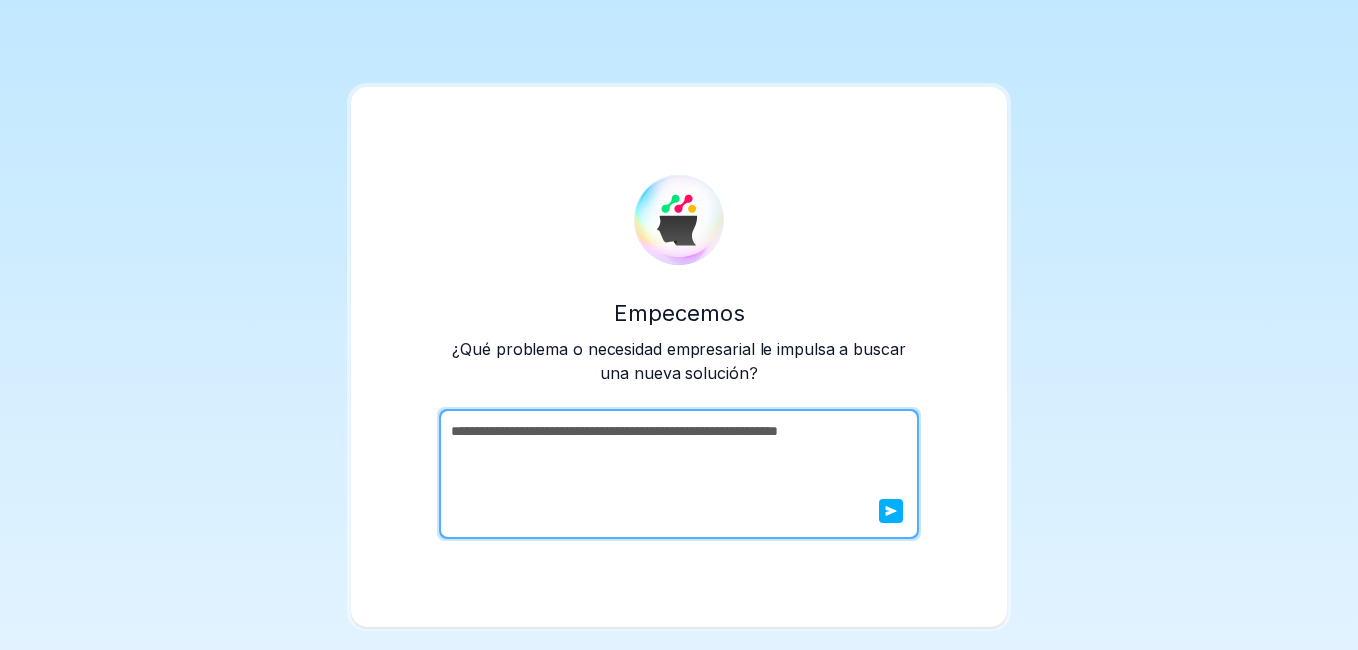 type on "**********" 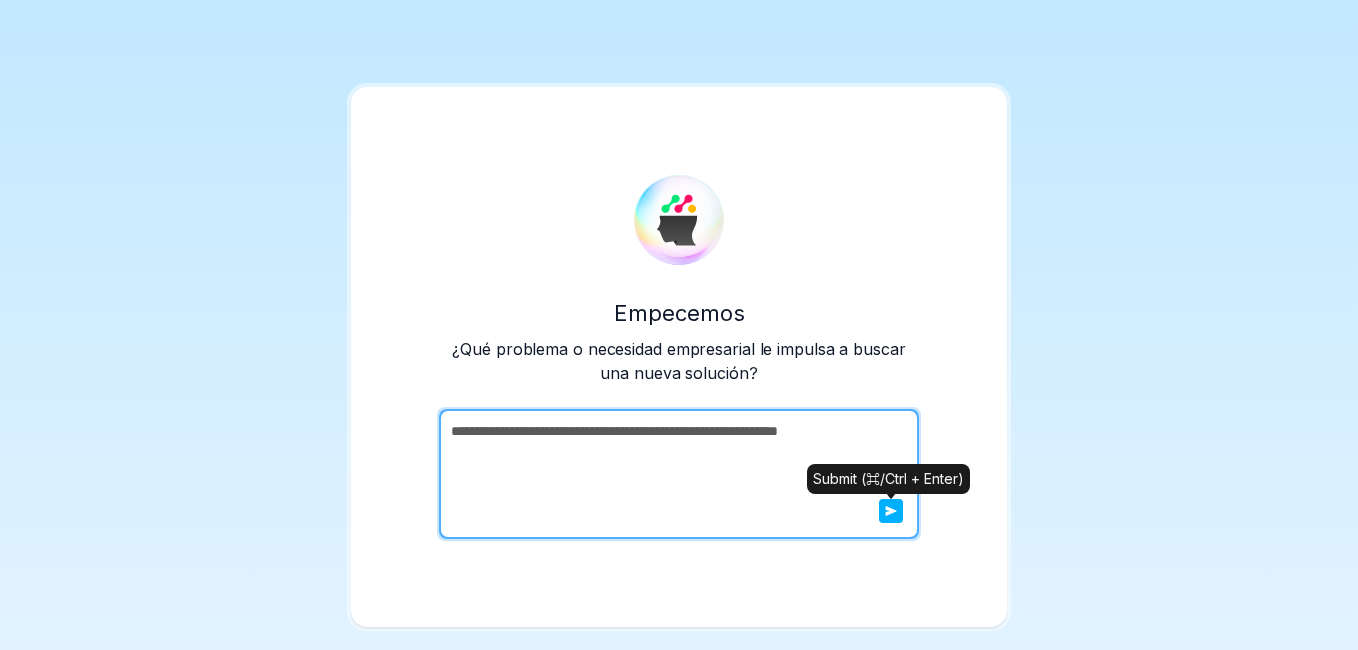 click 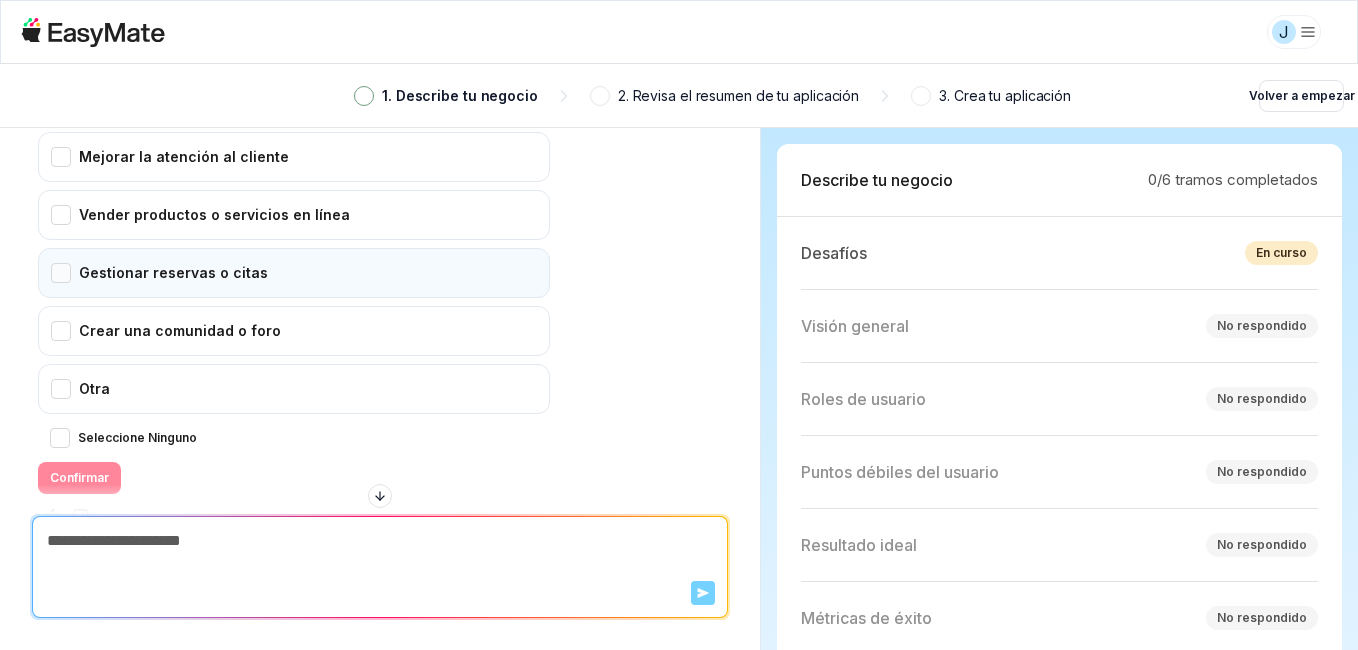 scroll, scrollTop: 596, scrollLeft: 0, axis: vertical 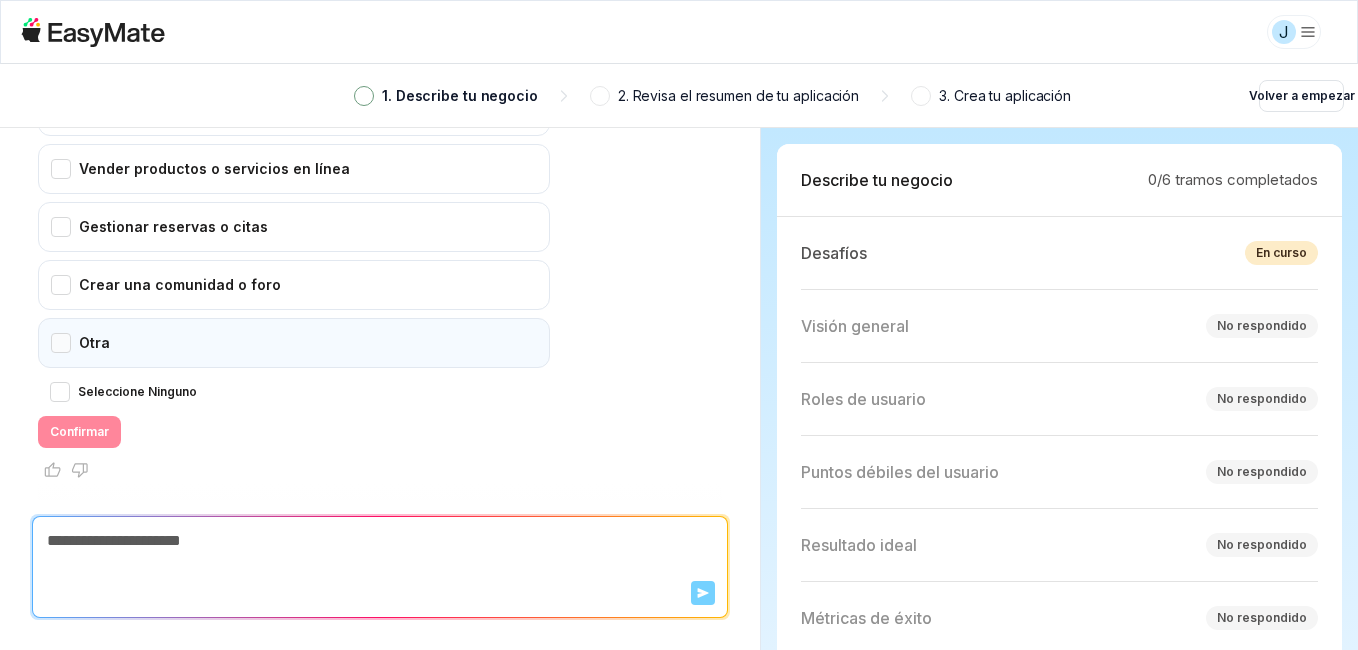 click on "Otra" at bounding box center (294, 343) 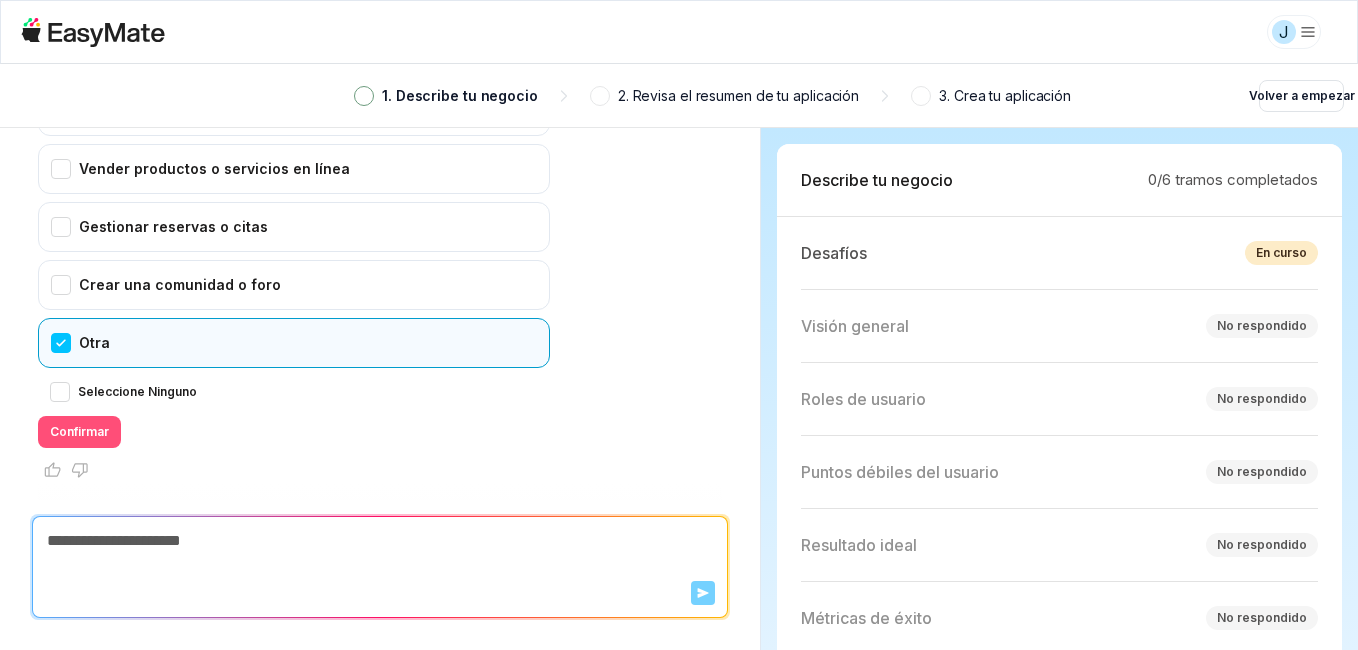 click on "Confirmar" at bounding box center [79, 432] 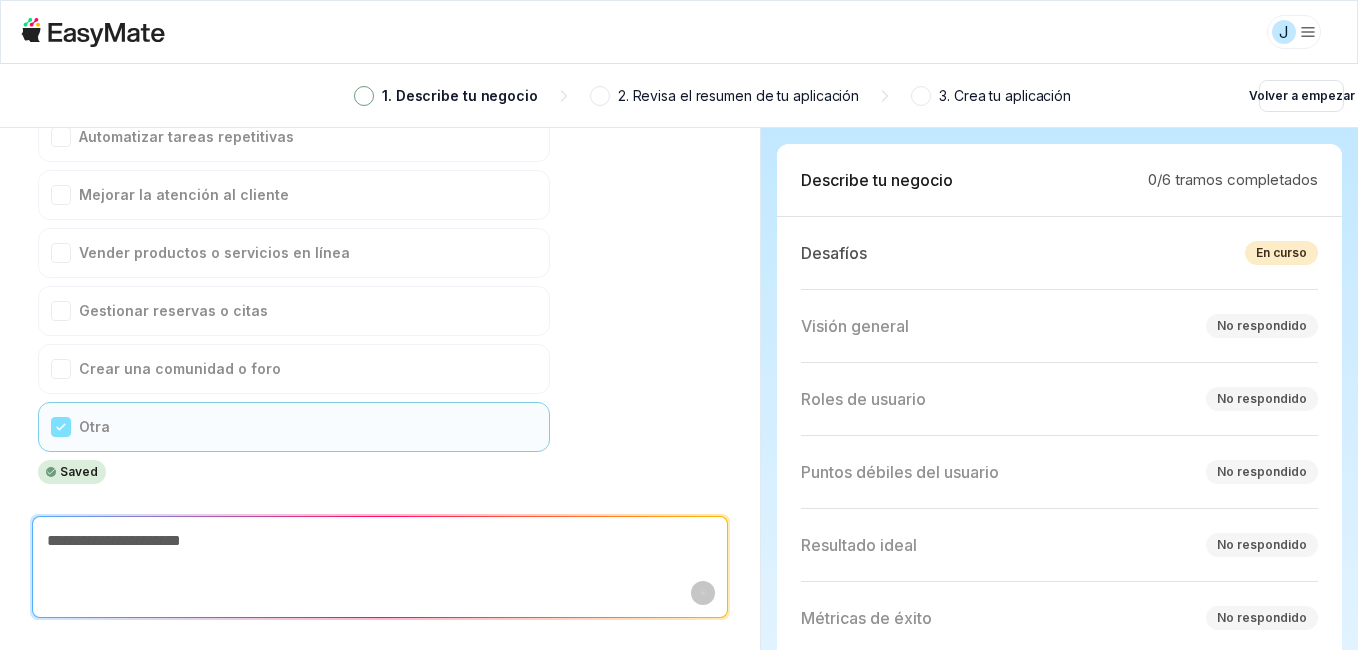 scroll, scrollTop: 652, scrollLeft: 0, axis: vertical 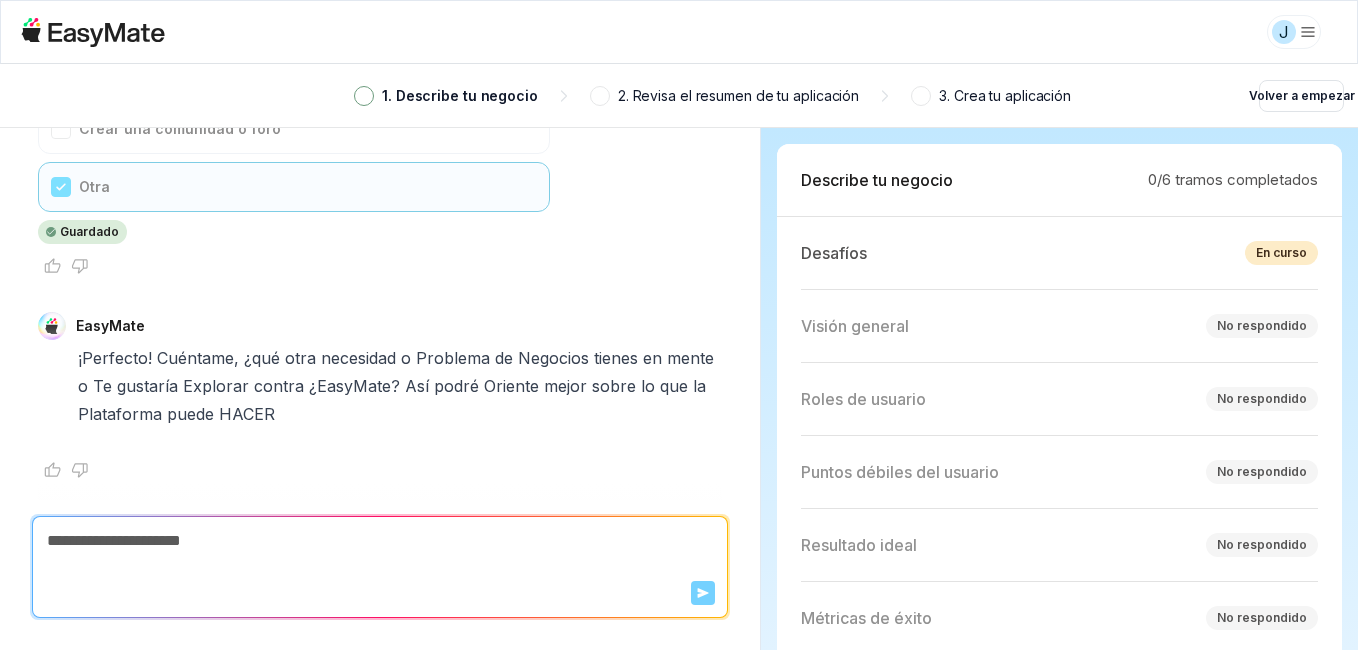 type on "*" 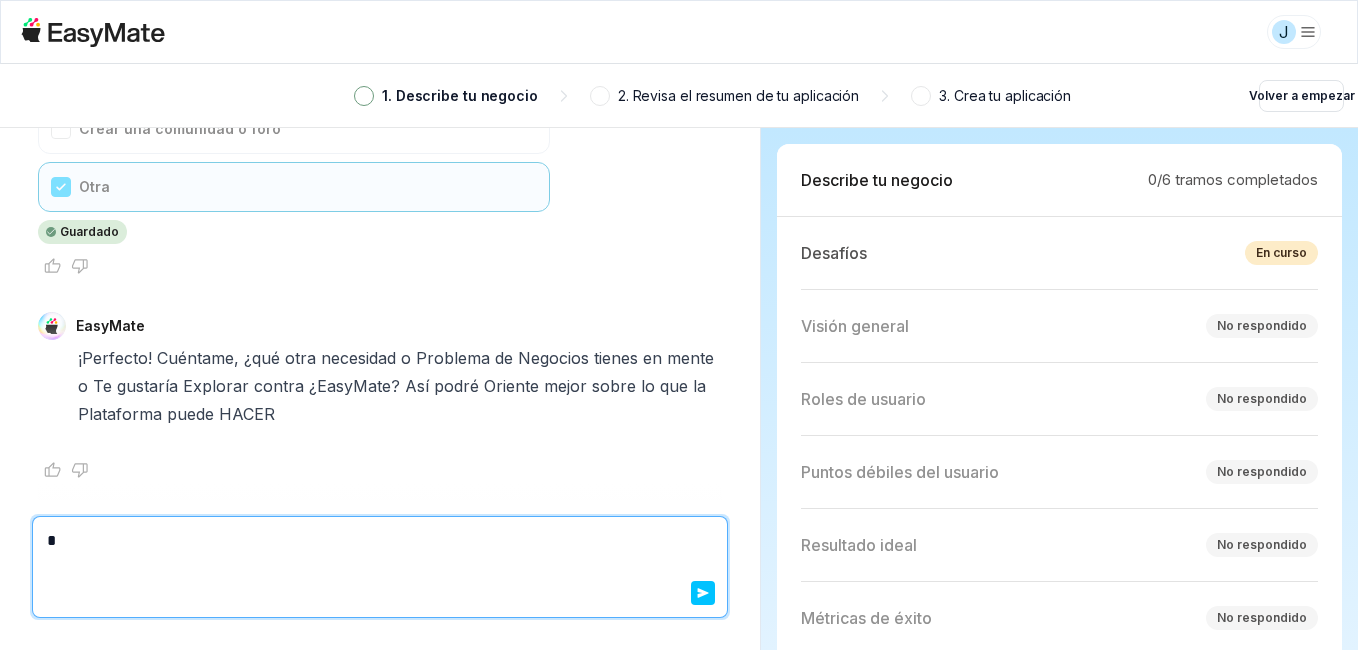 type on "*" 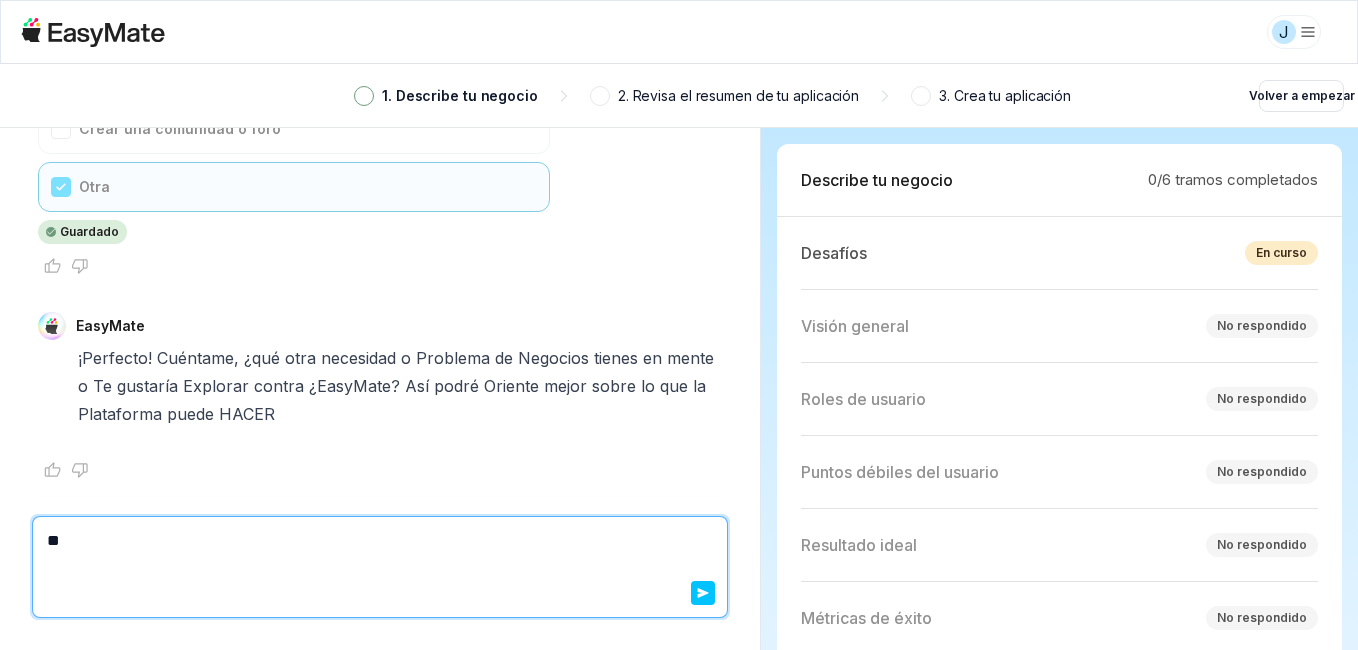type on "*" 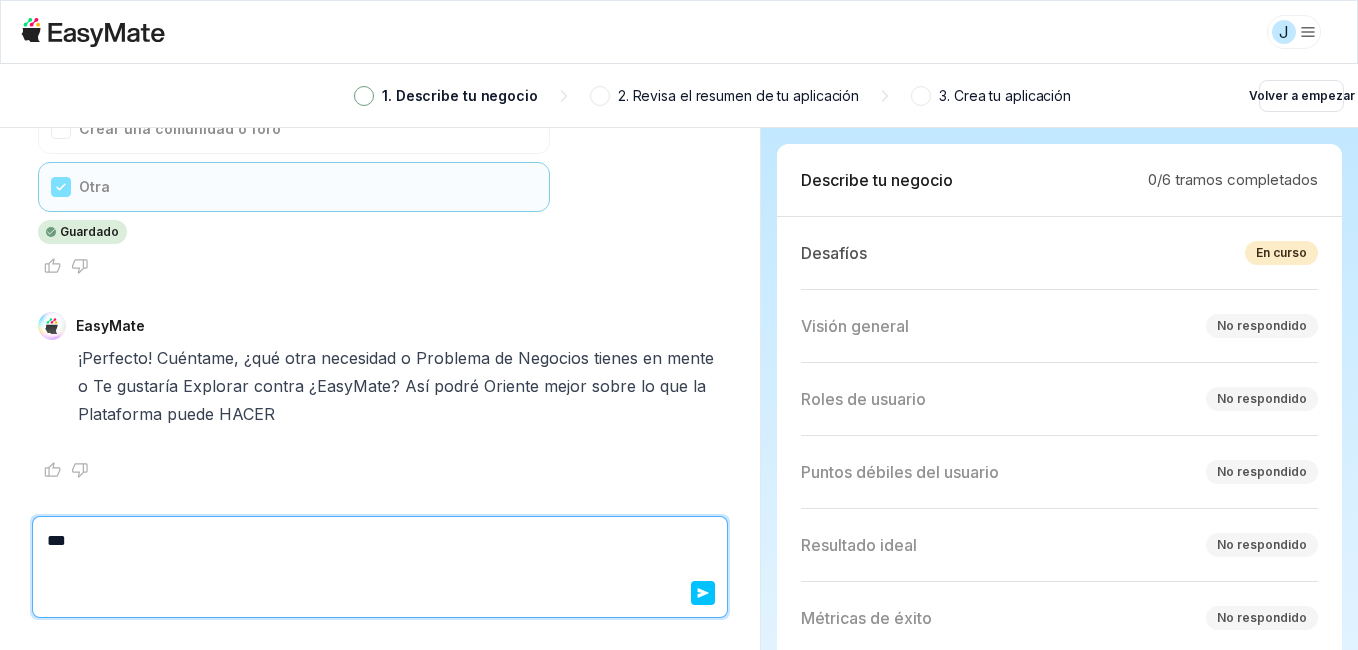 type on "*" 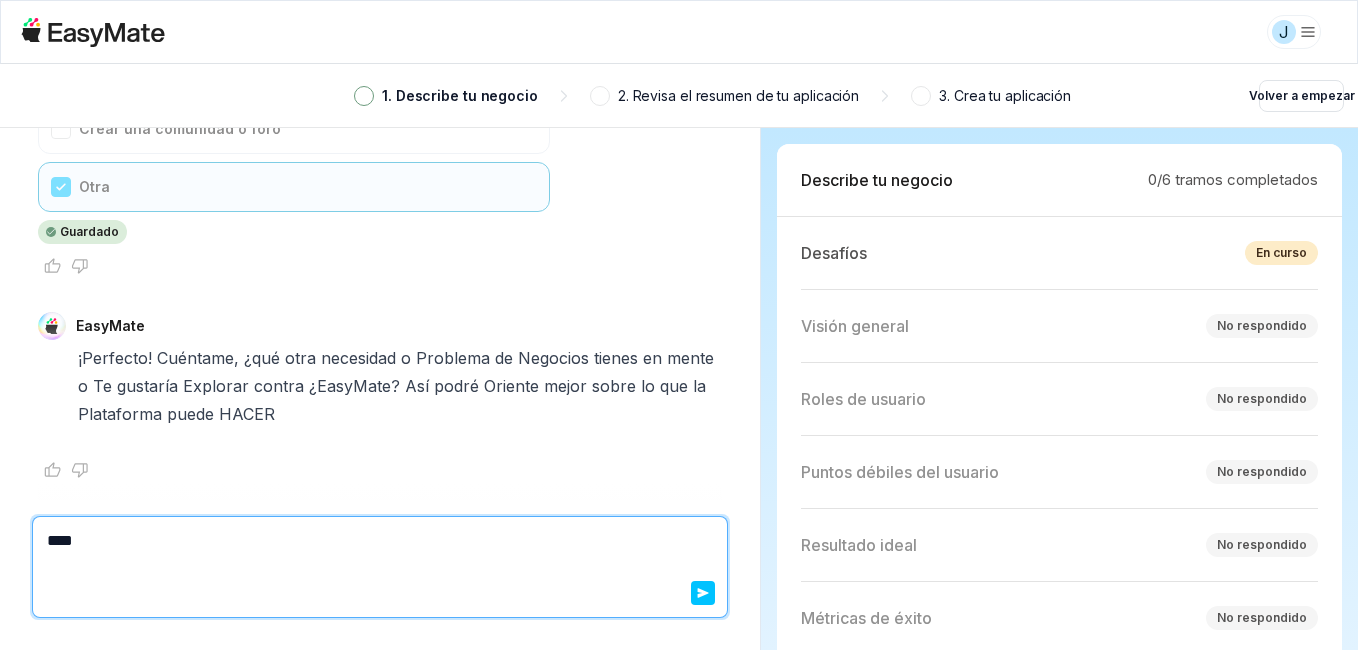 type on "*" 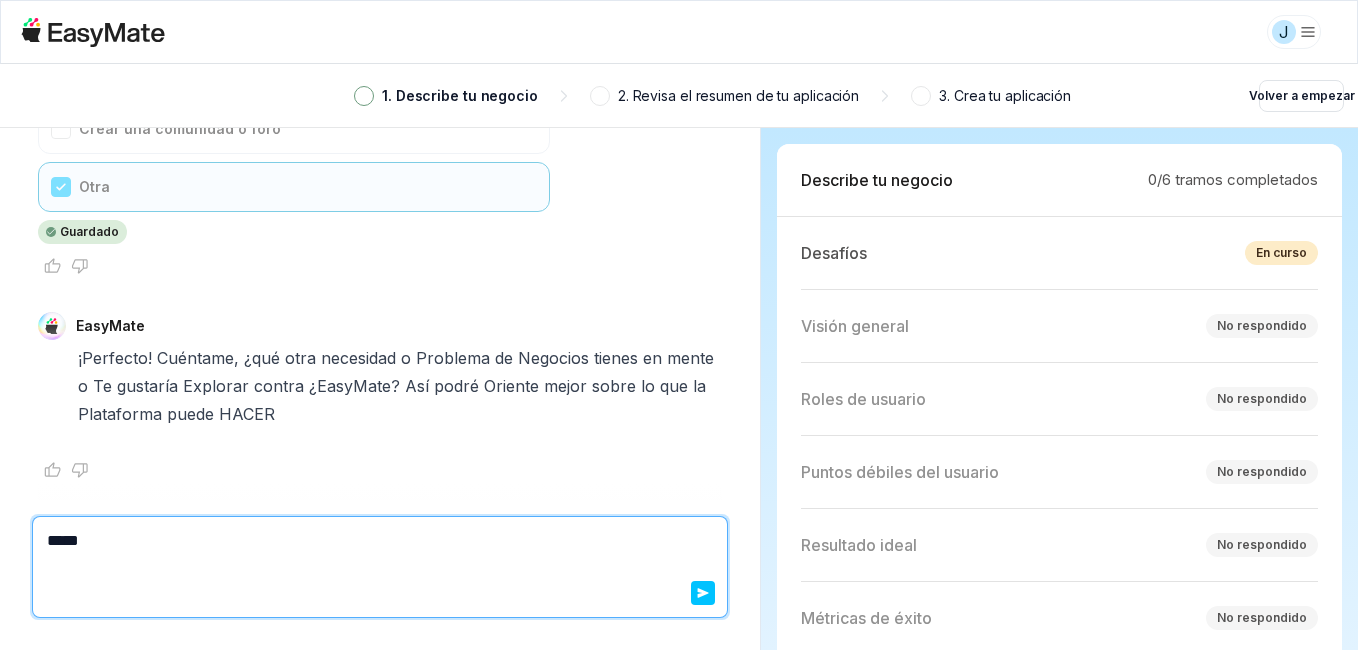 type on "*" 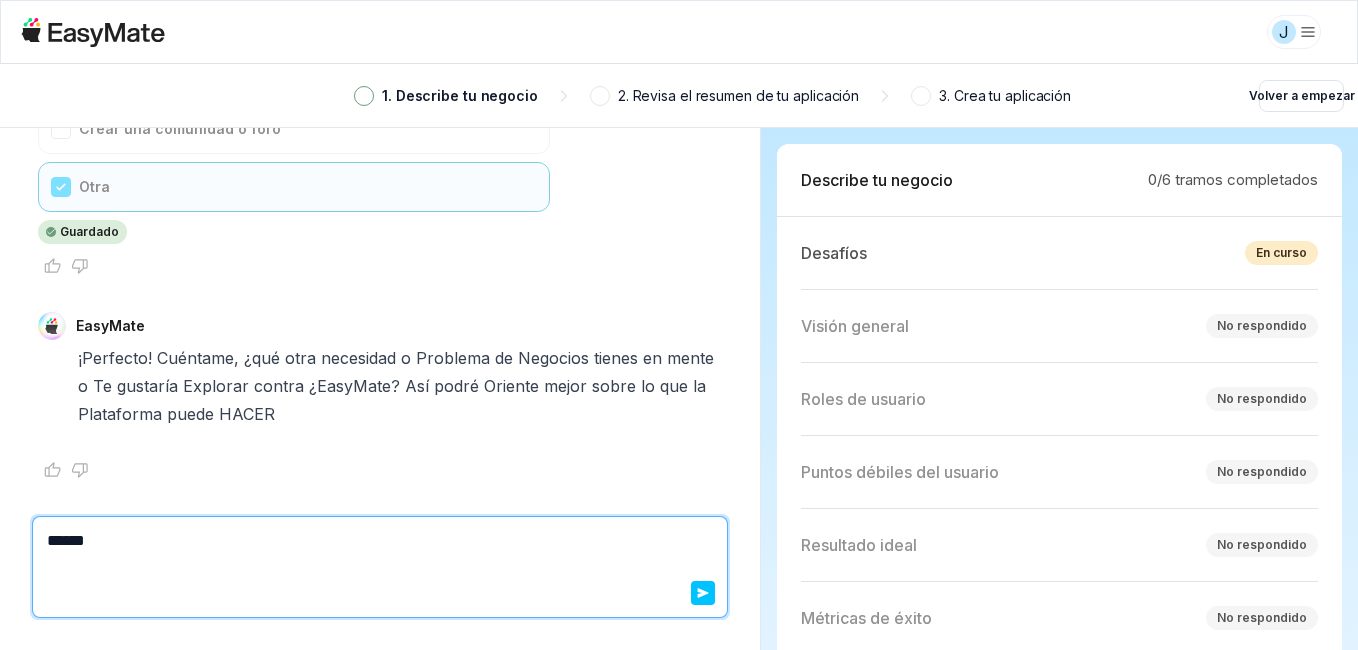 type on "*" 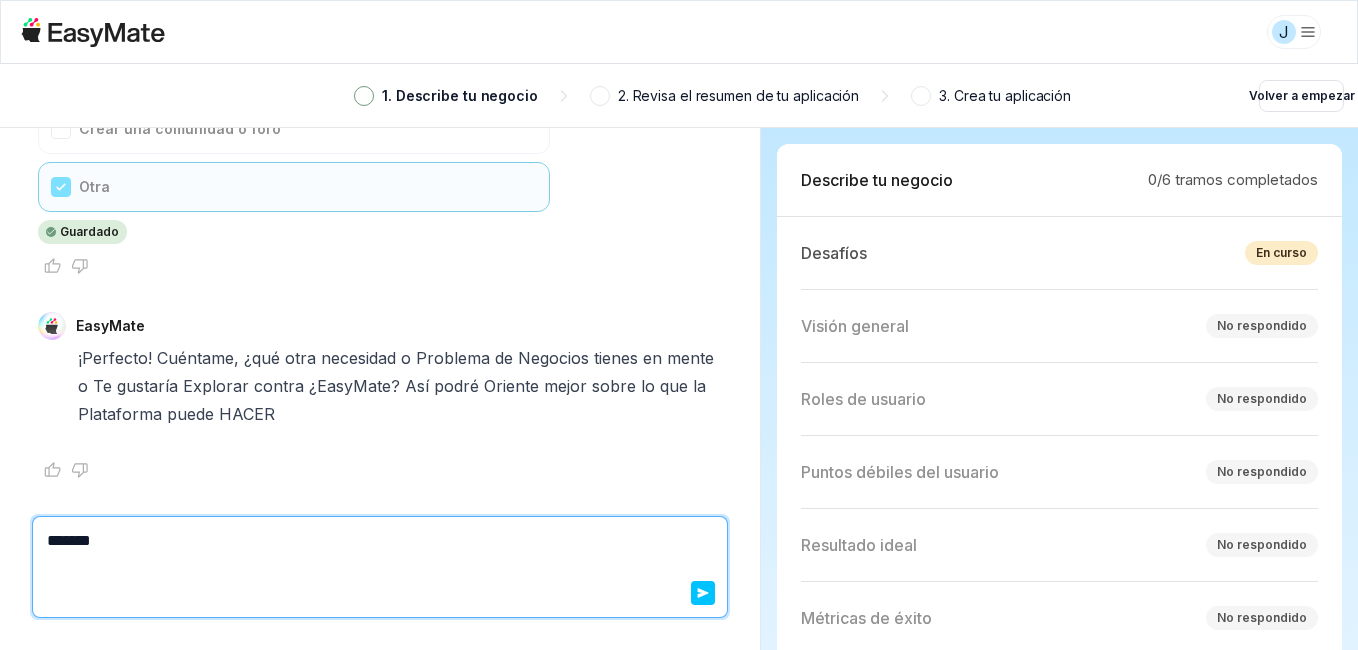 type on "*" 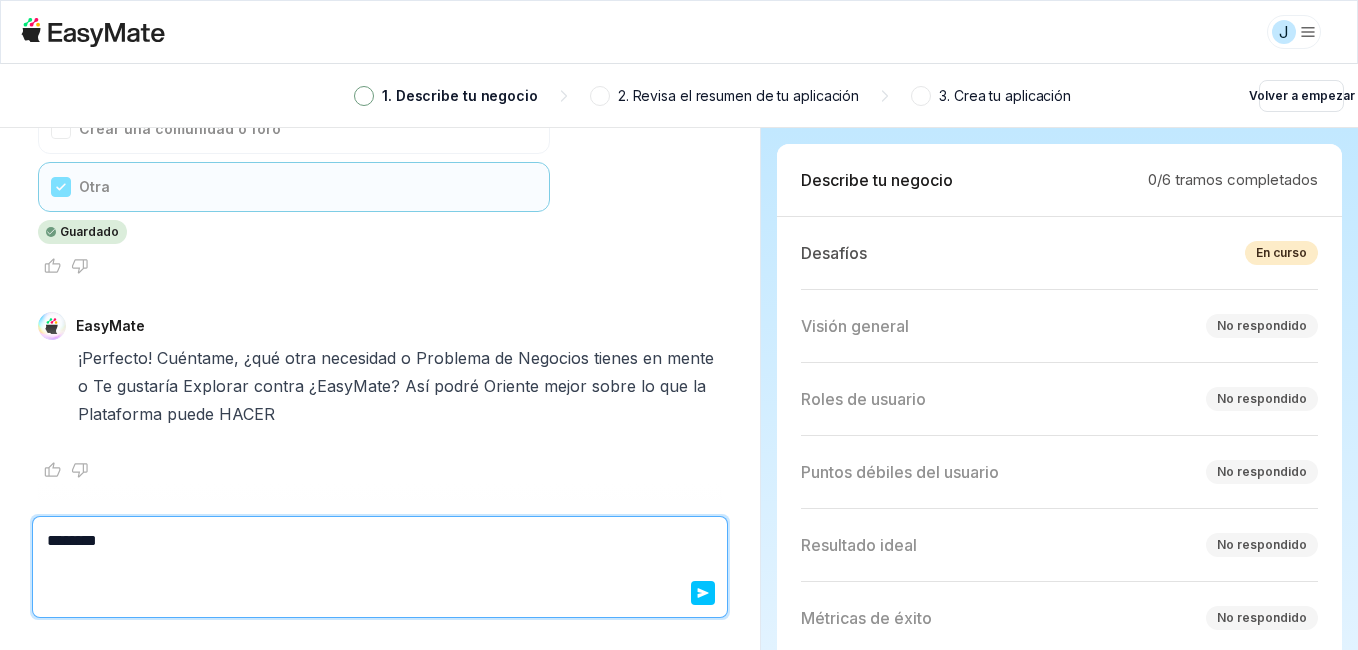 type on "*" 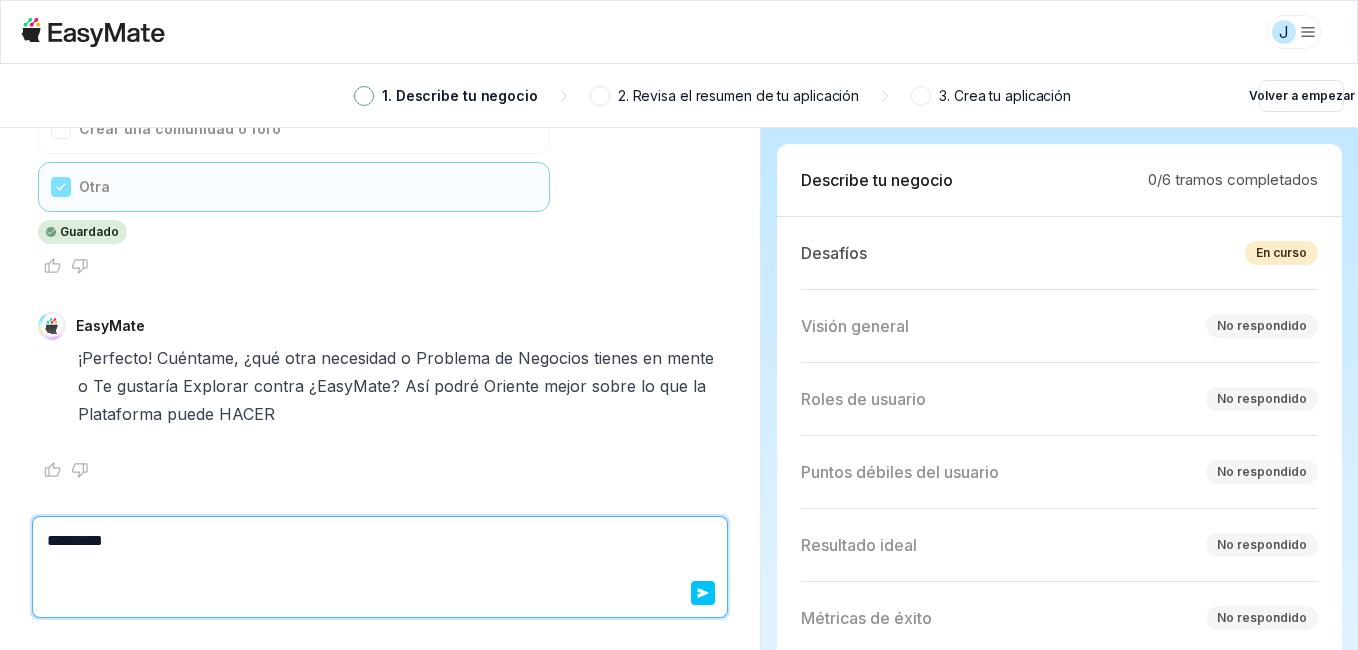 type on "*" 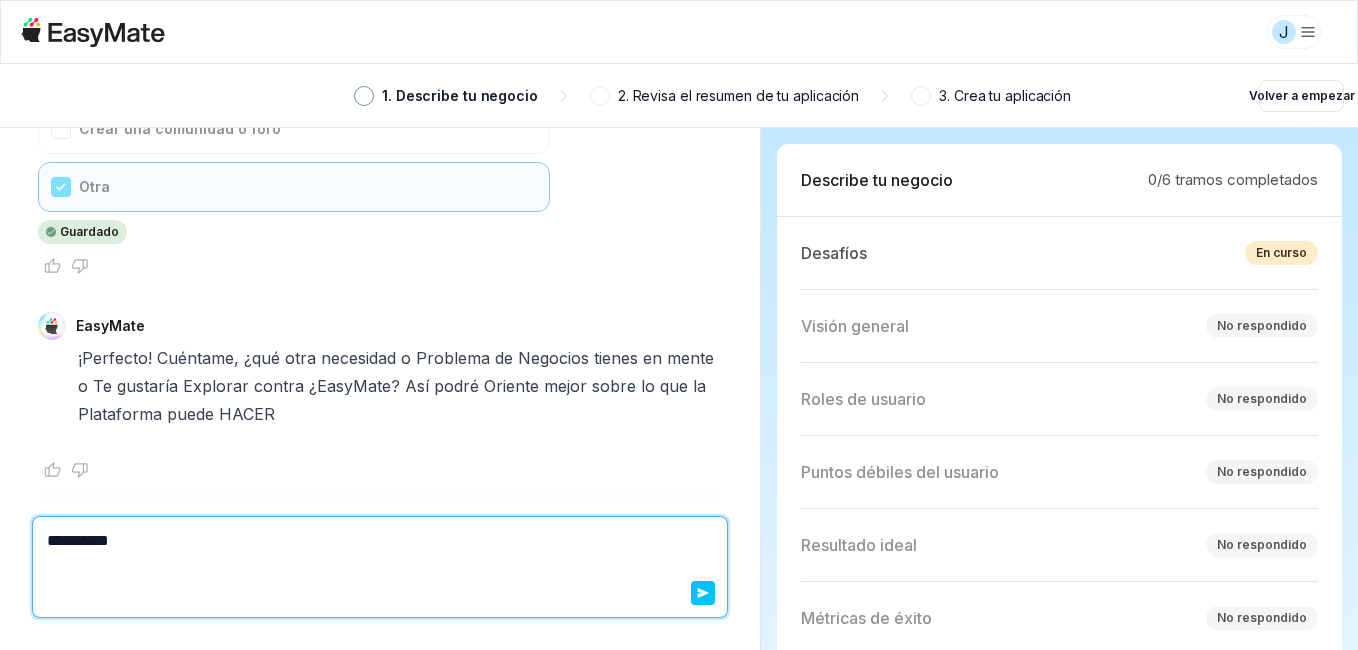 type on "*" 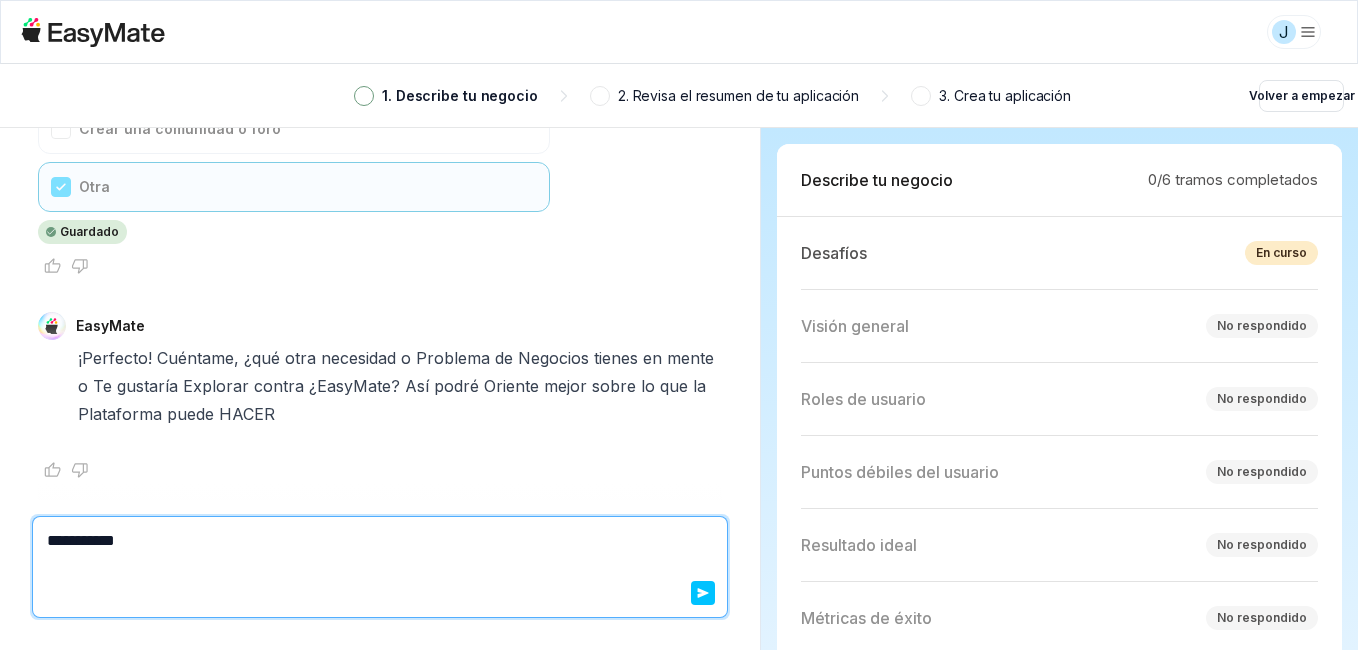 type on "*" 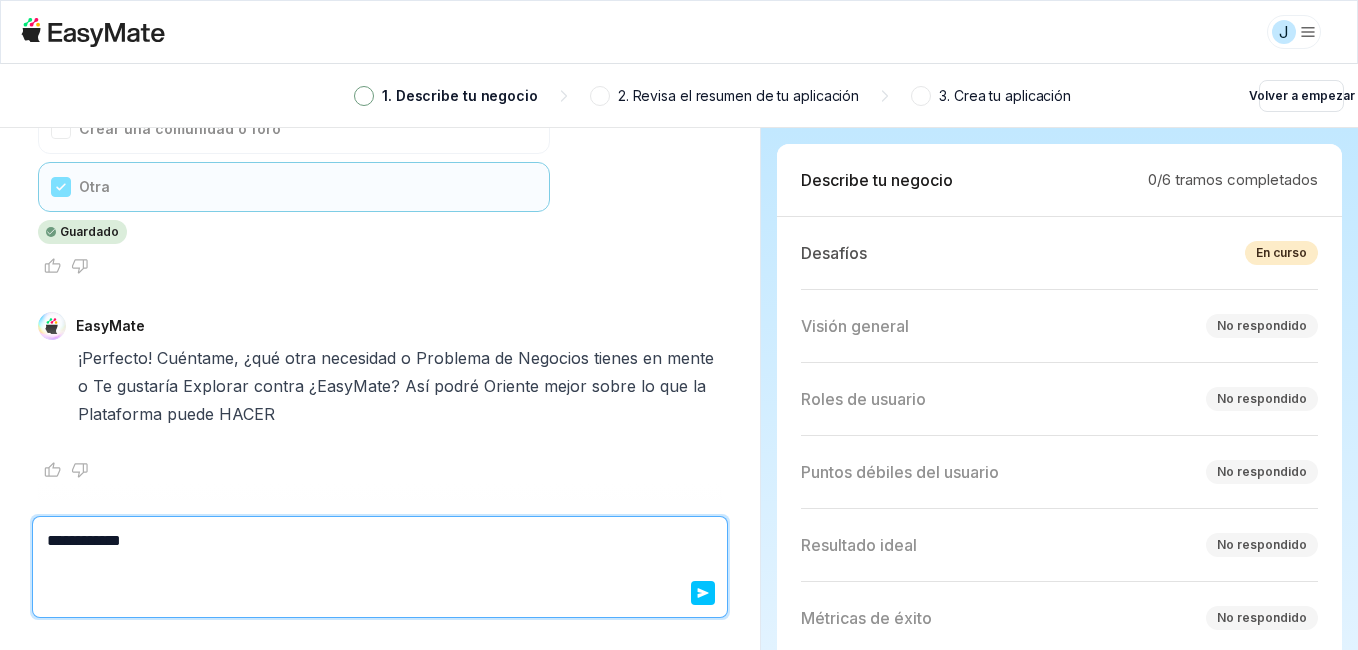 type on "*" 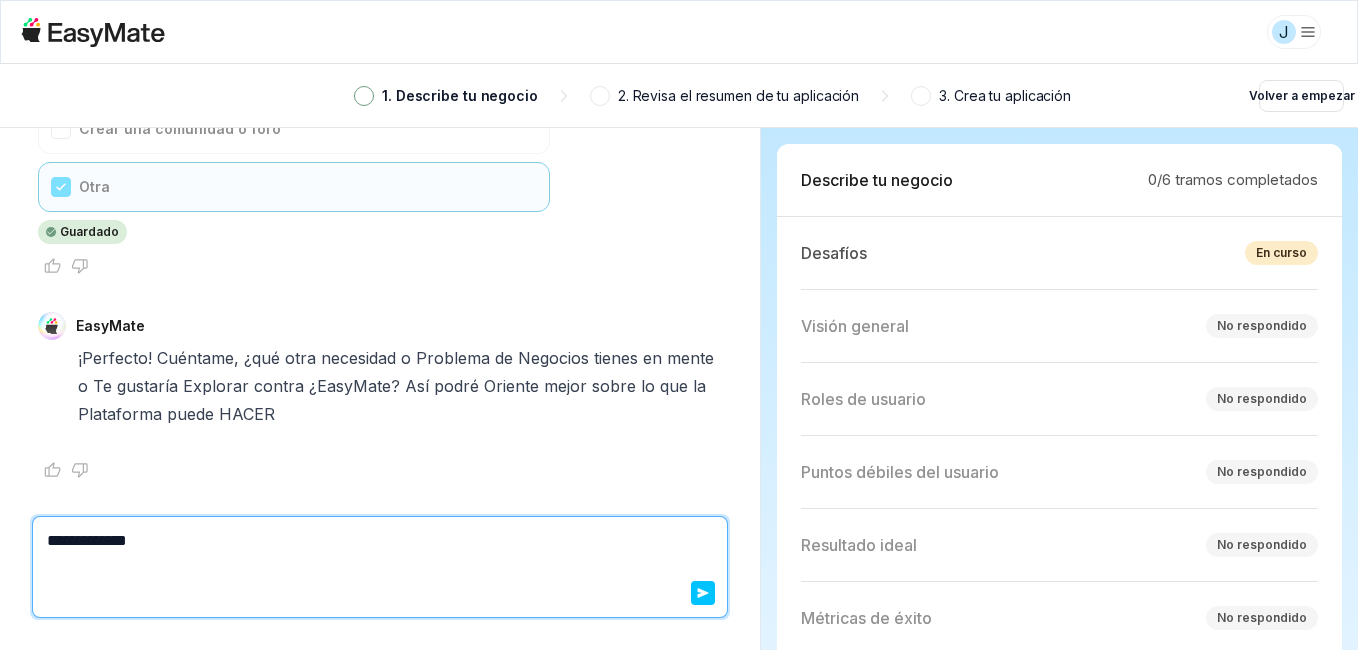 type on "*" 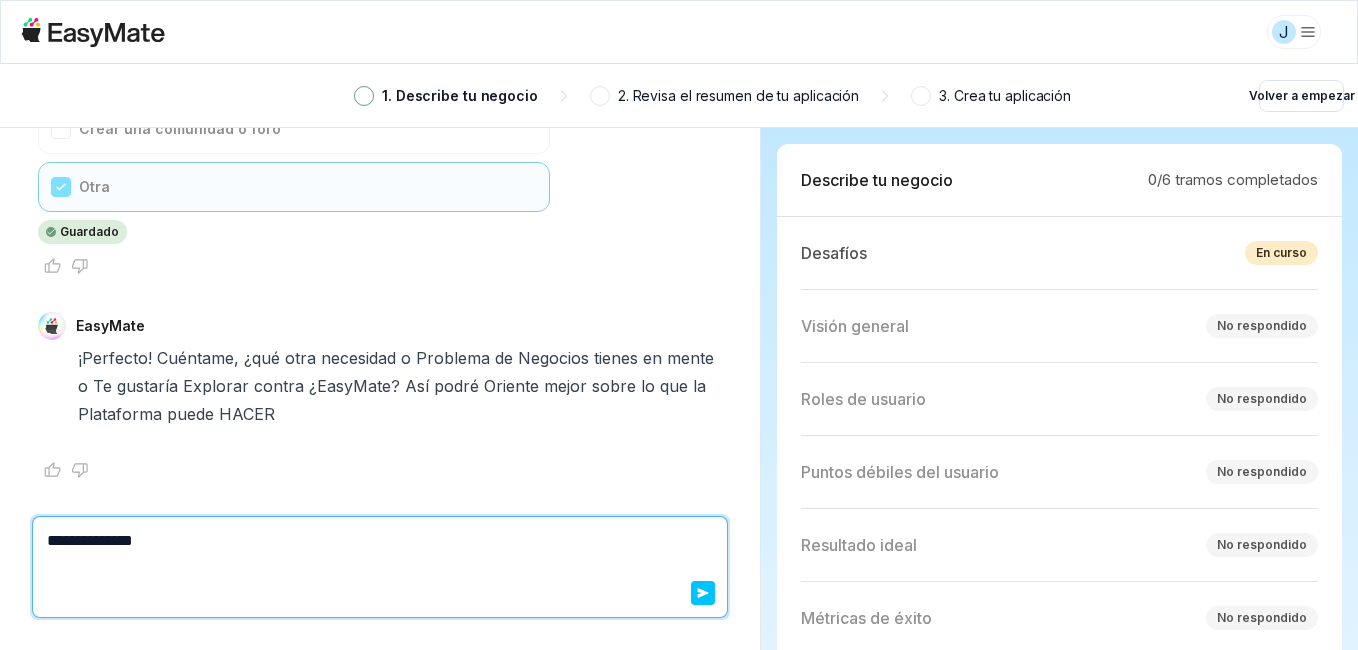 type on "*" 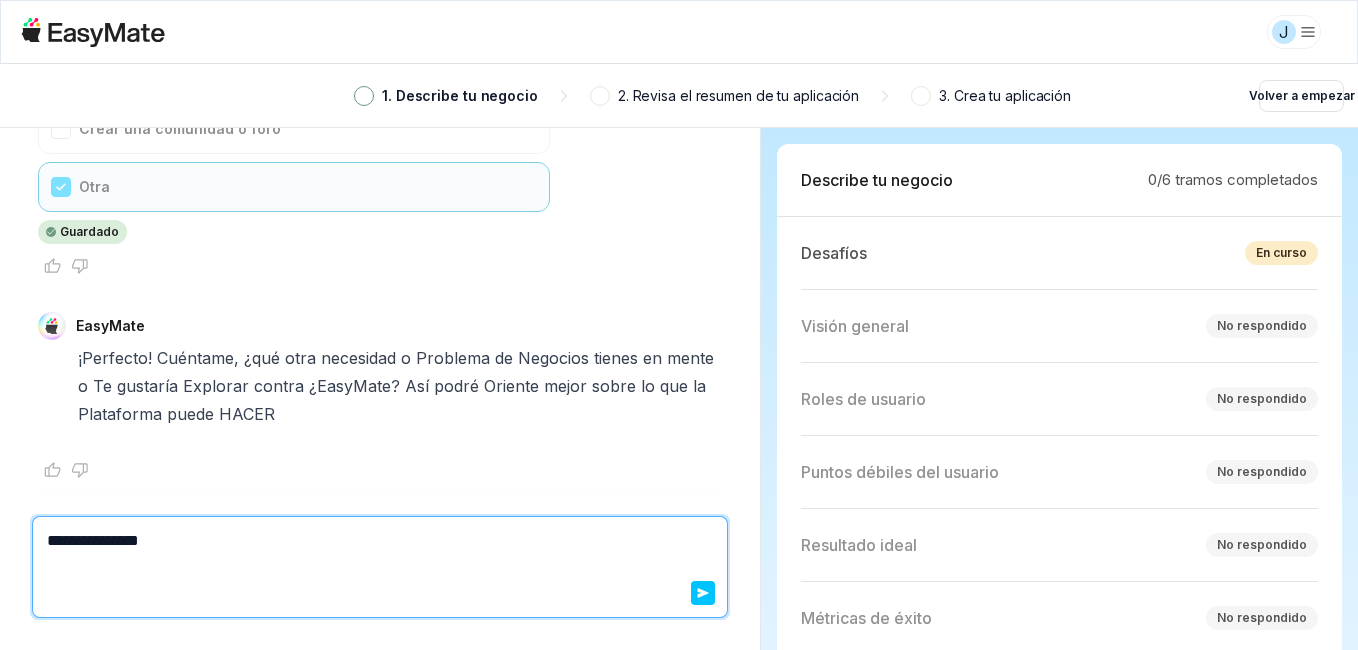 type on "*" 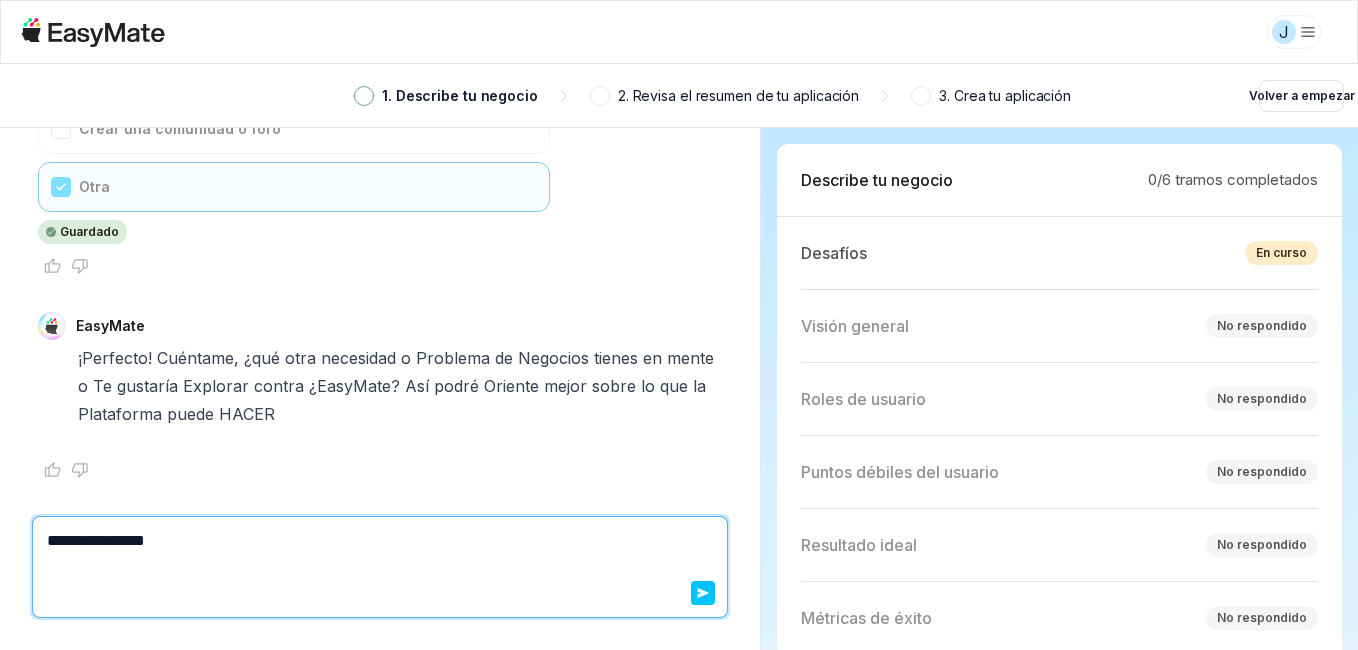type on "*" 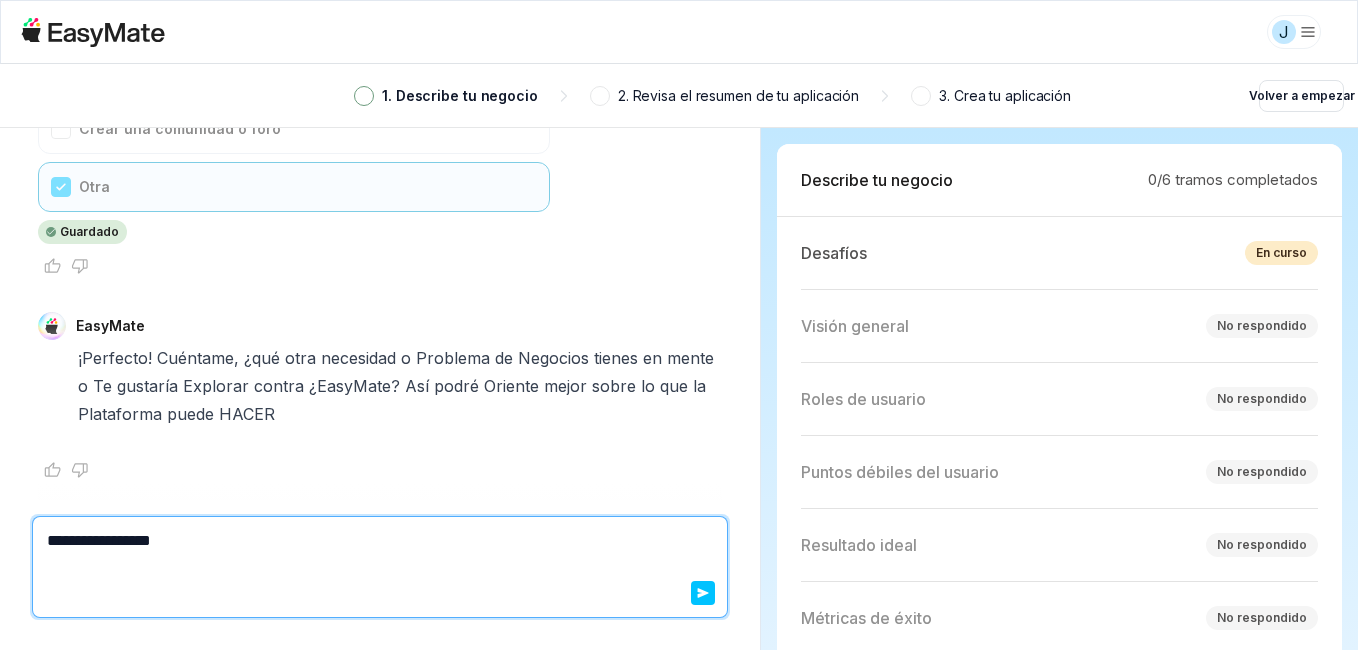 type on "*" 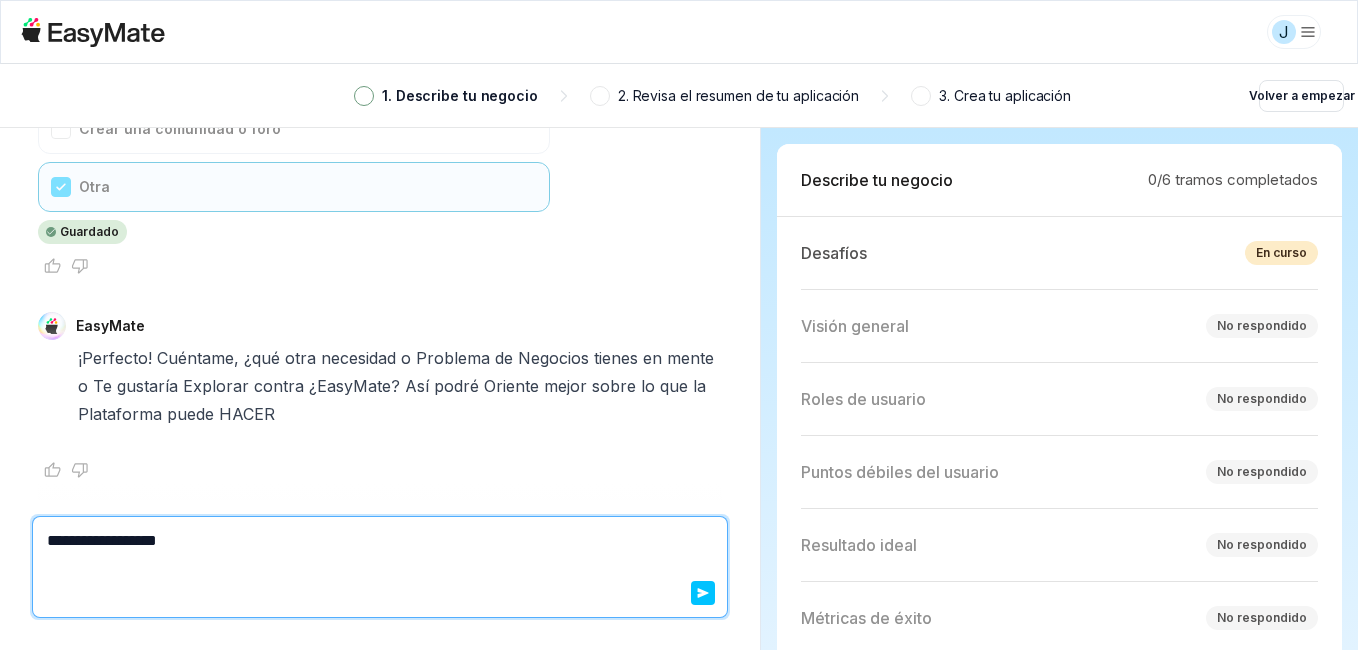 type on "*" 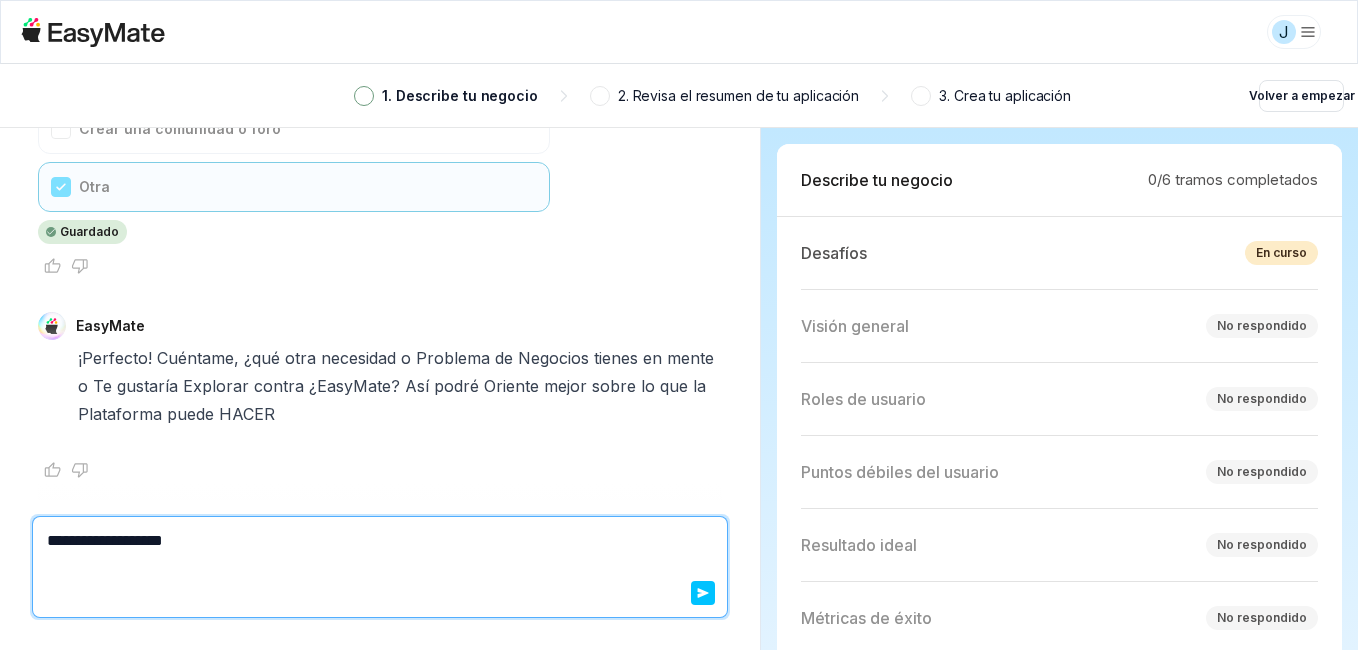 type on "*" 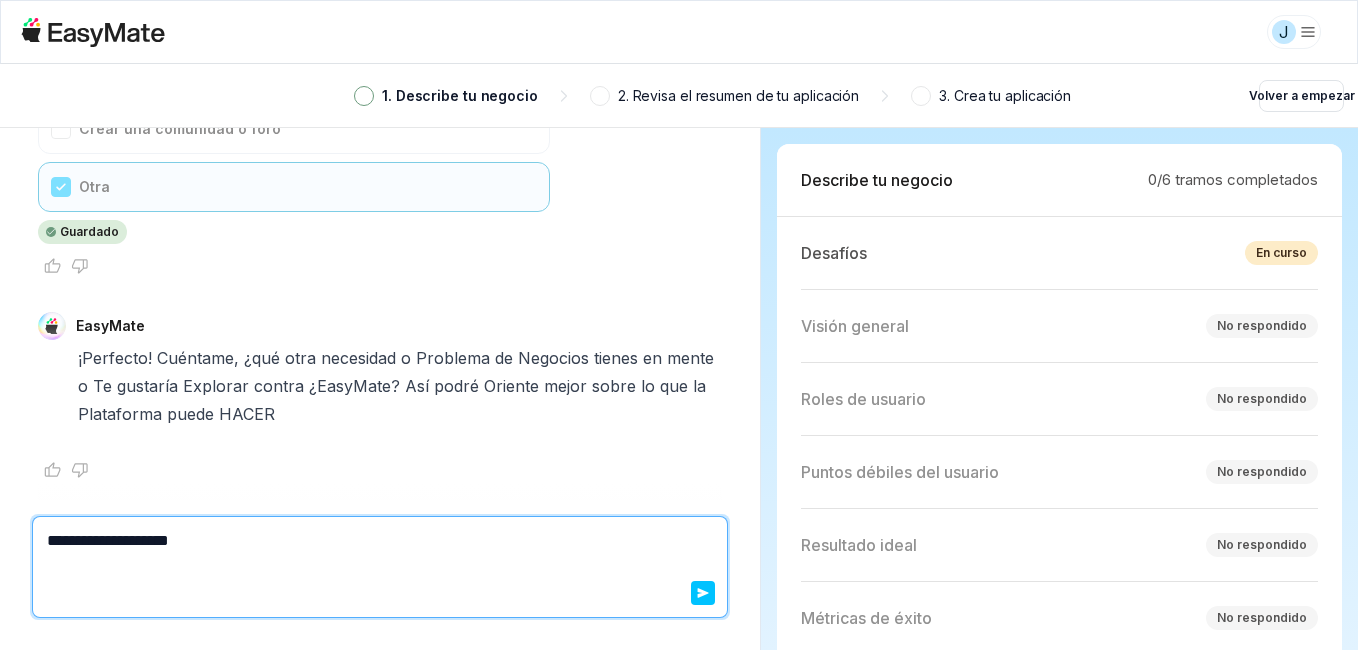 type on "*" 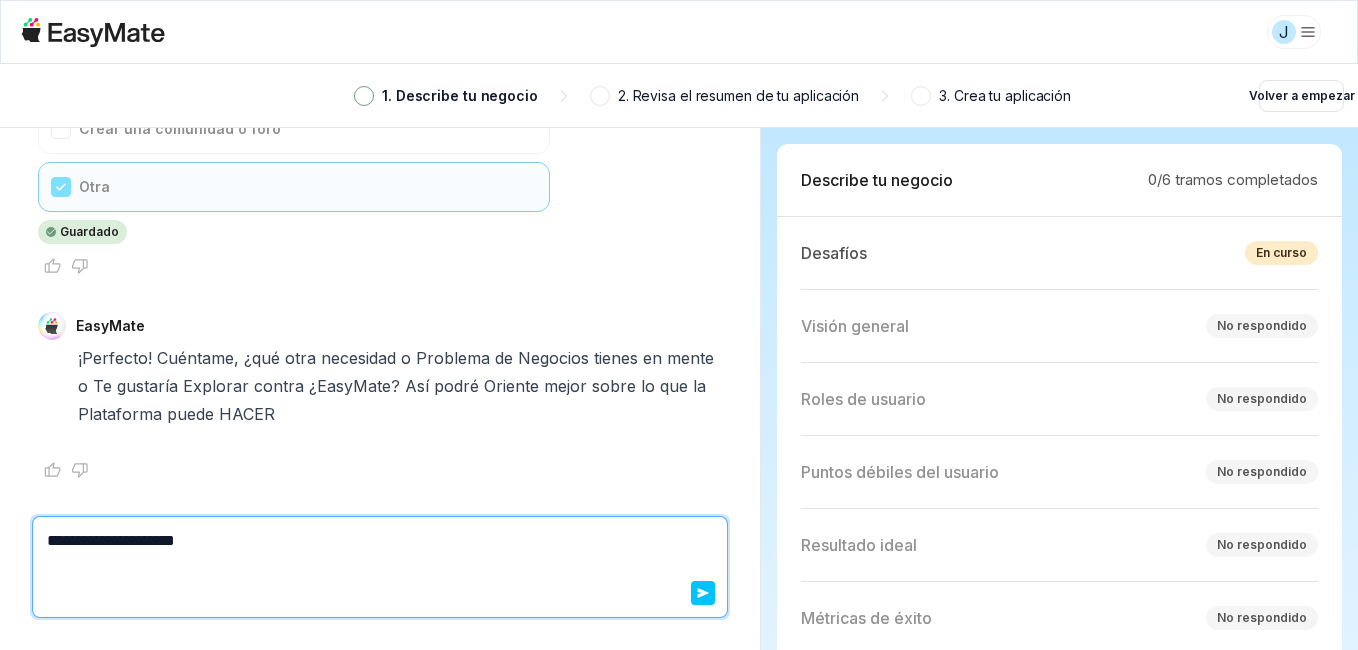 type on "*" 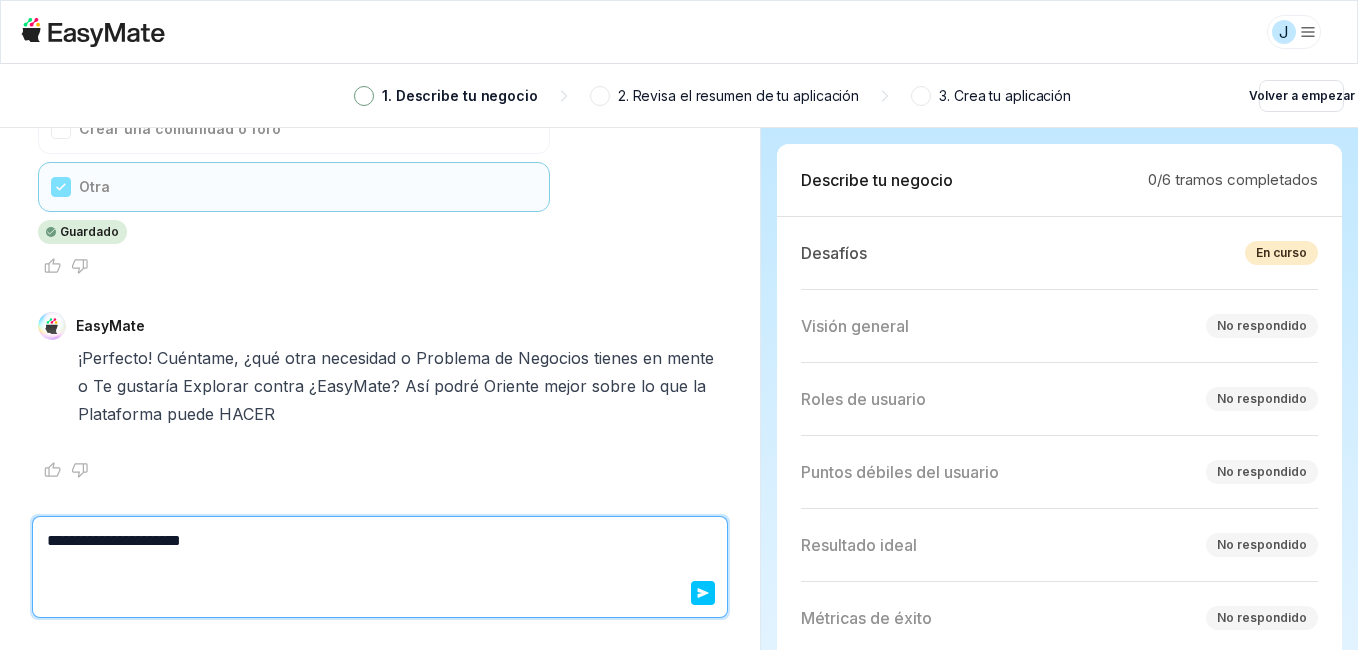 type on "*" 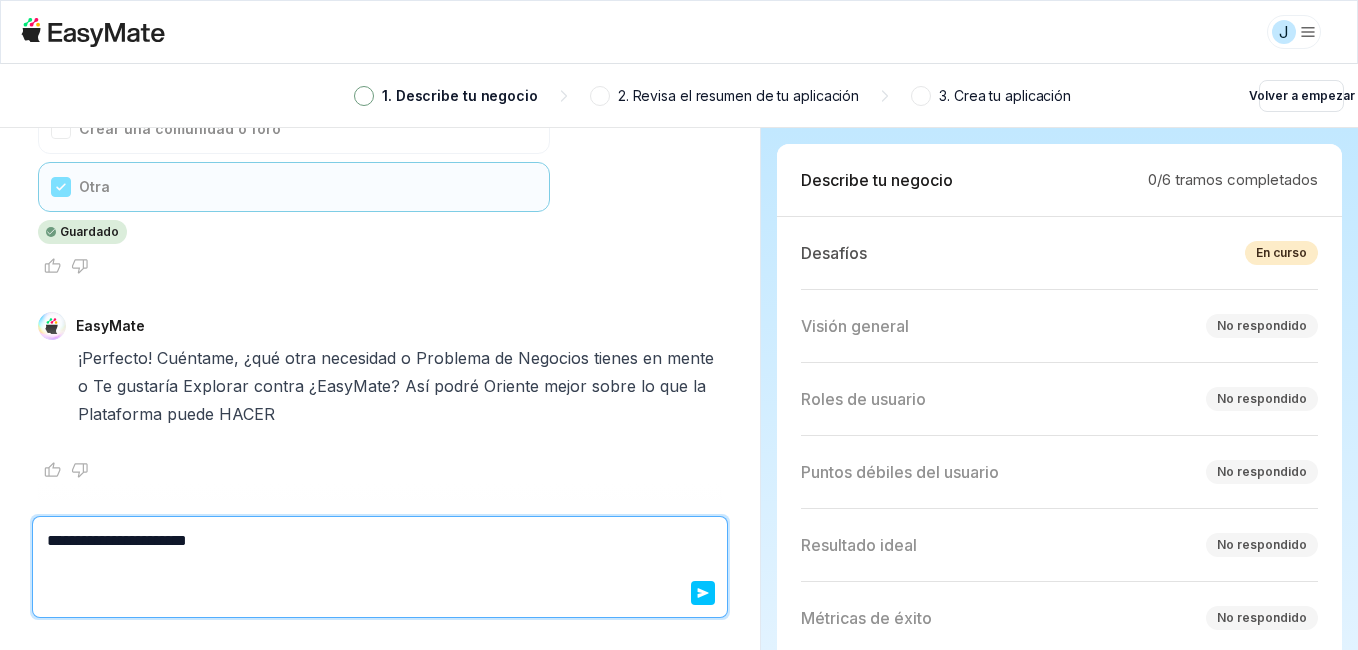 type on "*" 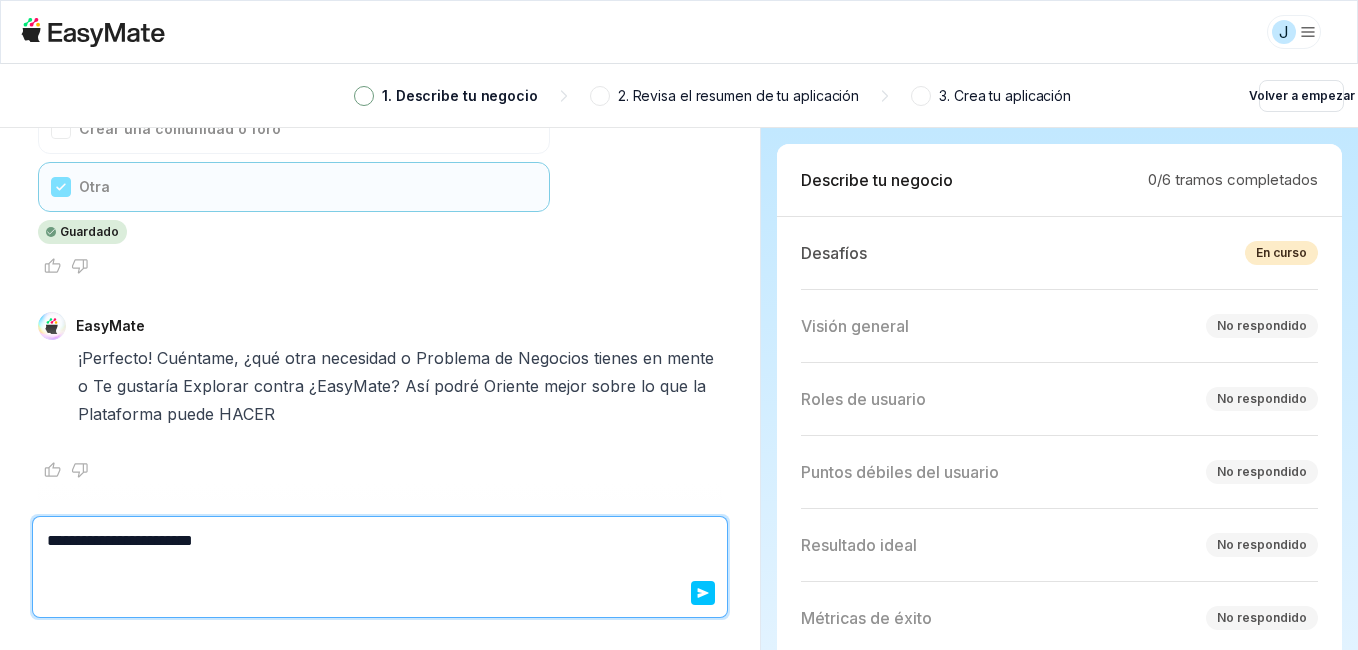 type on "*" 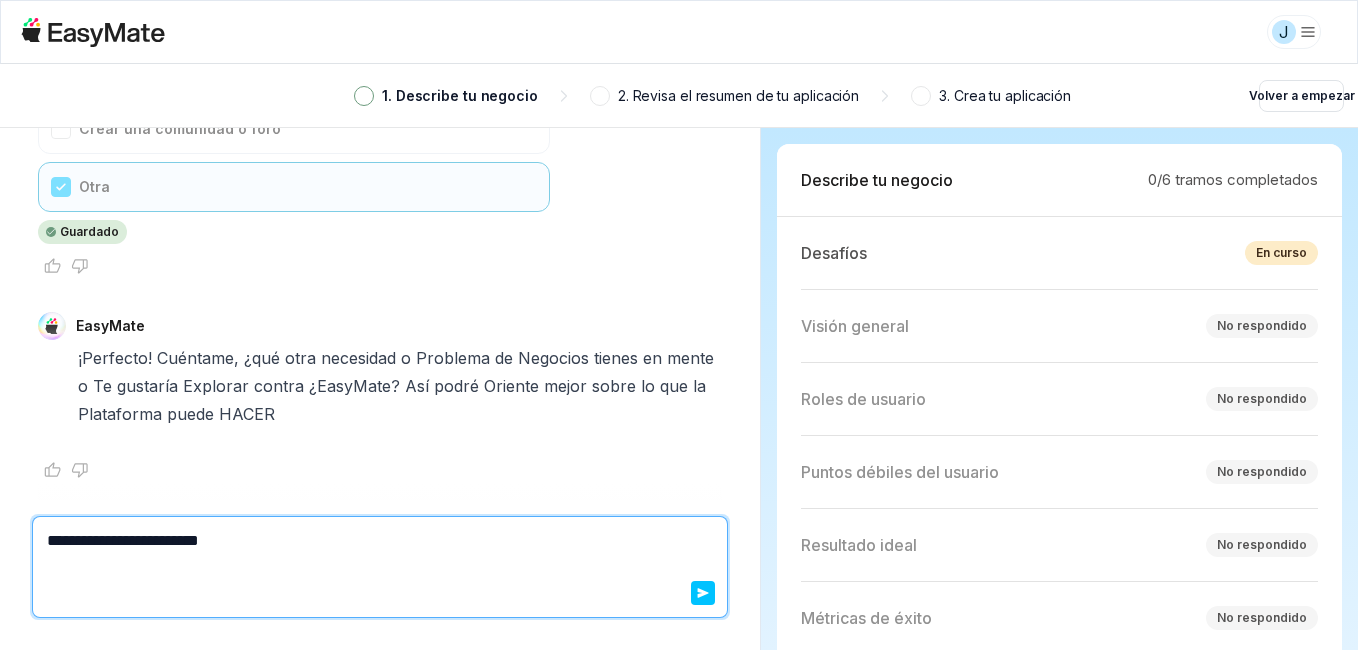 type on "*" 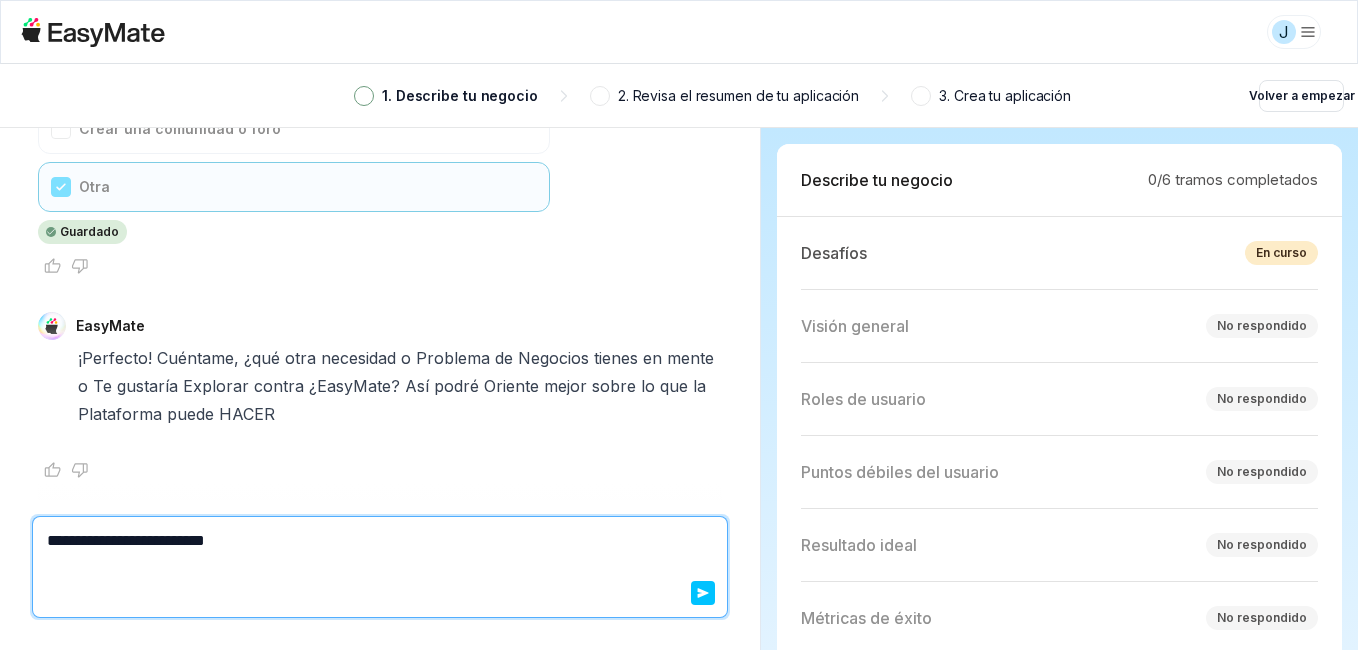 type on "*" 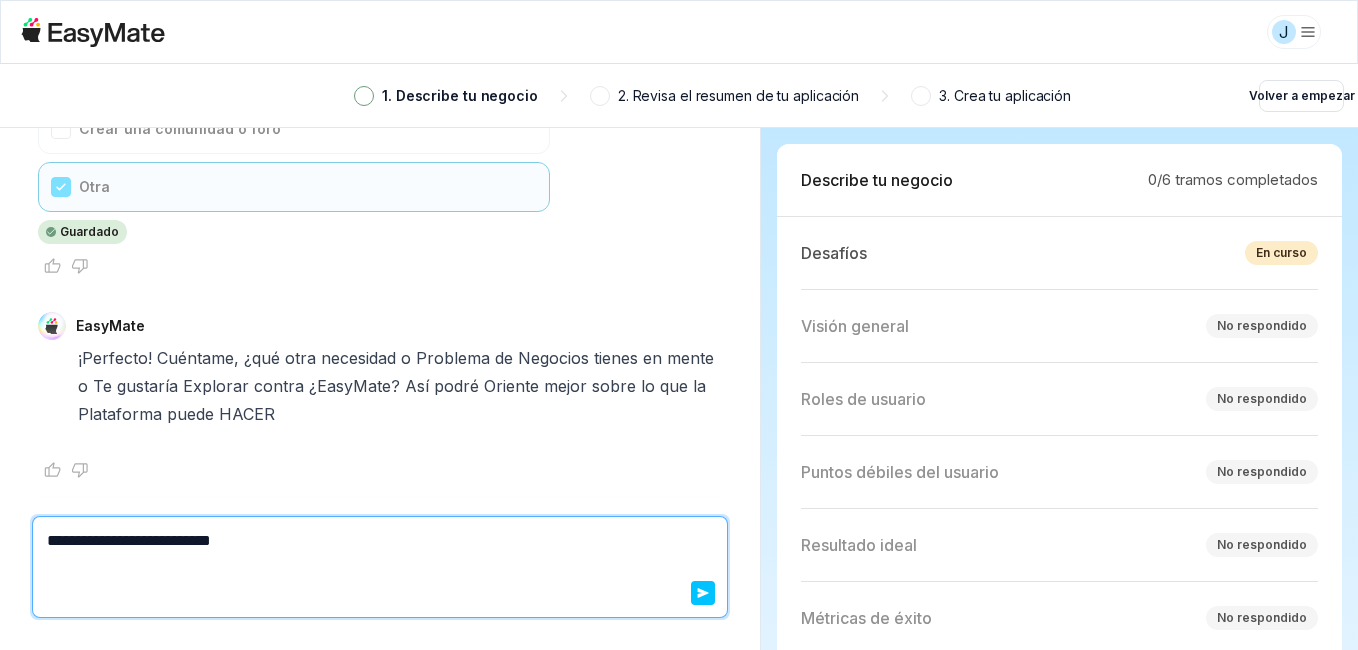type on "*" 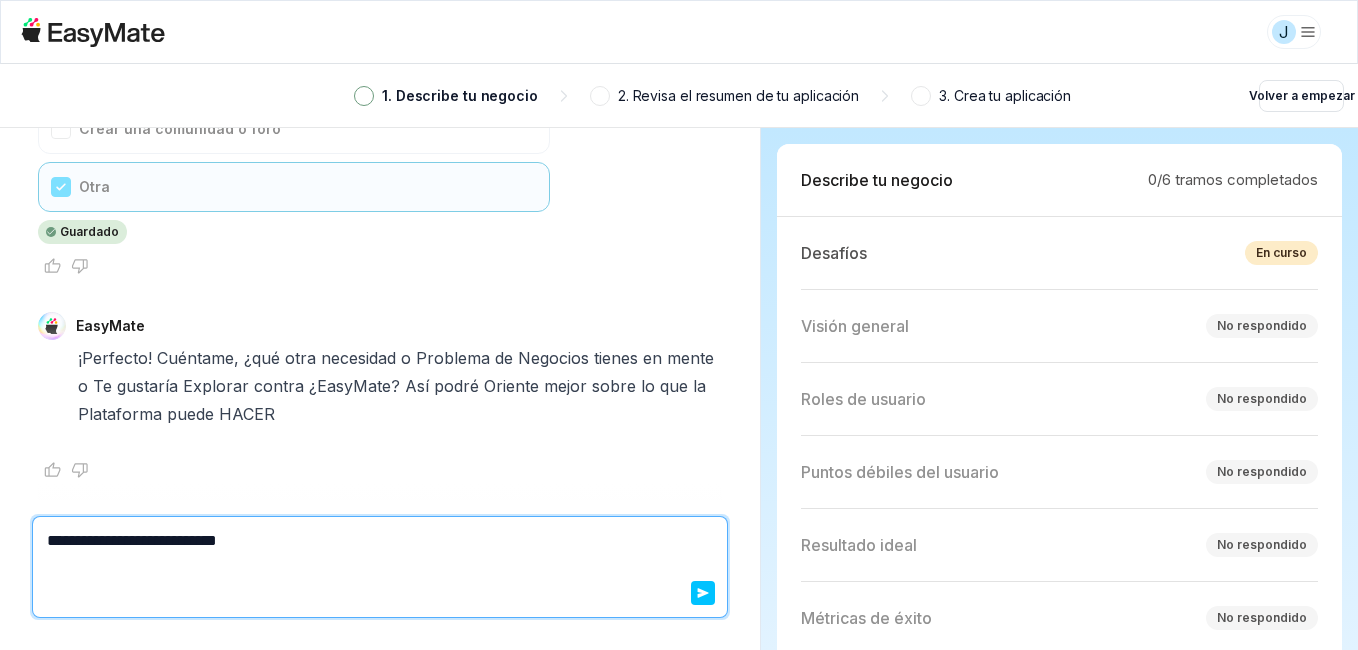 type on "*" 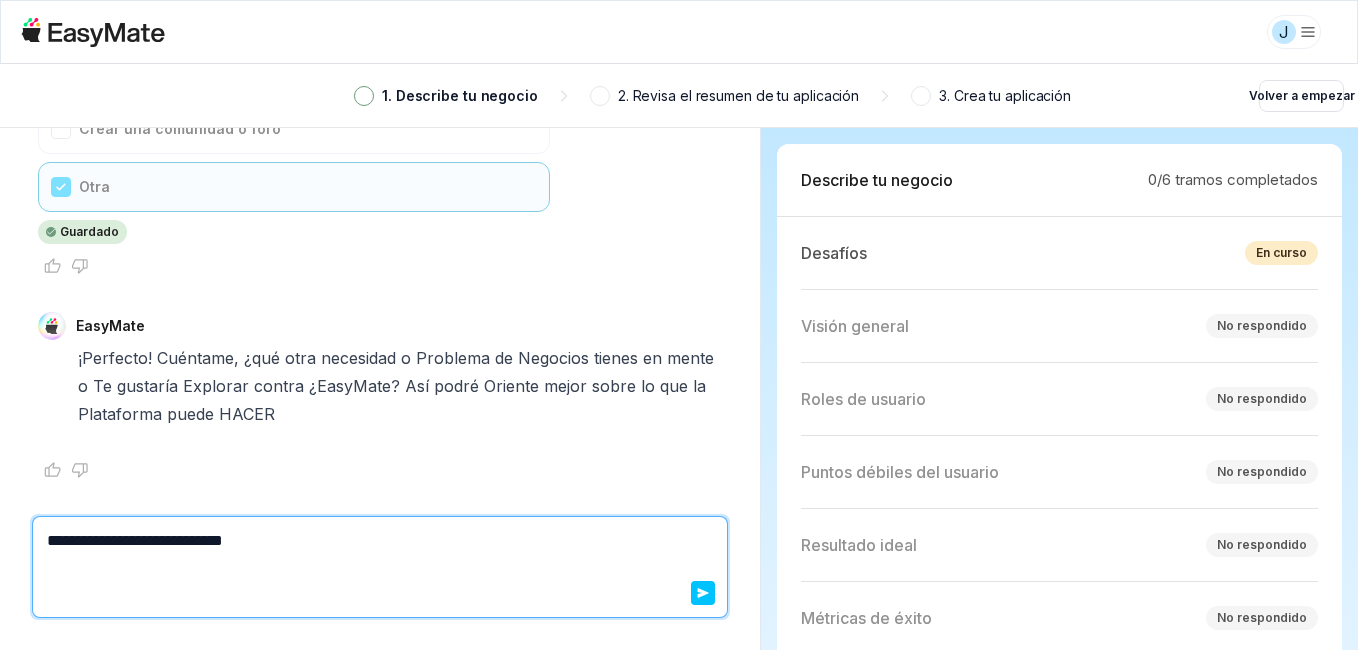 type on "*" 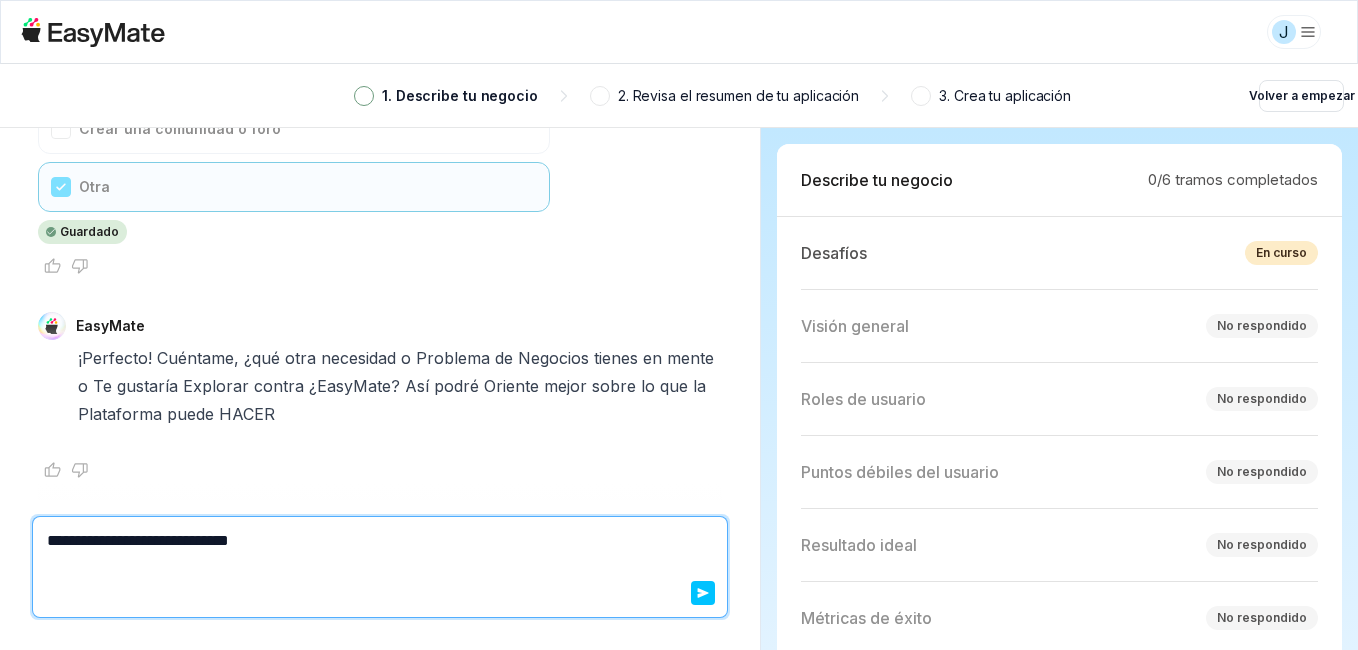 type on "*" 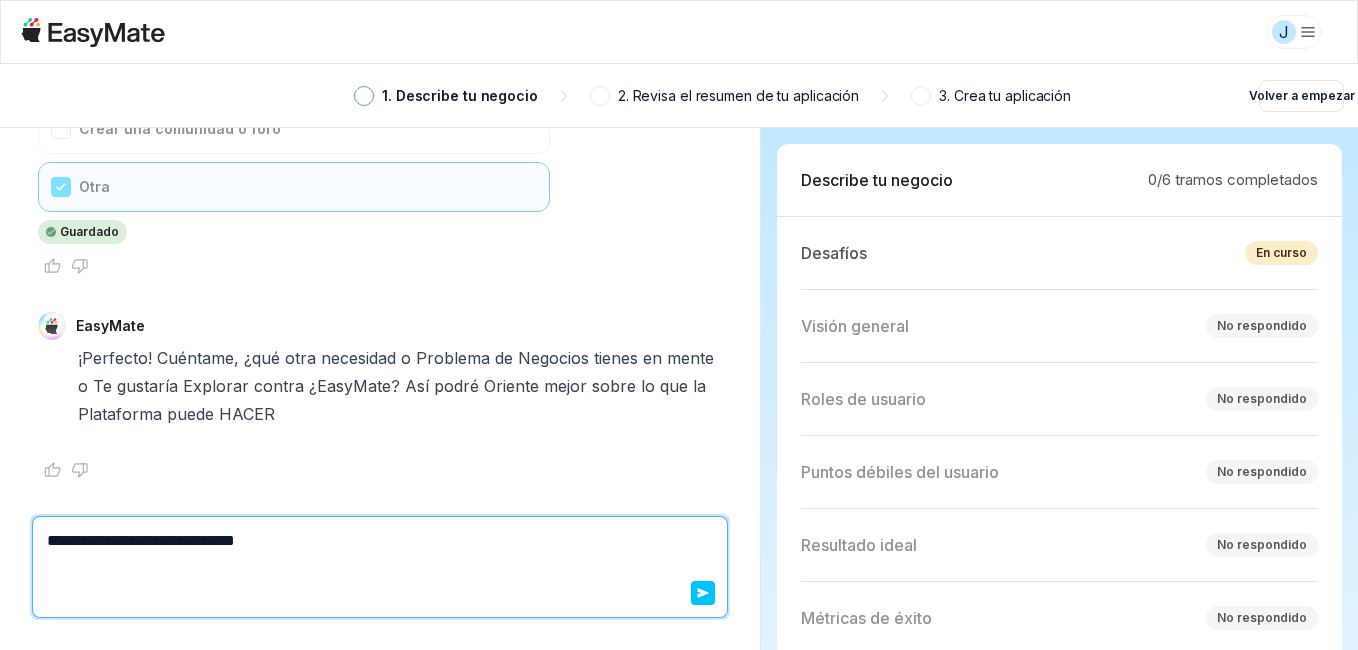 type on "*" 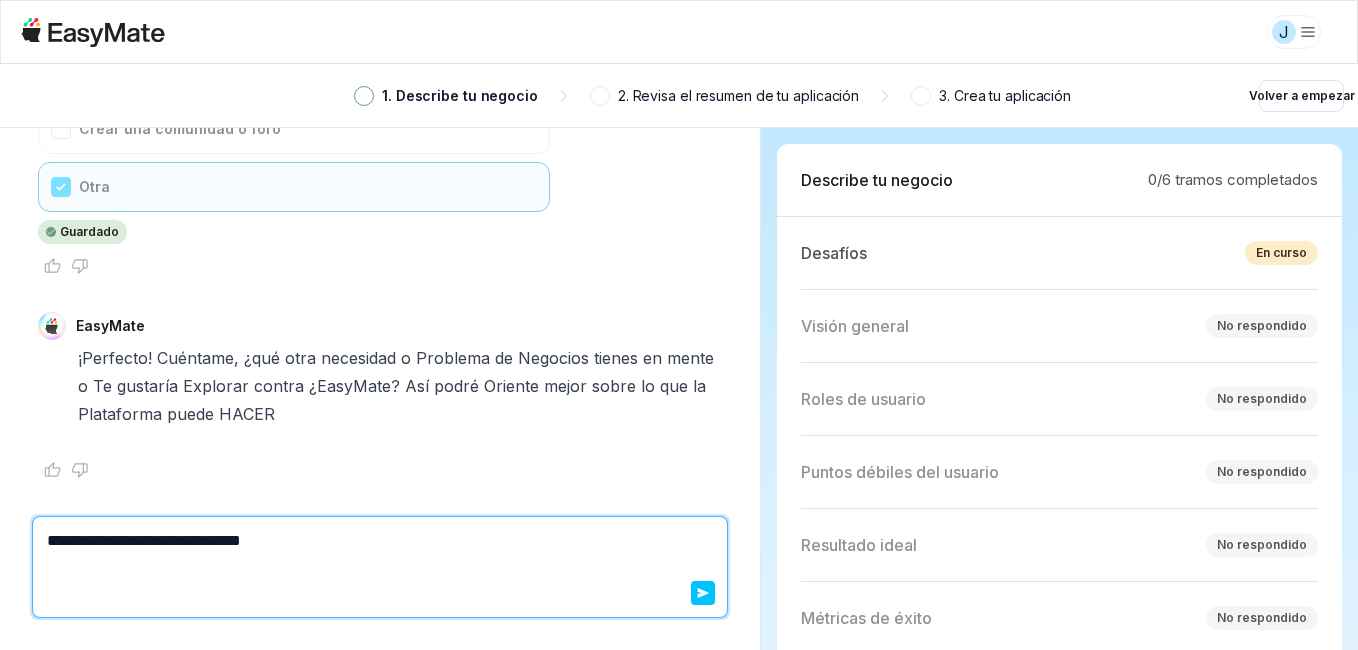 type on "*" 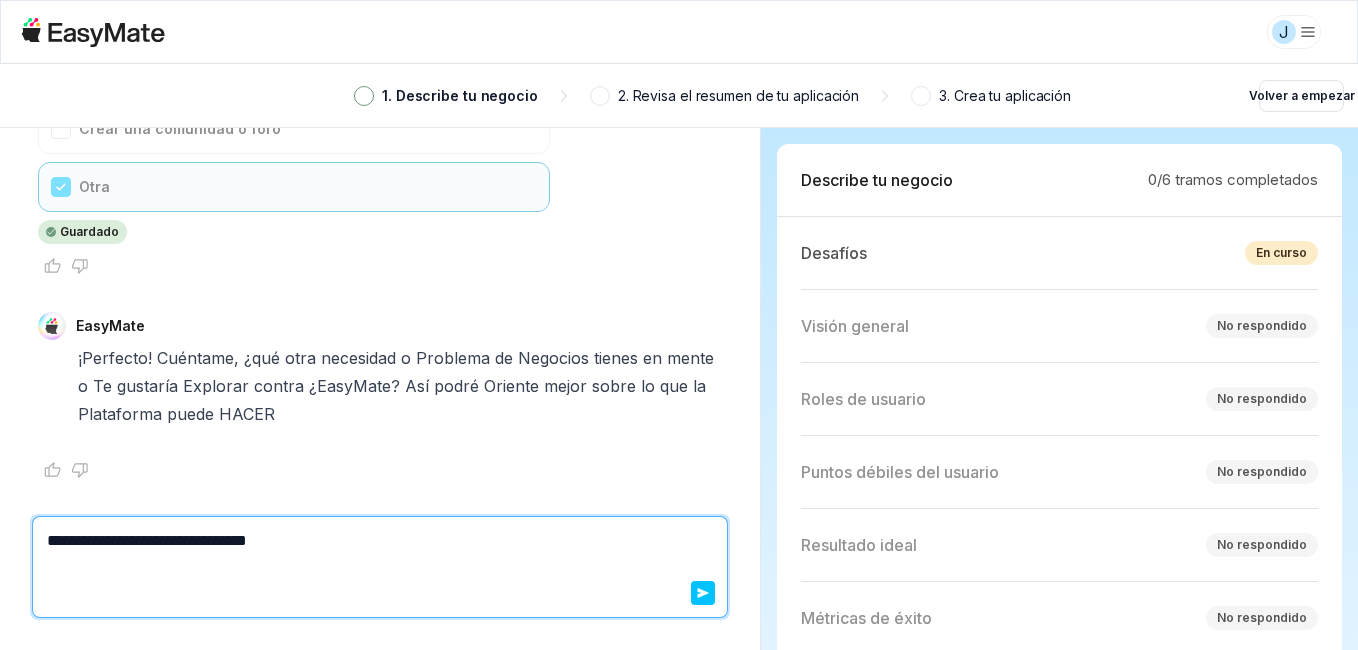 type on "*" 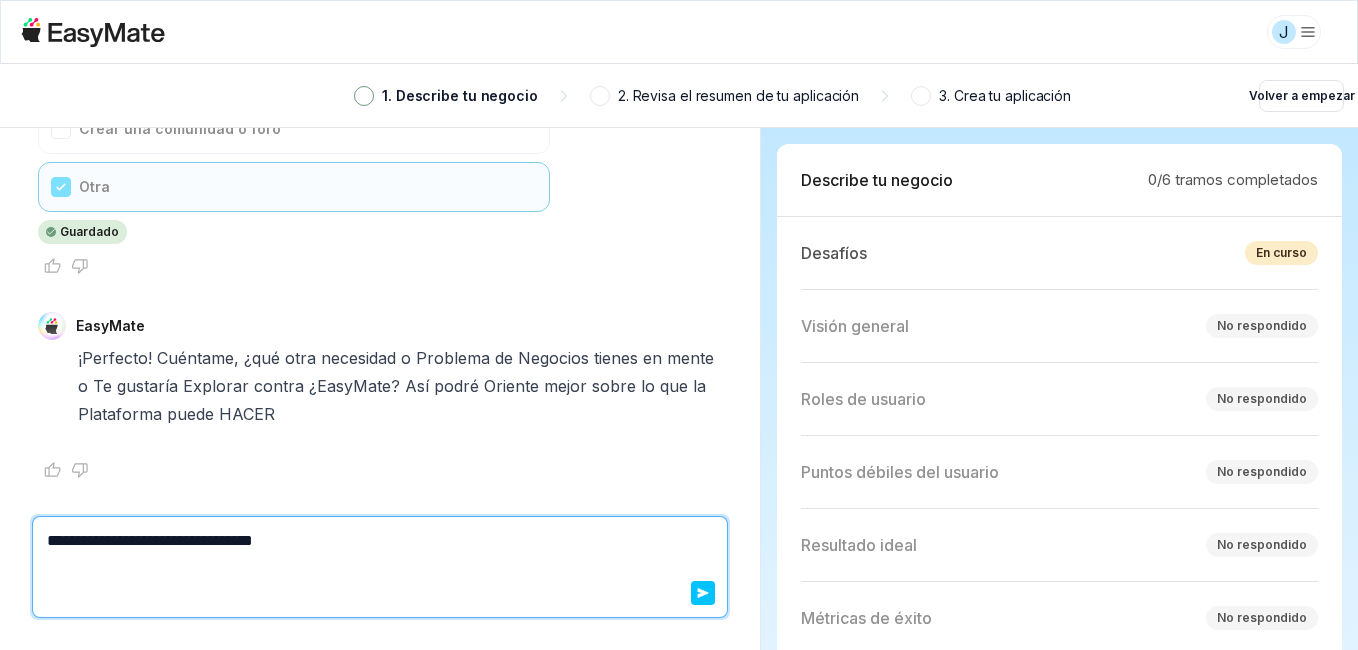 type on "*" 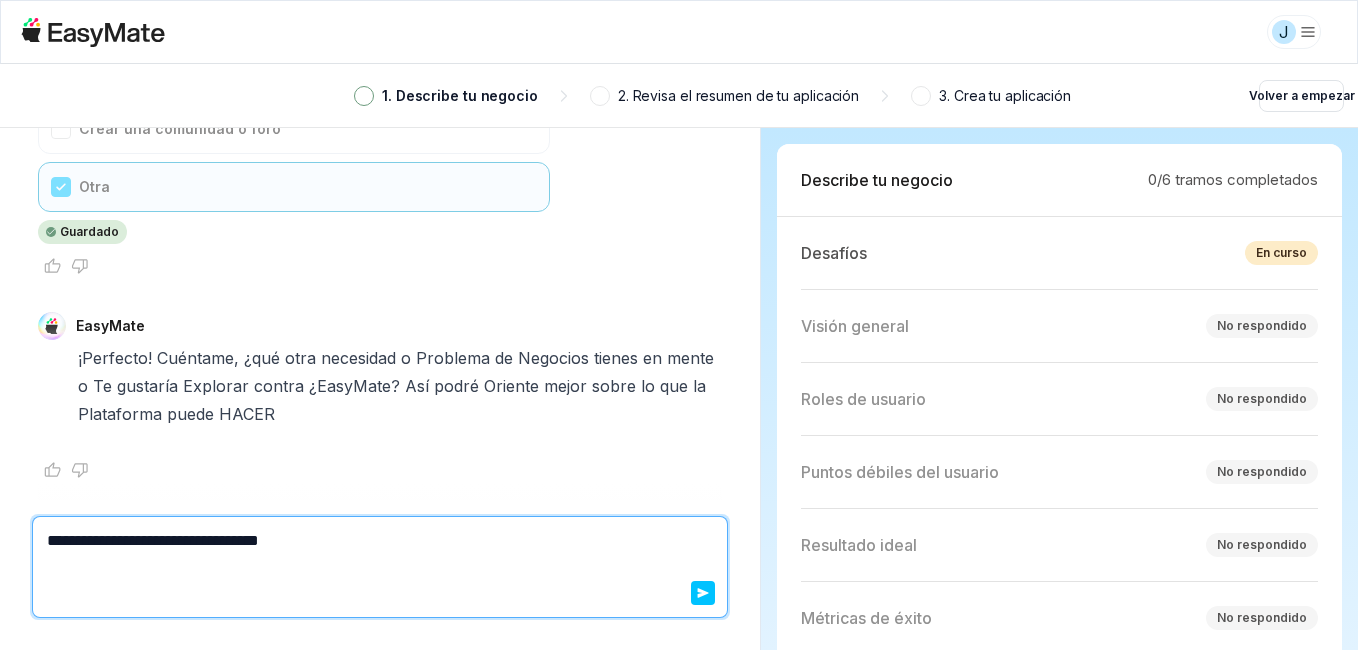 type on "*" 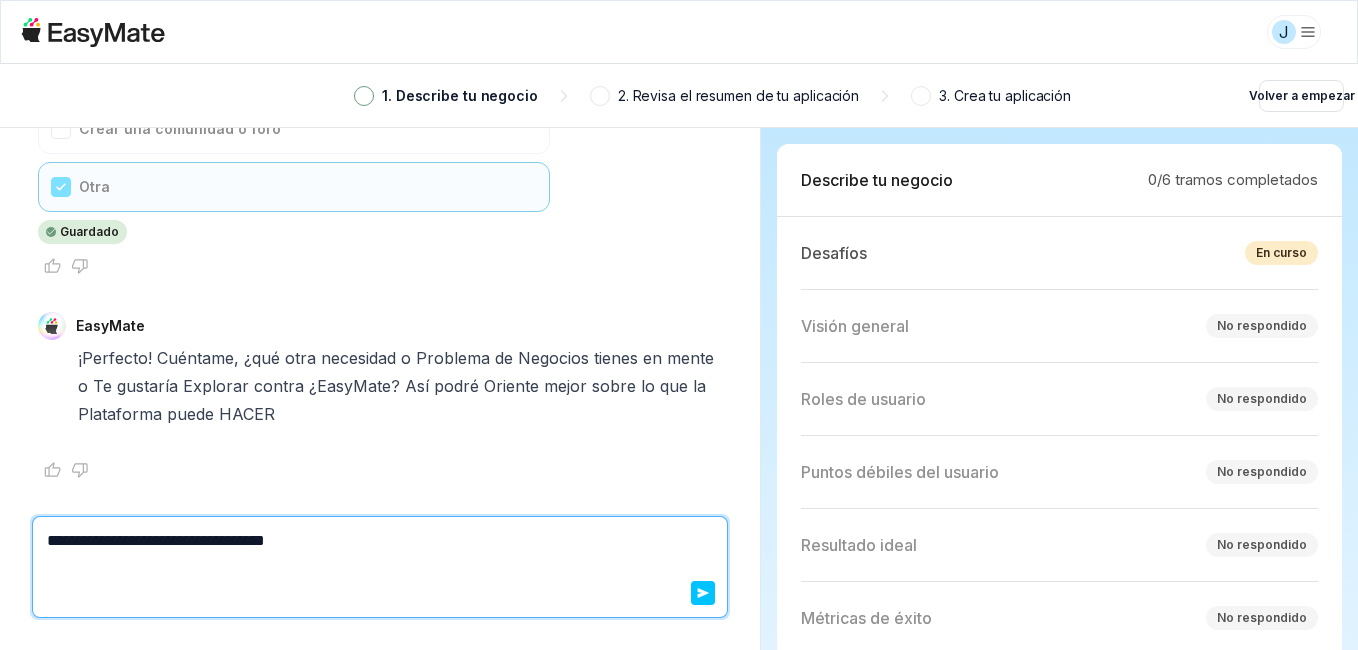 type on "*" 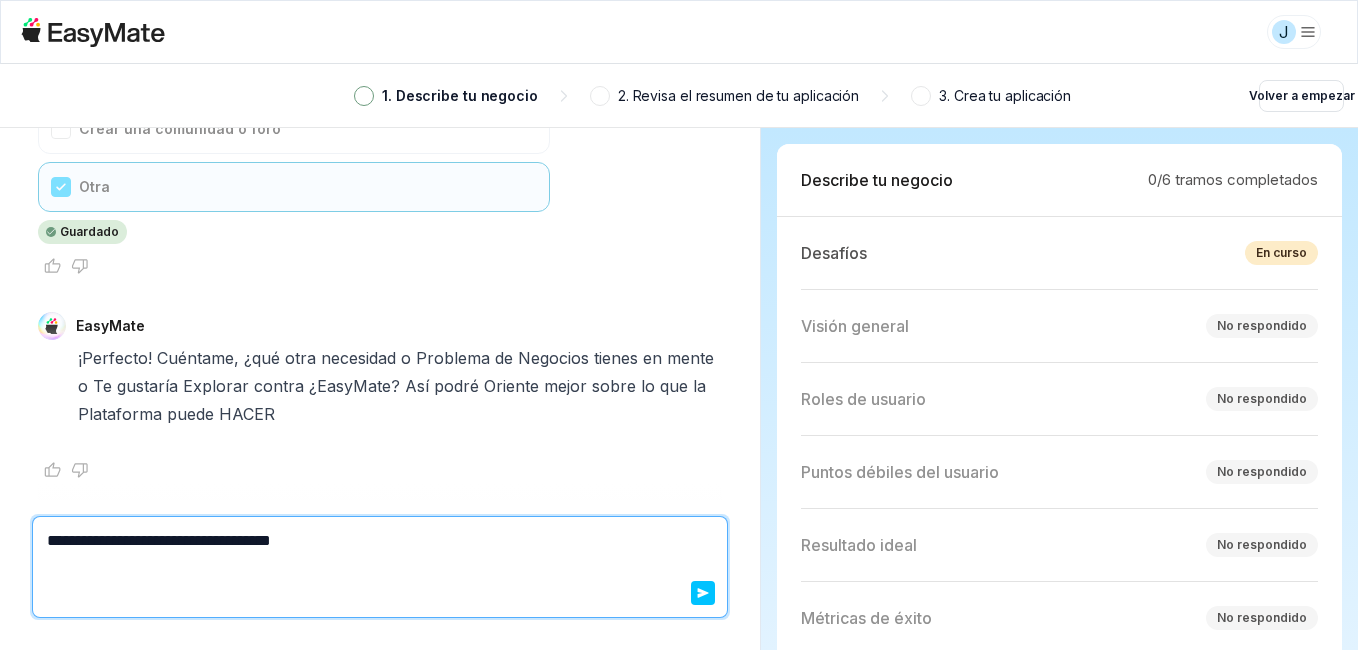 type on "*" 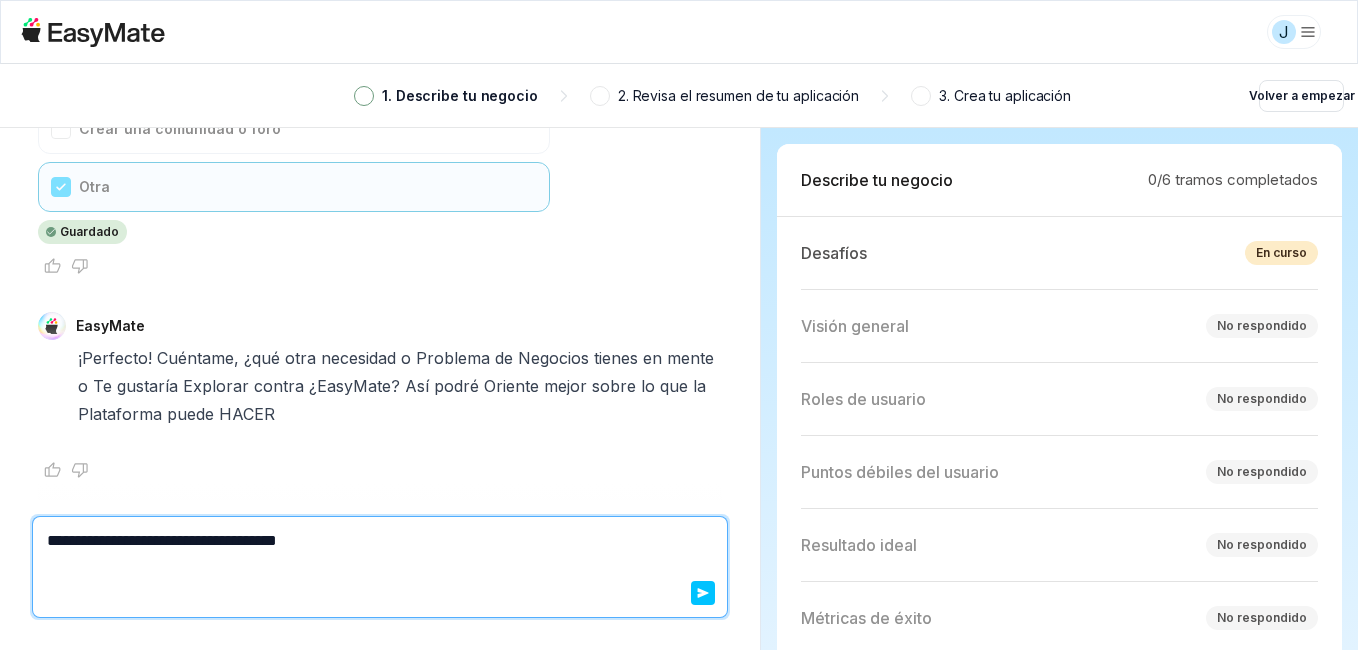 type on "*" 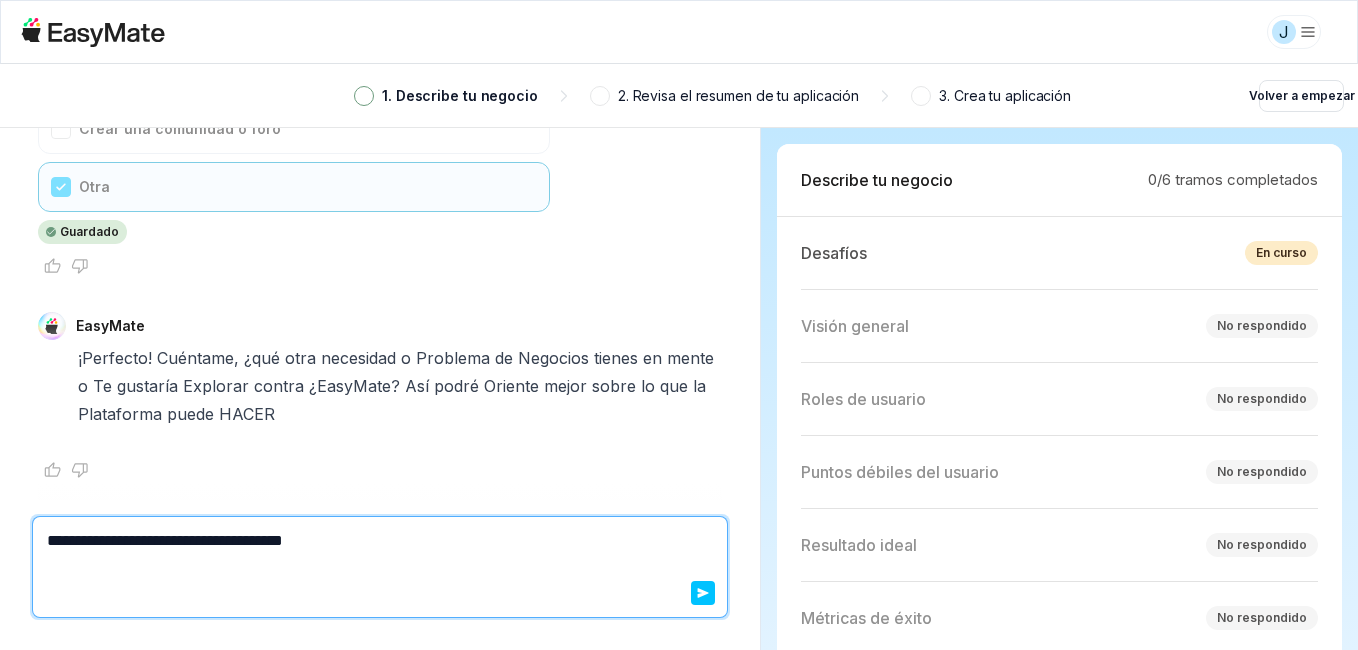 type on "*" 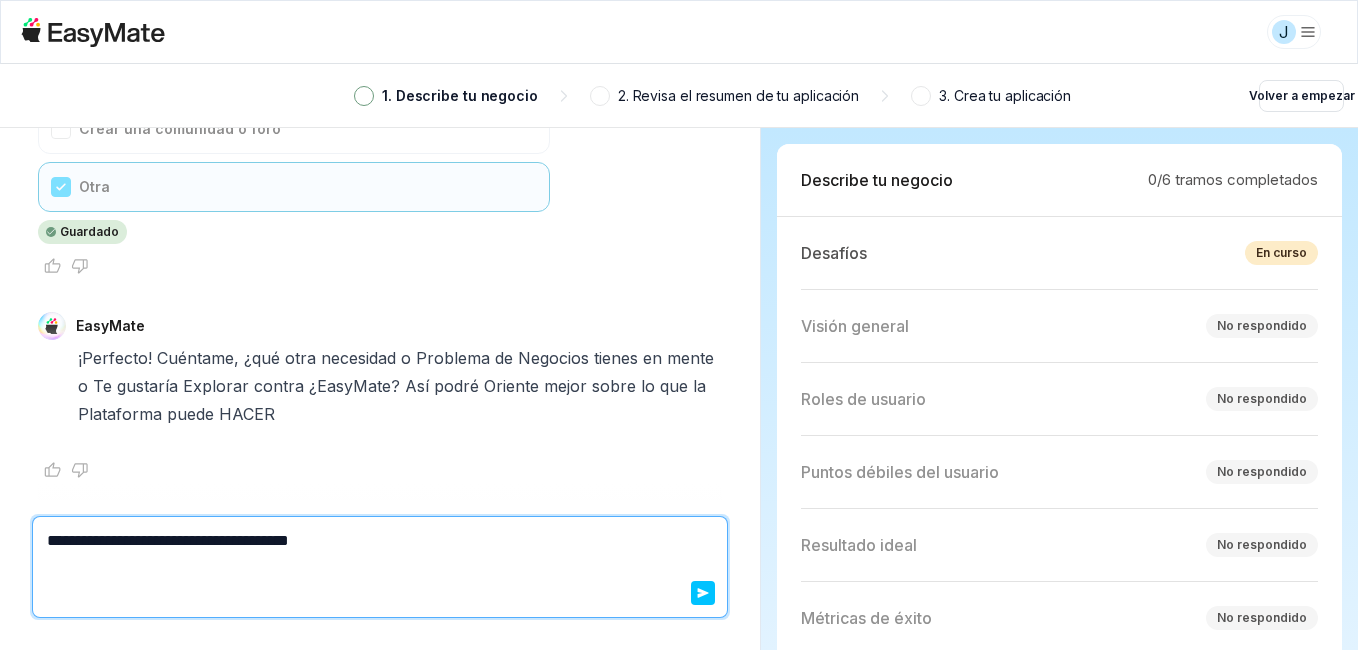 type on "*" 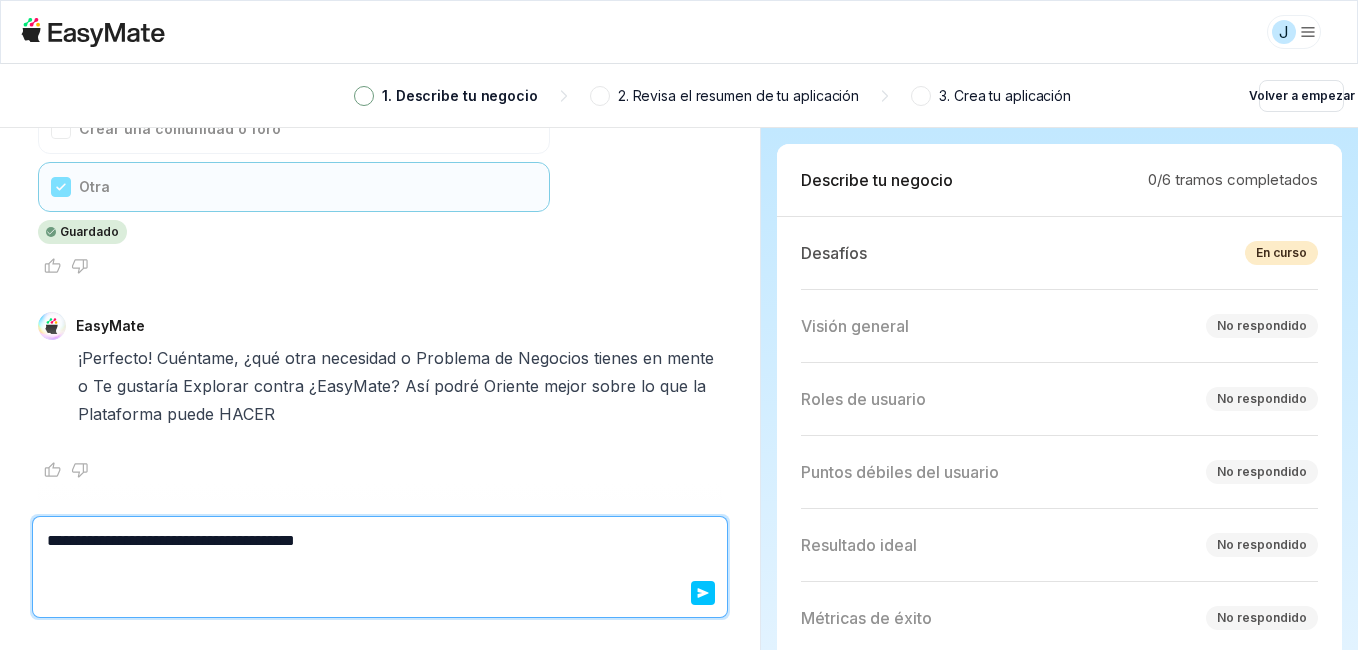 type on "*" 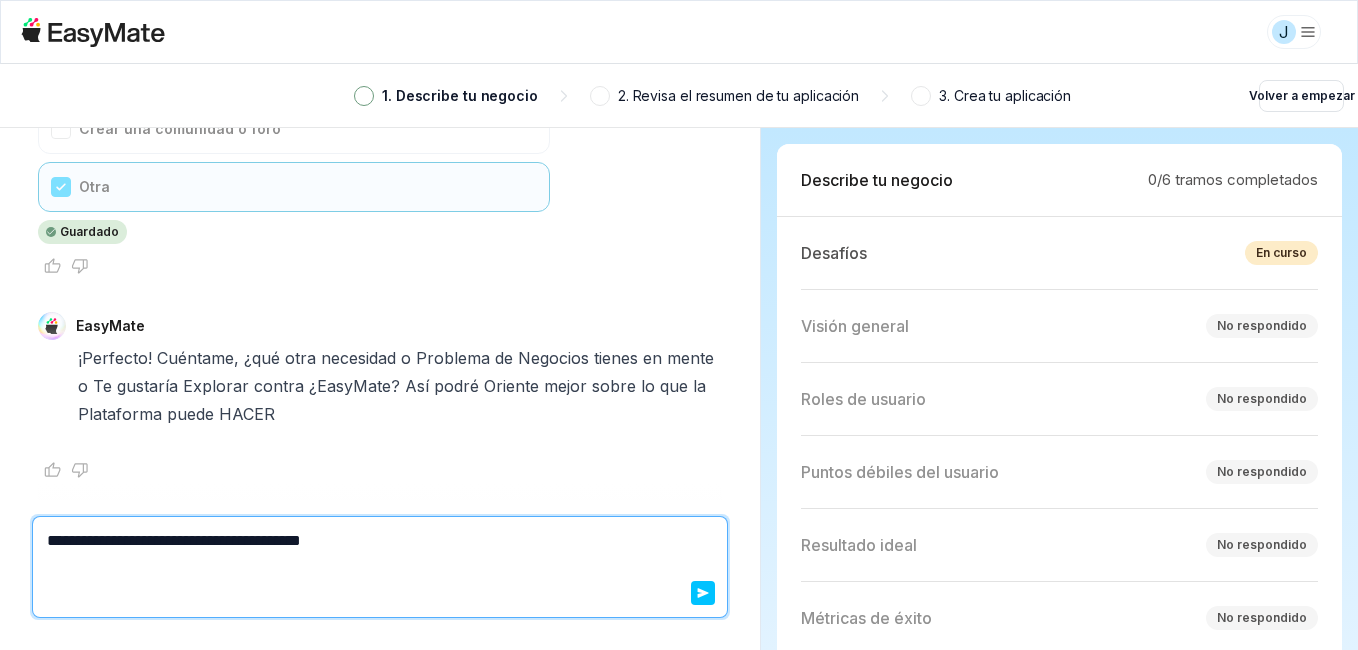 type on "*" 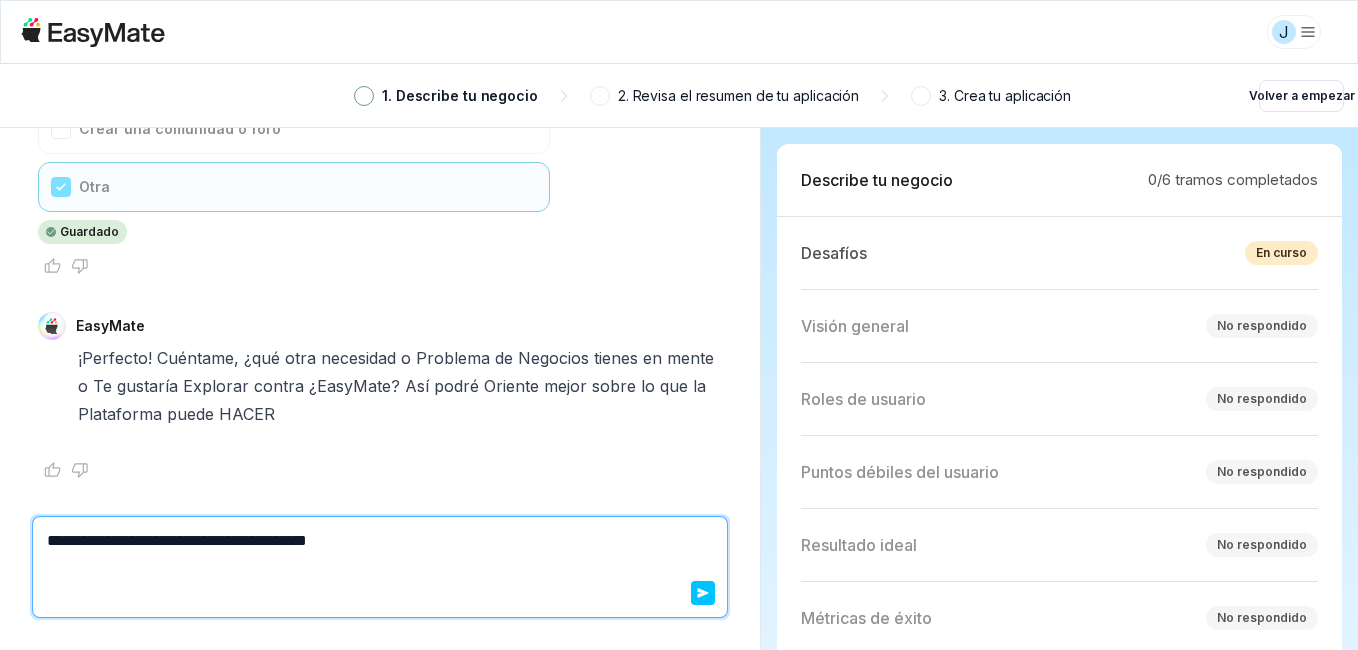 type on "*" 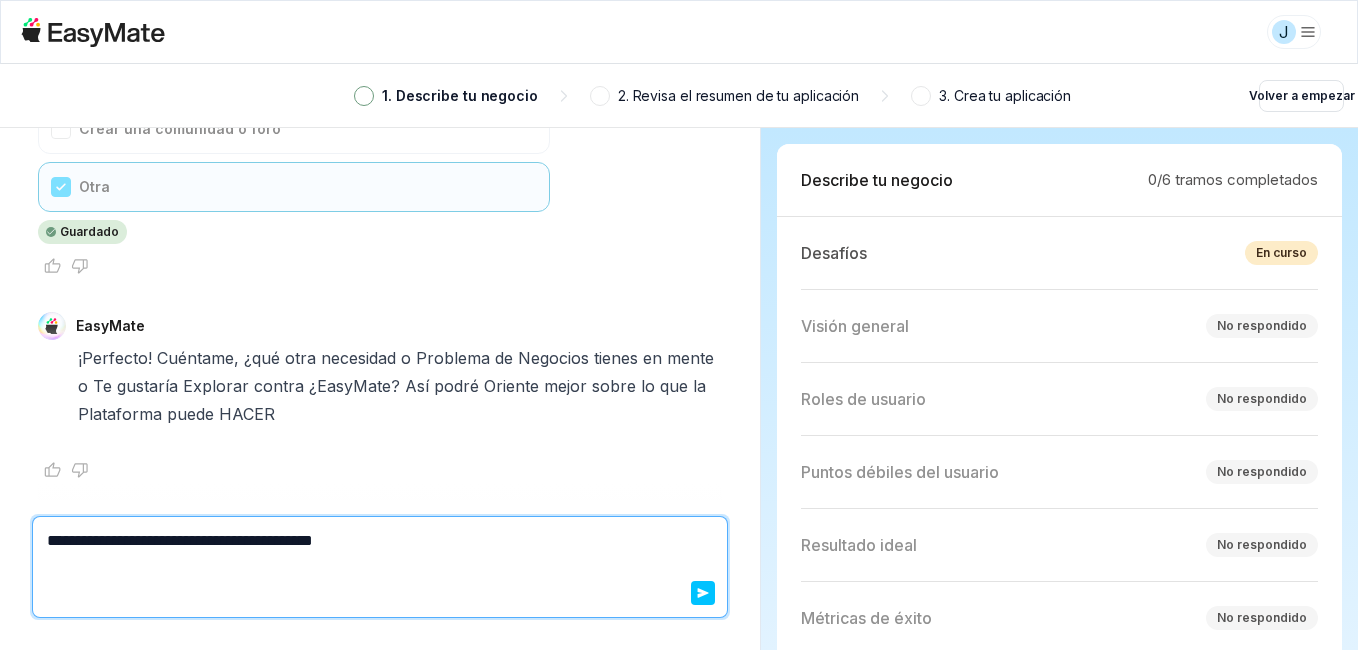 type on "*" 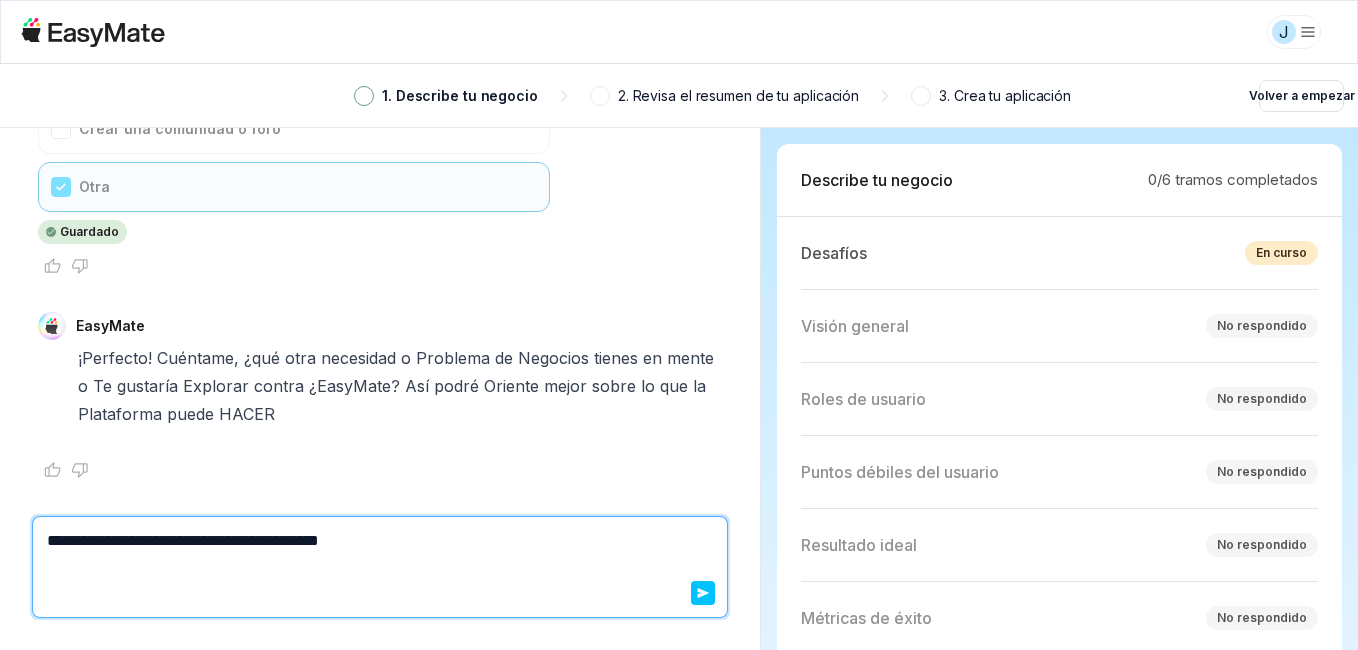 type on "*" 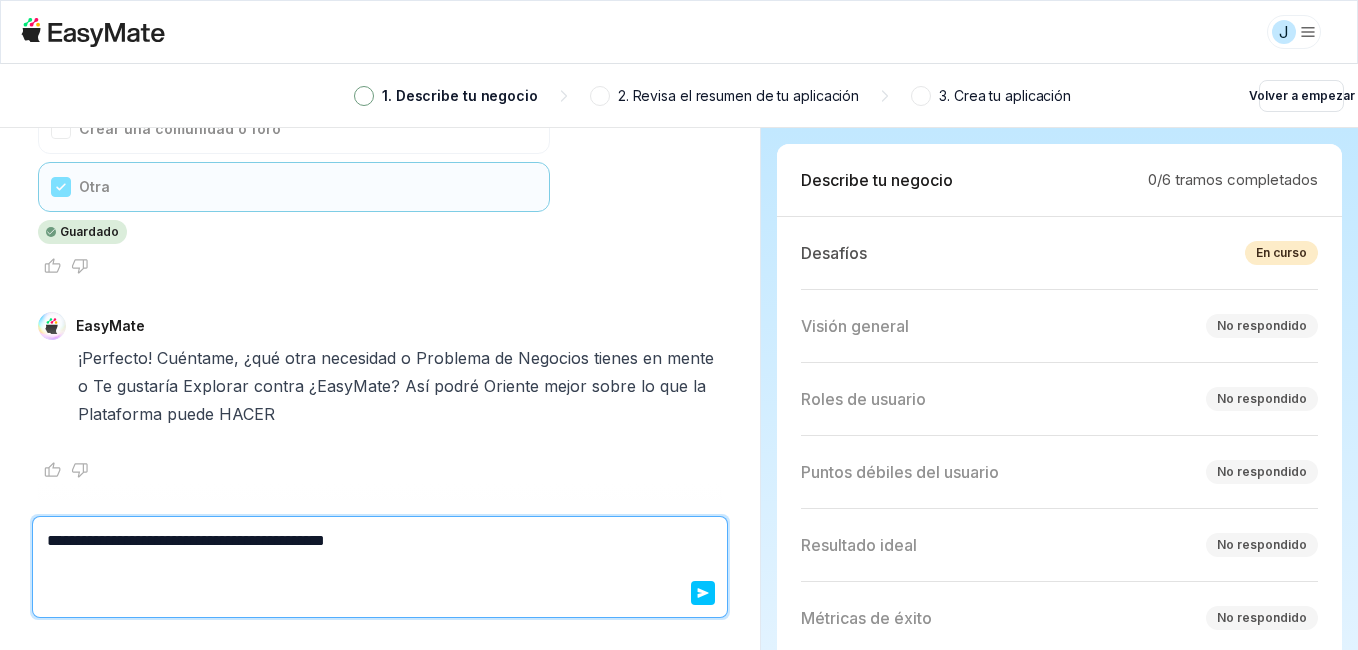 type on "*" 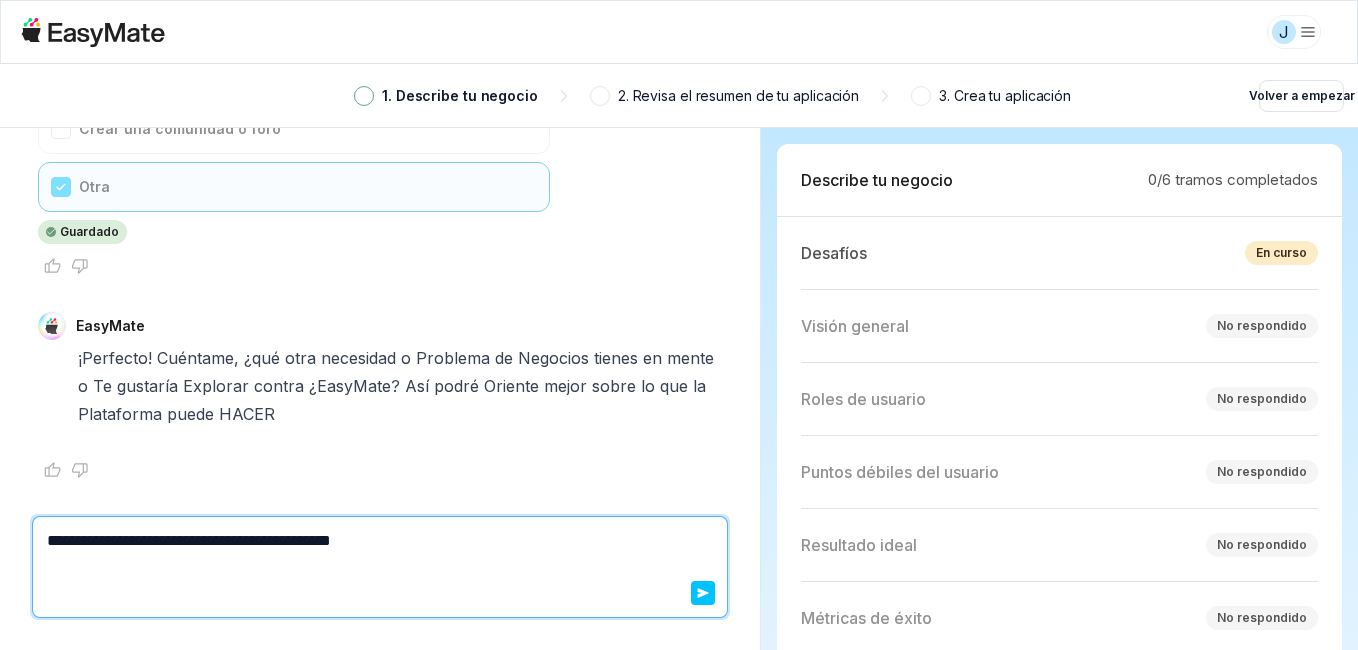 type on "*" 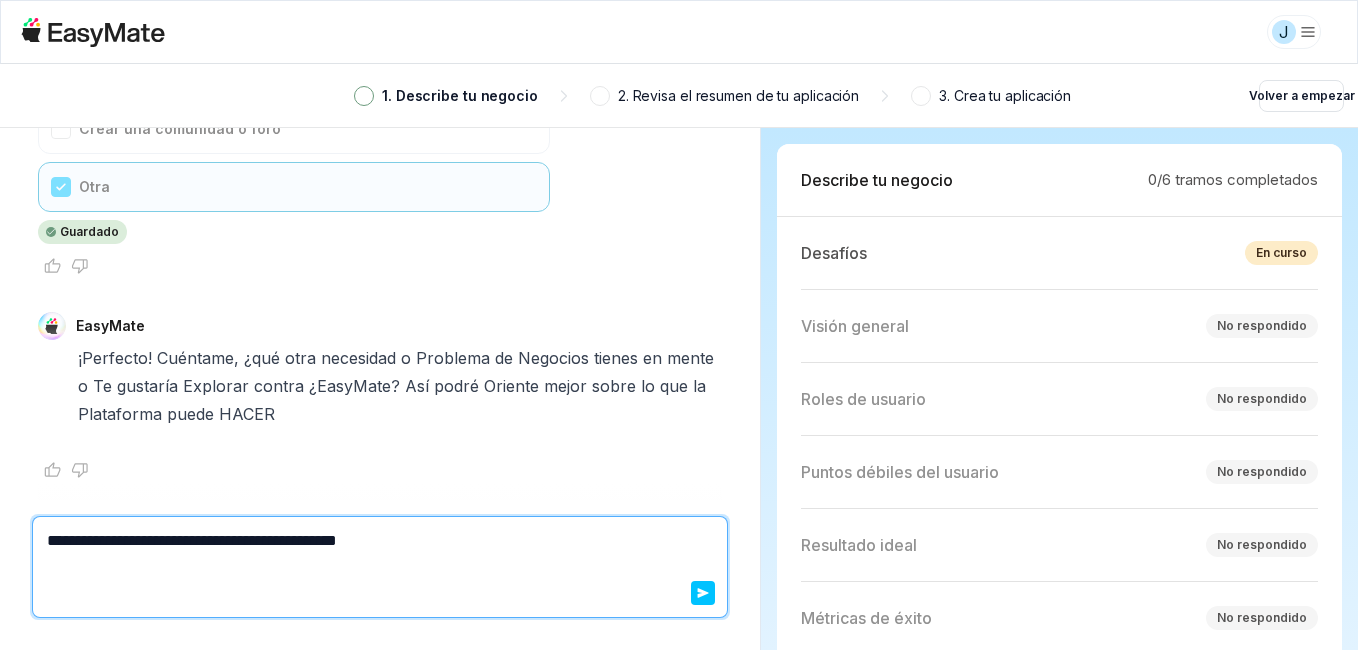 type on "*" 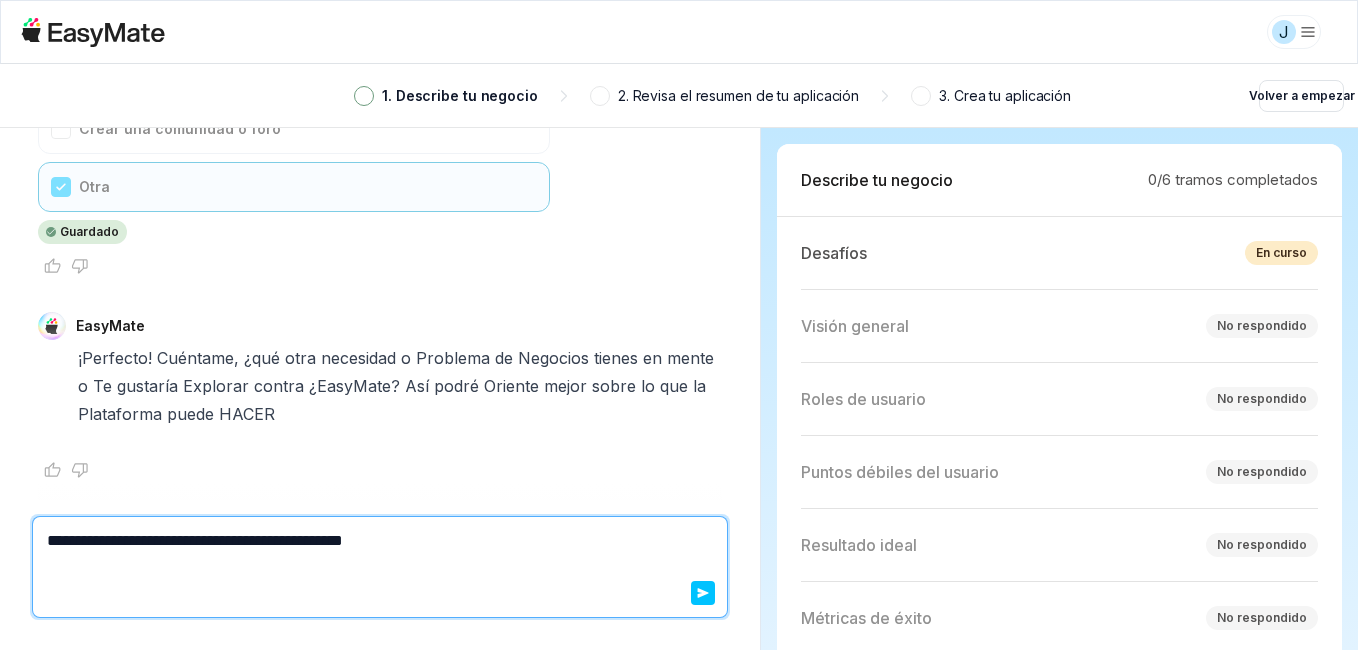 type on "*" 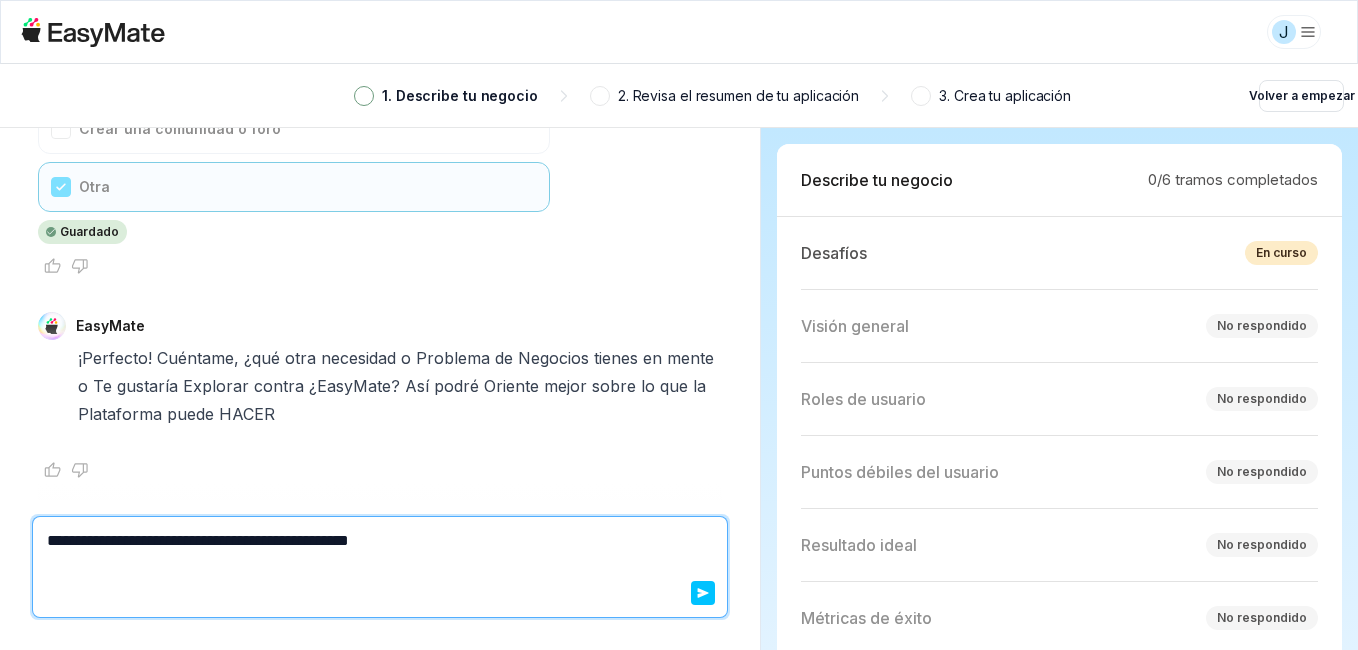 type on "*" 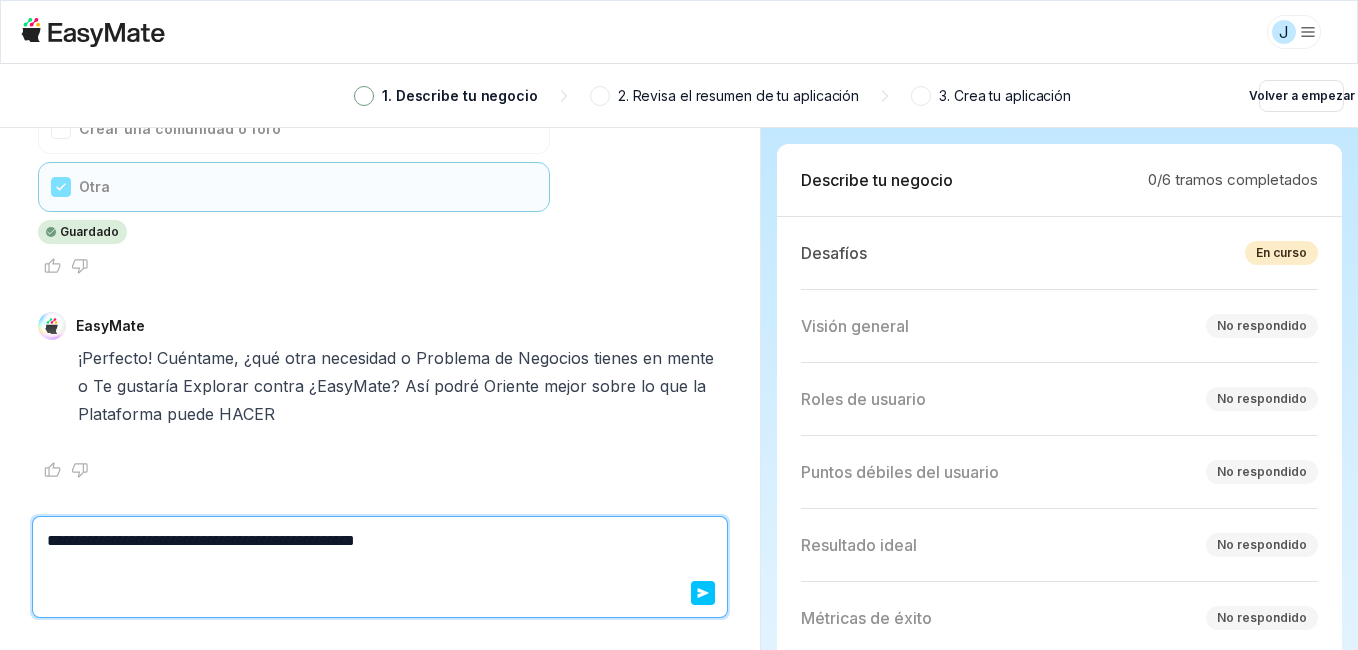 type on "*" 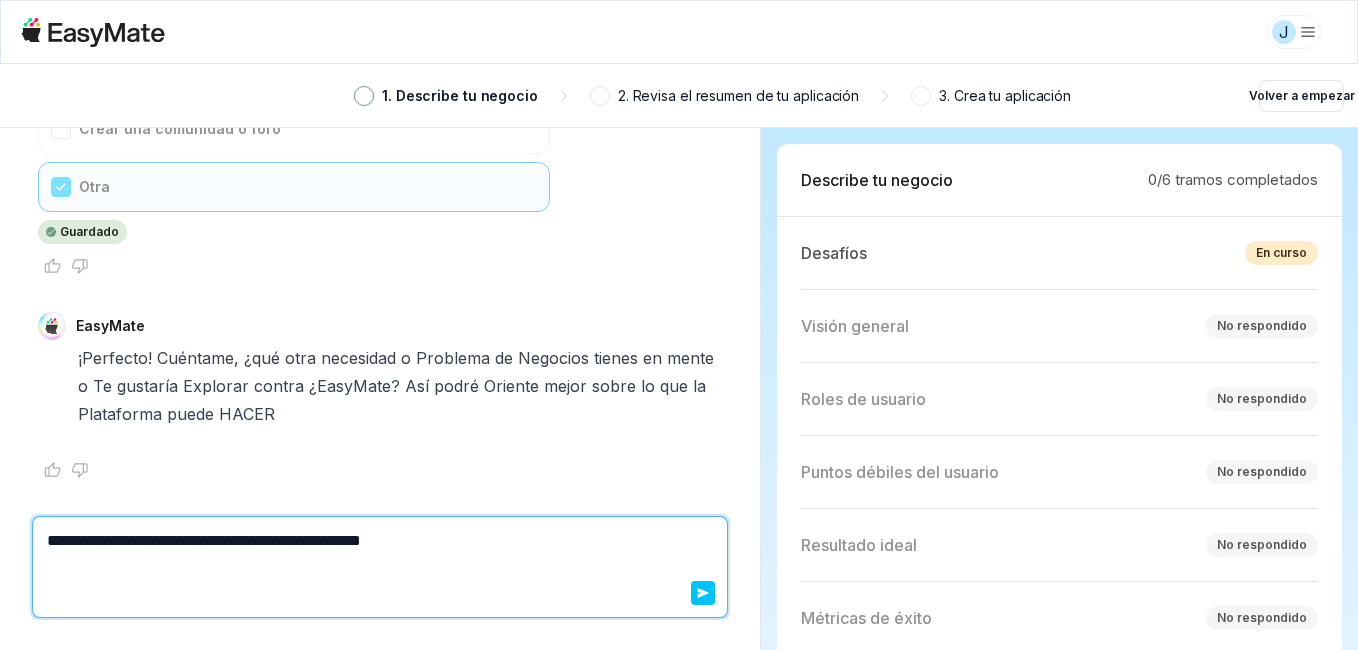 type on "*" 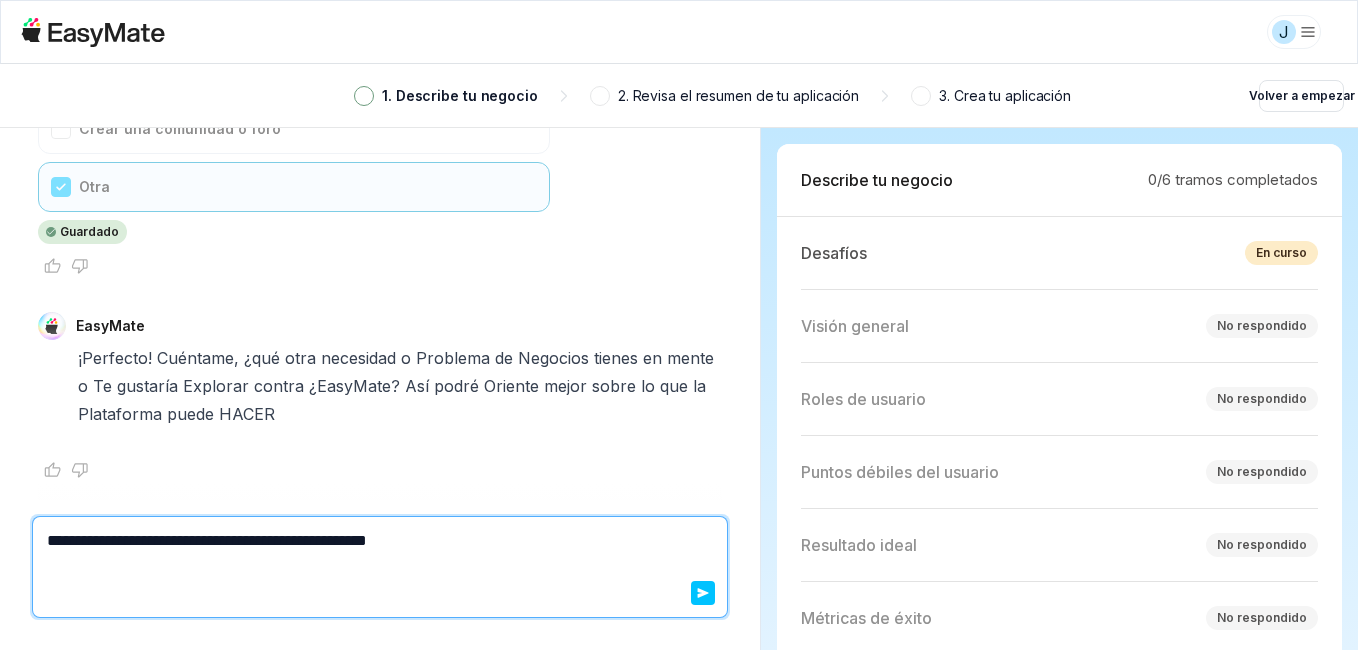 type on "*" 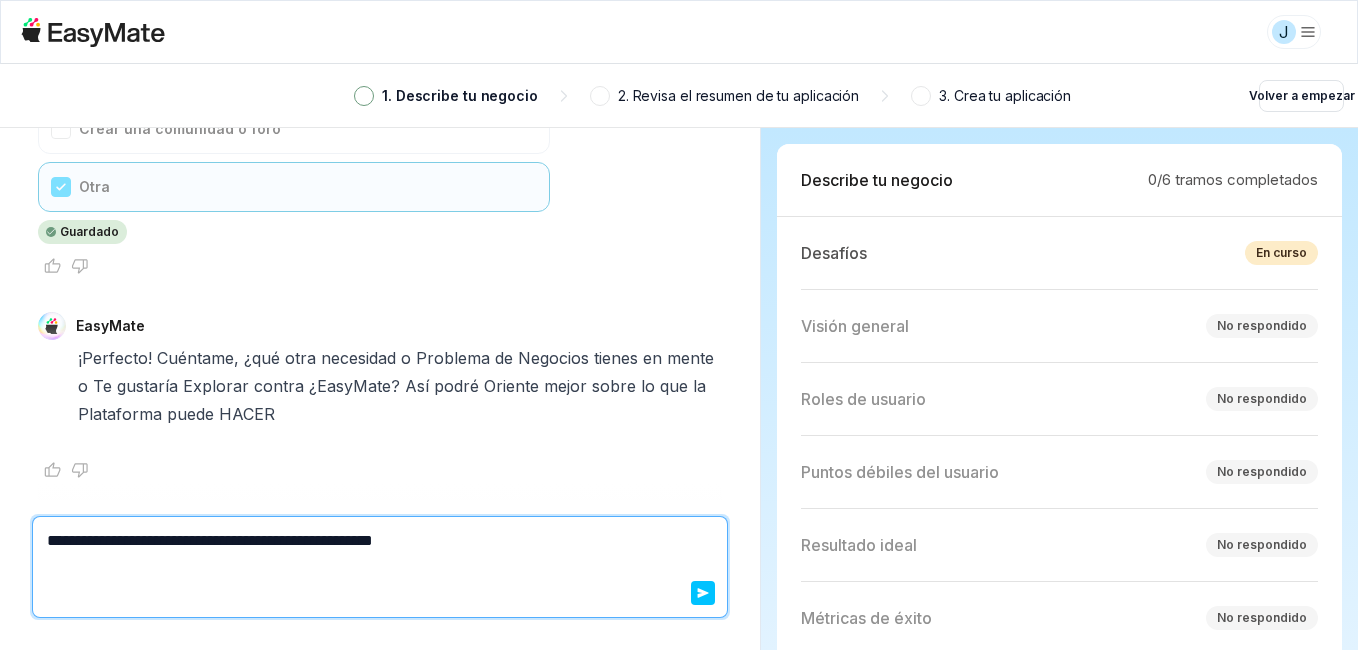 type on "*" 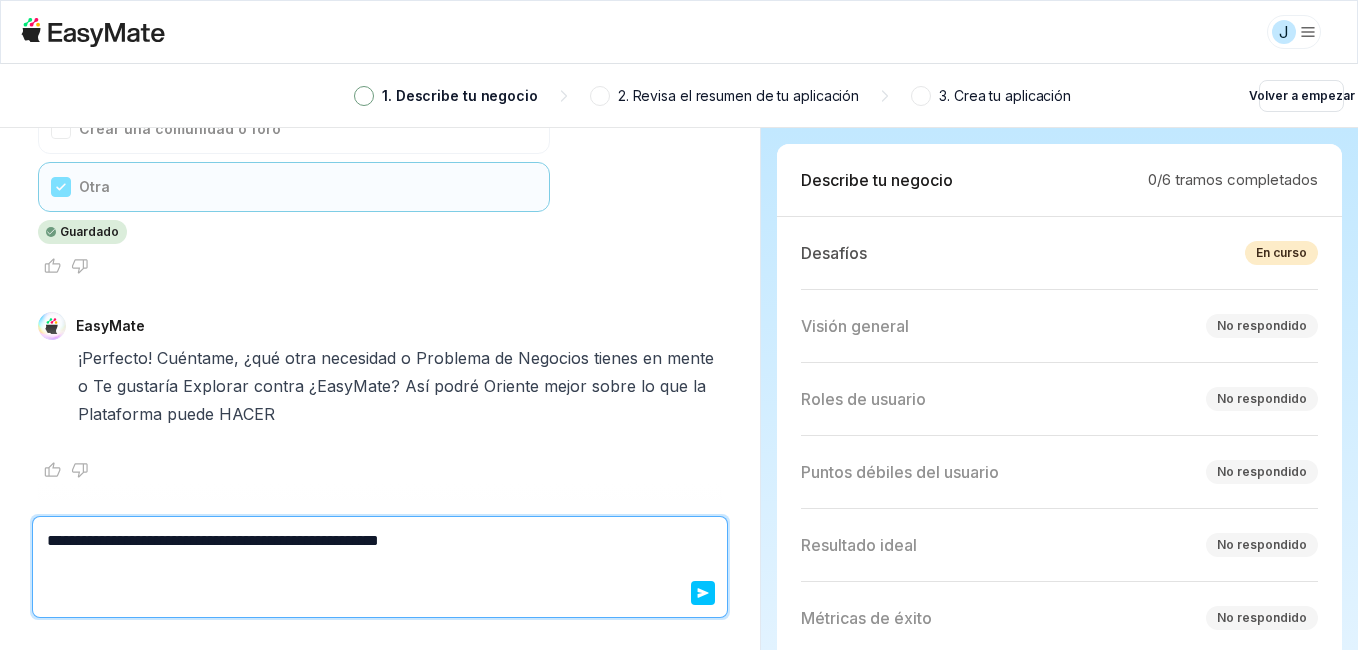 type on "*" 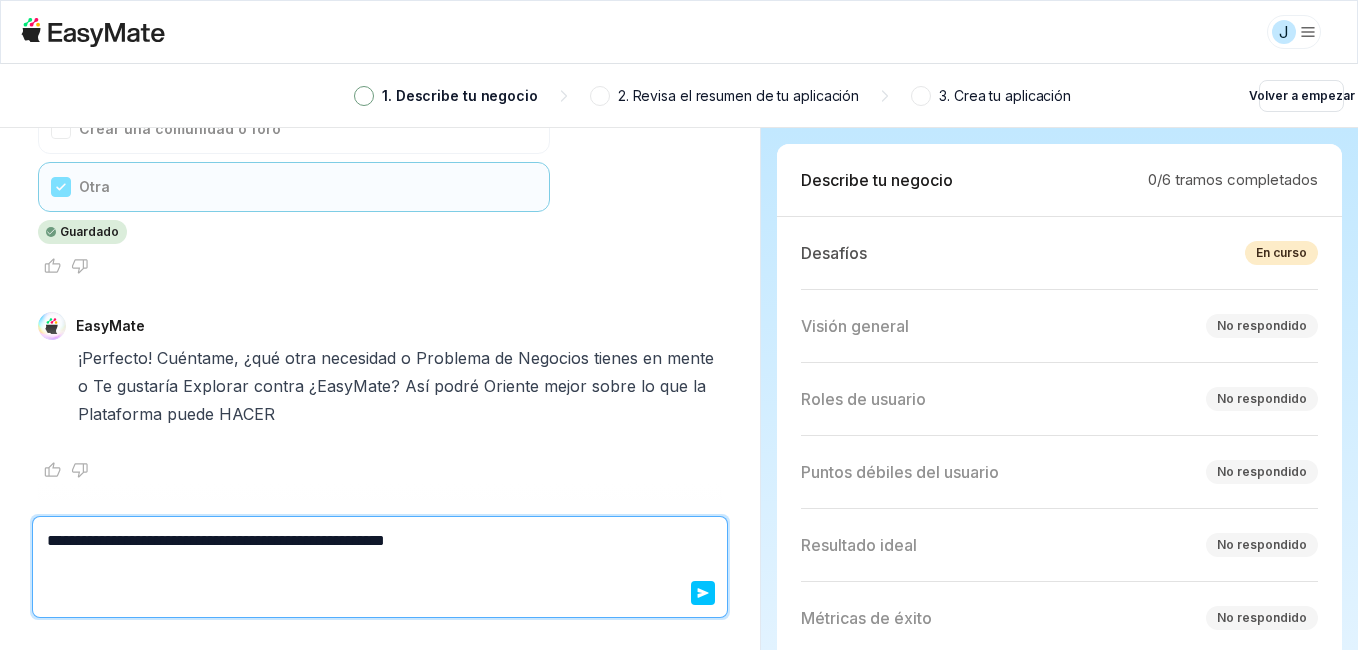 type on "*" 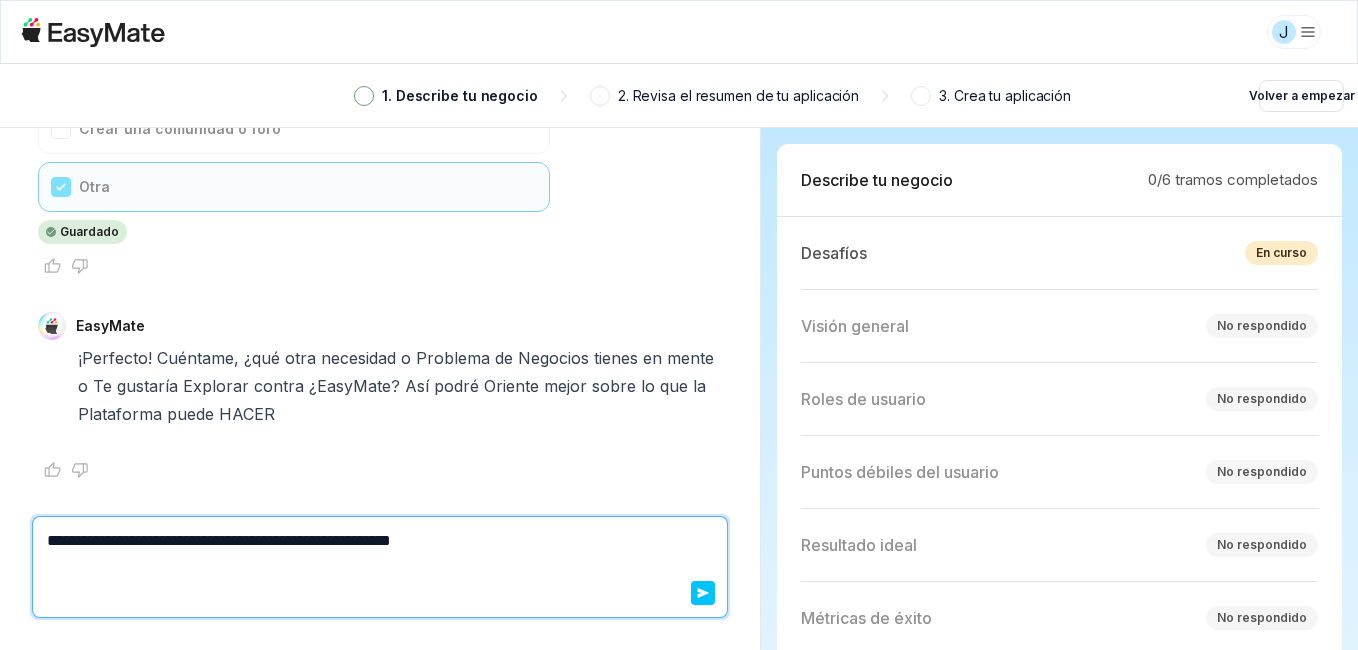 type on "*" 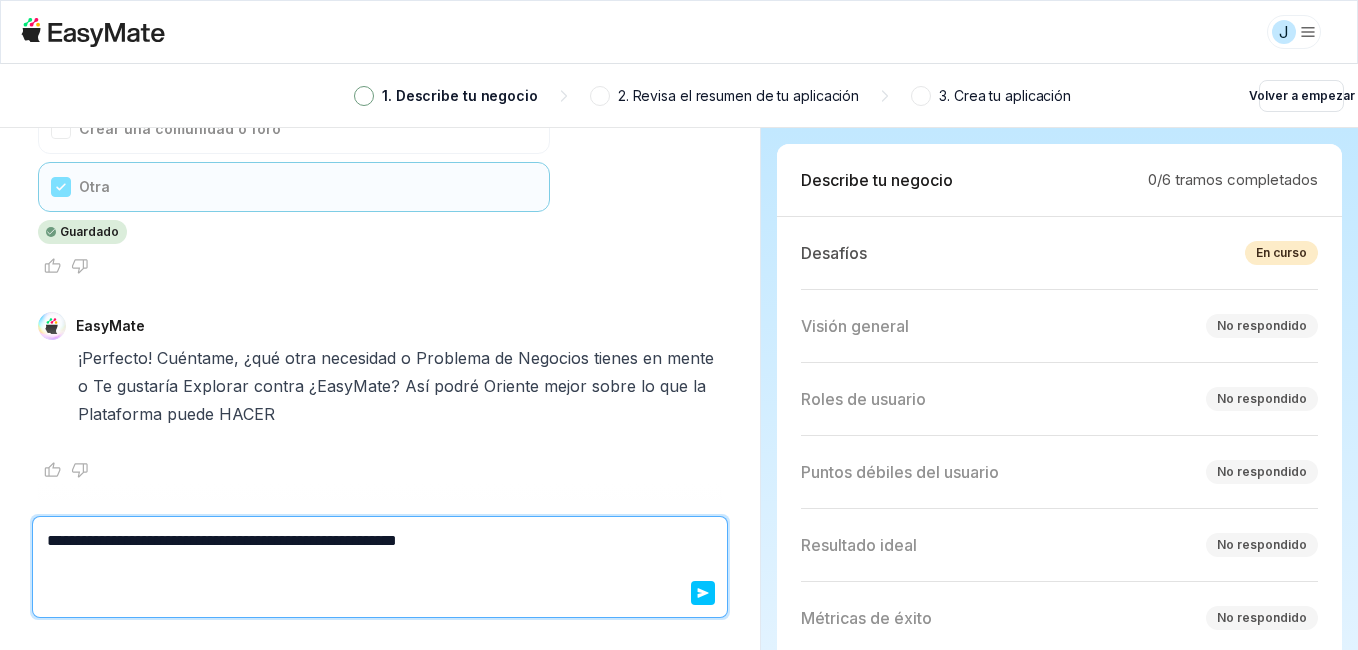 type on "*" 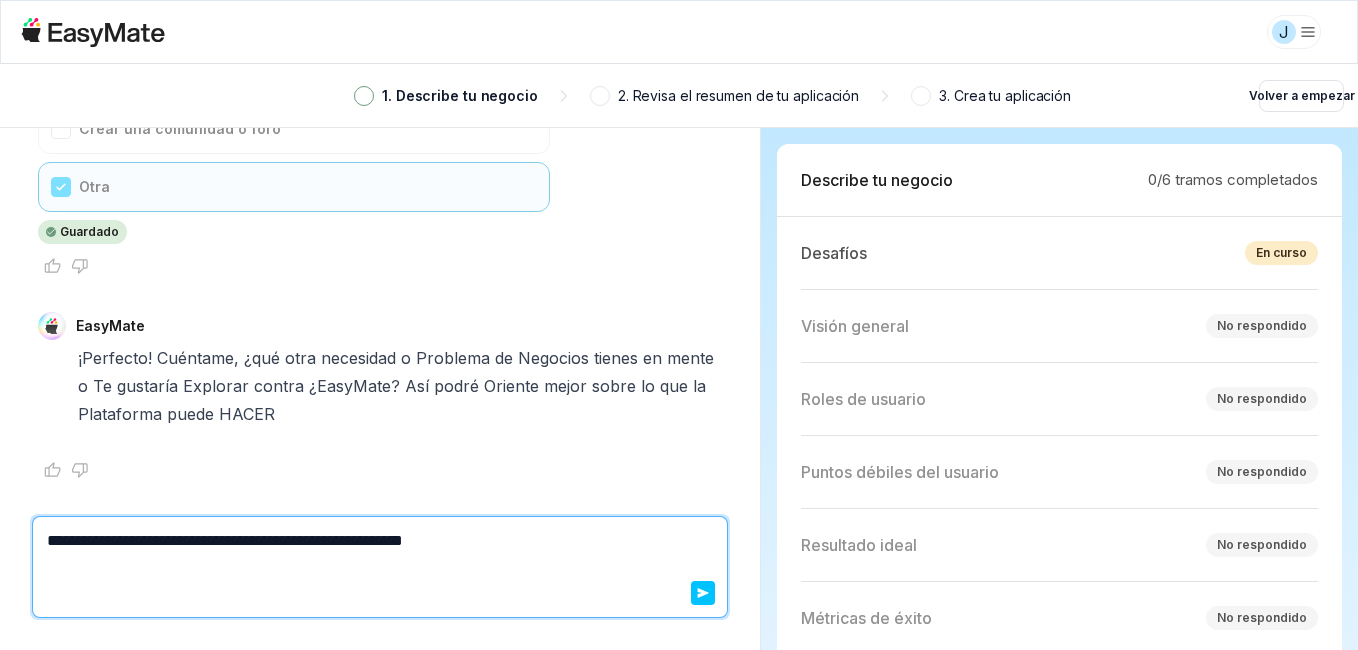 type on "*" 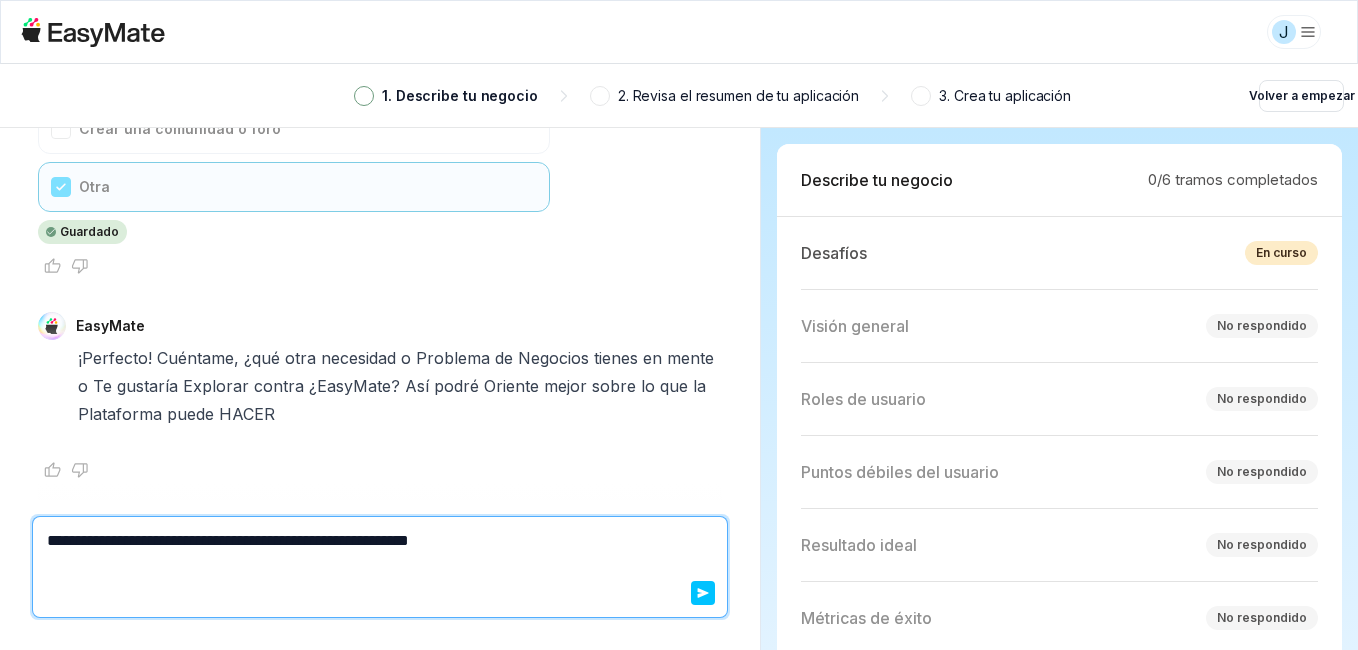 type on "*" 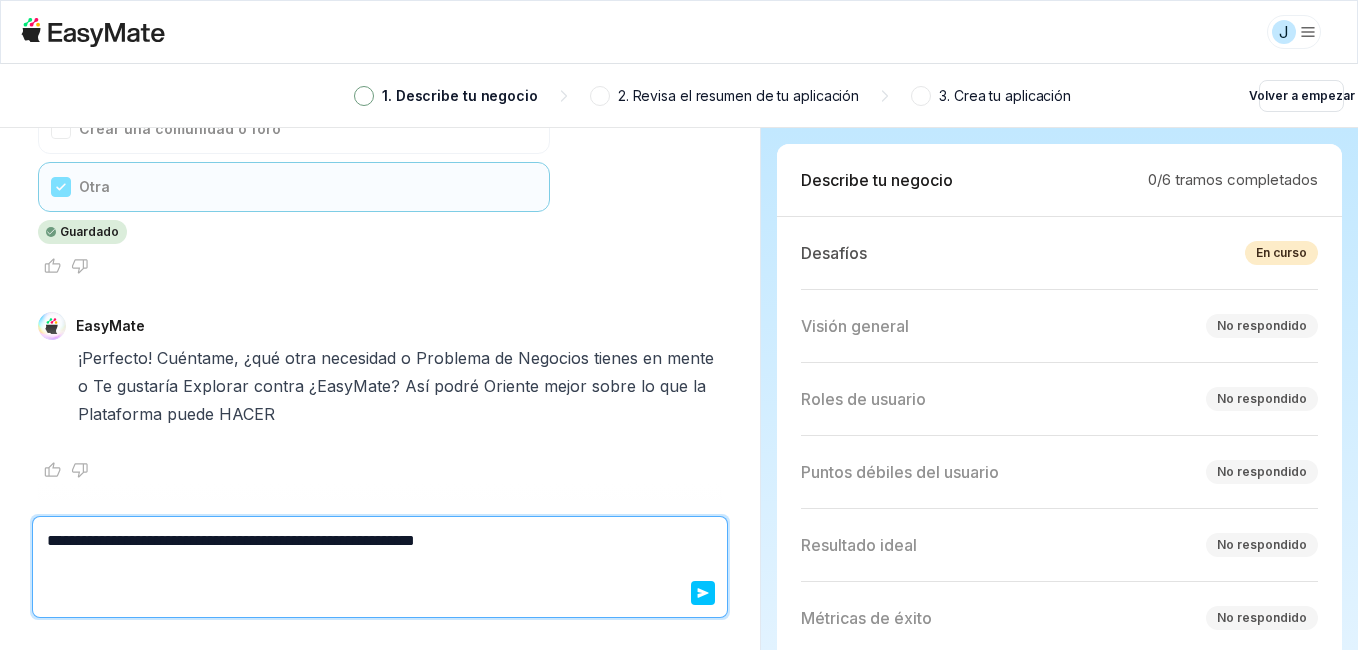 type on "*" 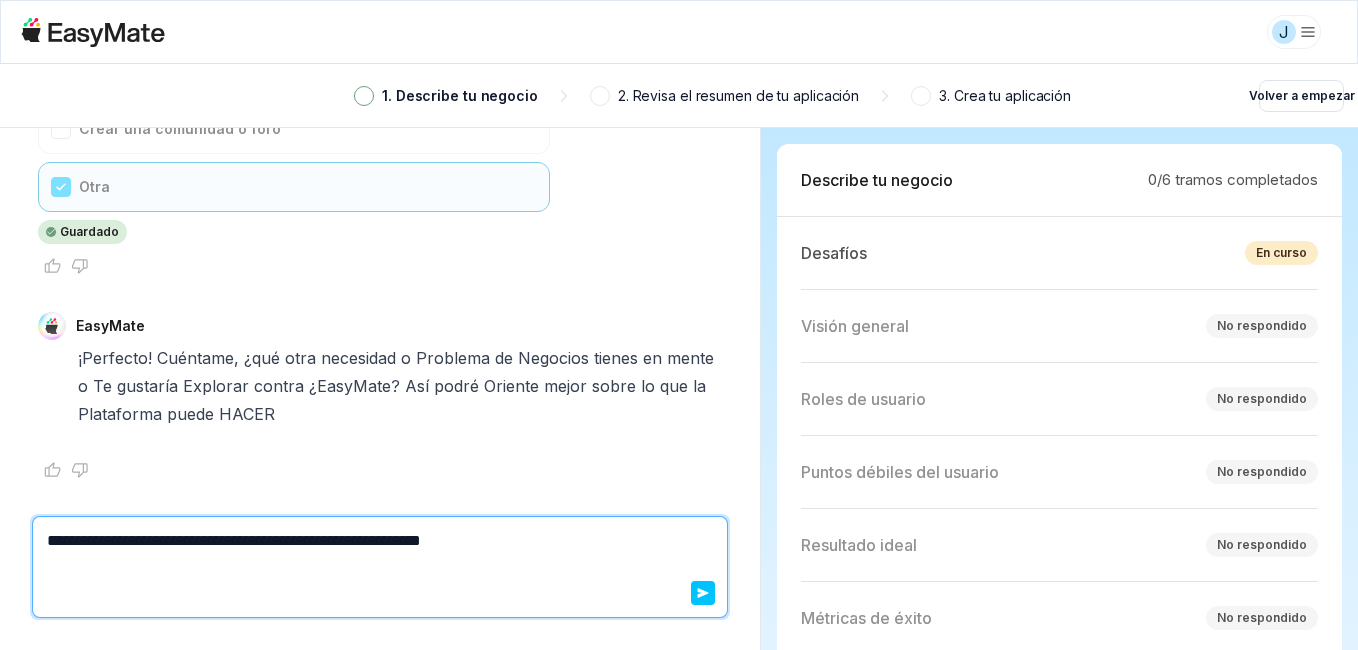 type on "*" 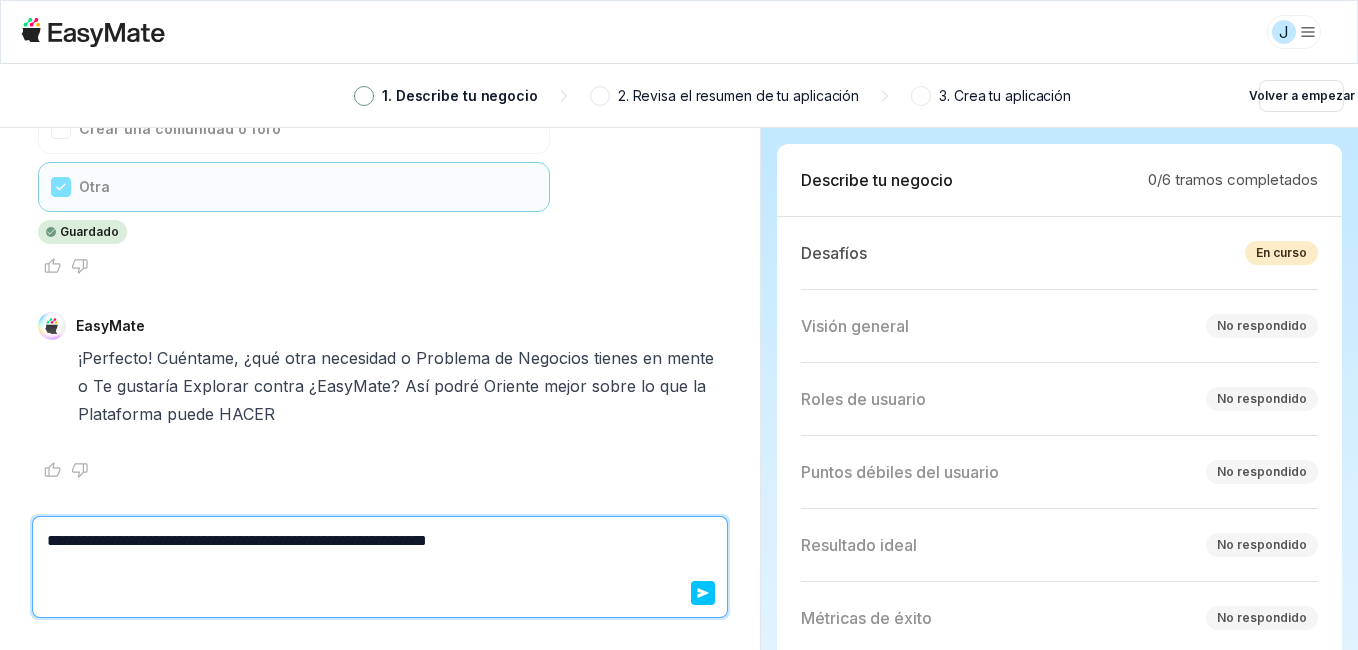 type on "*" 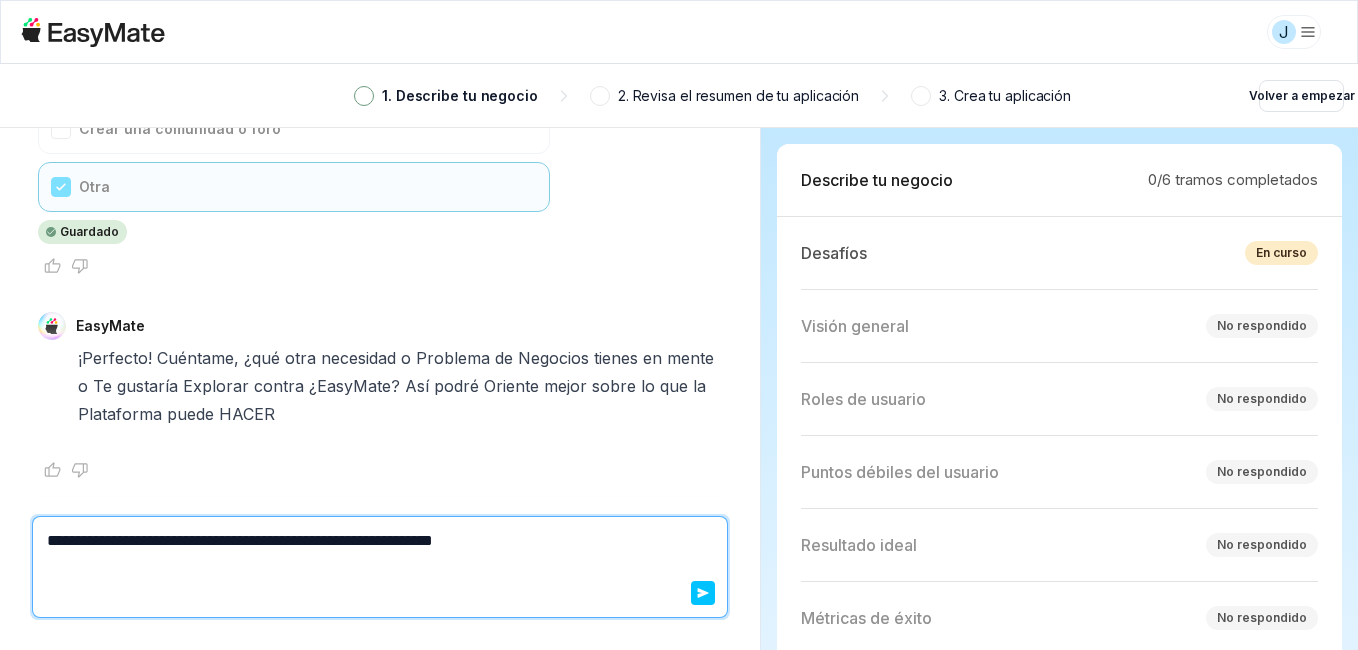 type on "*" 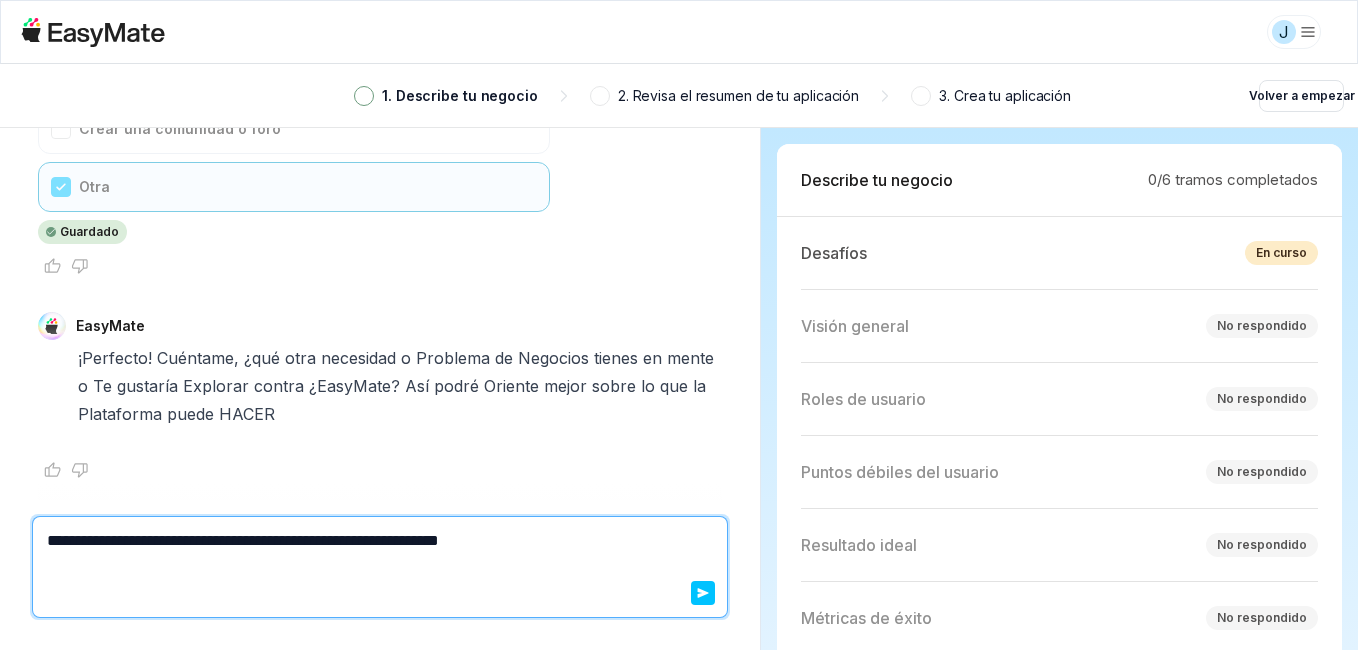 type on "*" 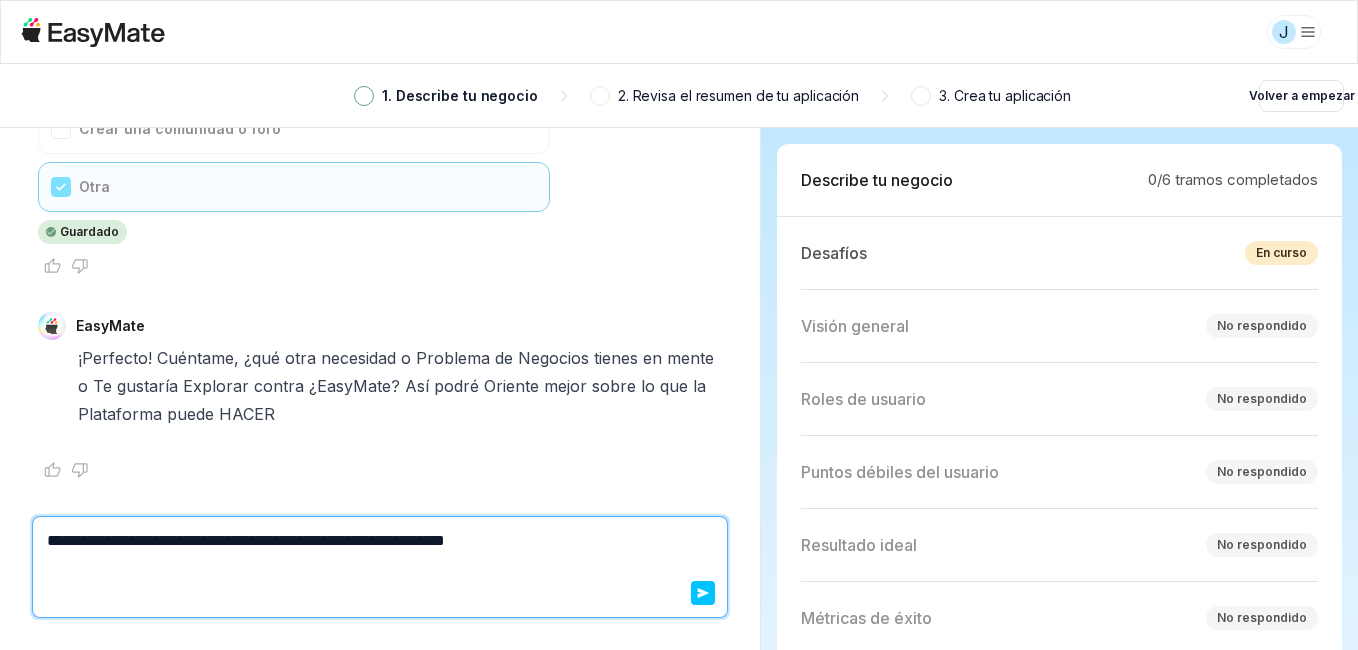 type on "*" 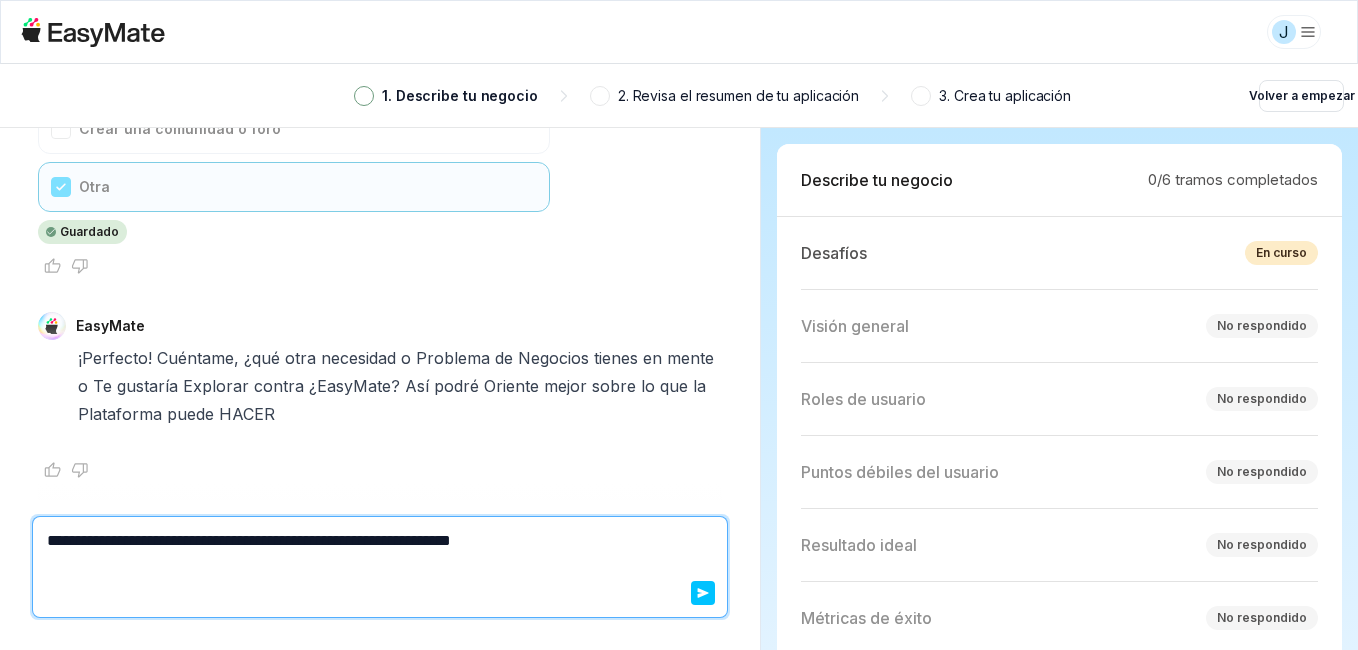 type on "*" 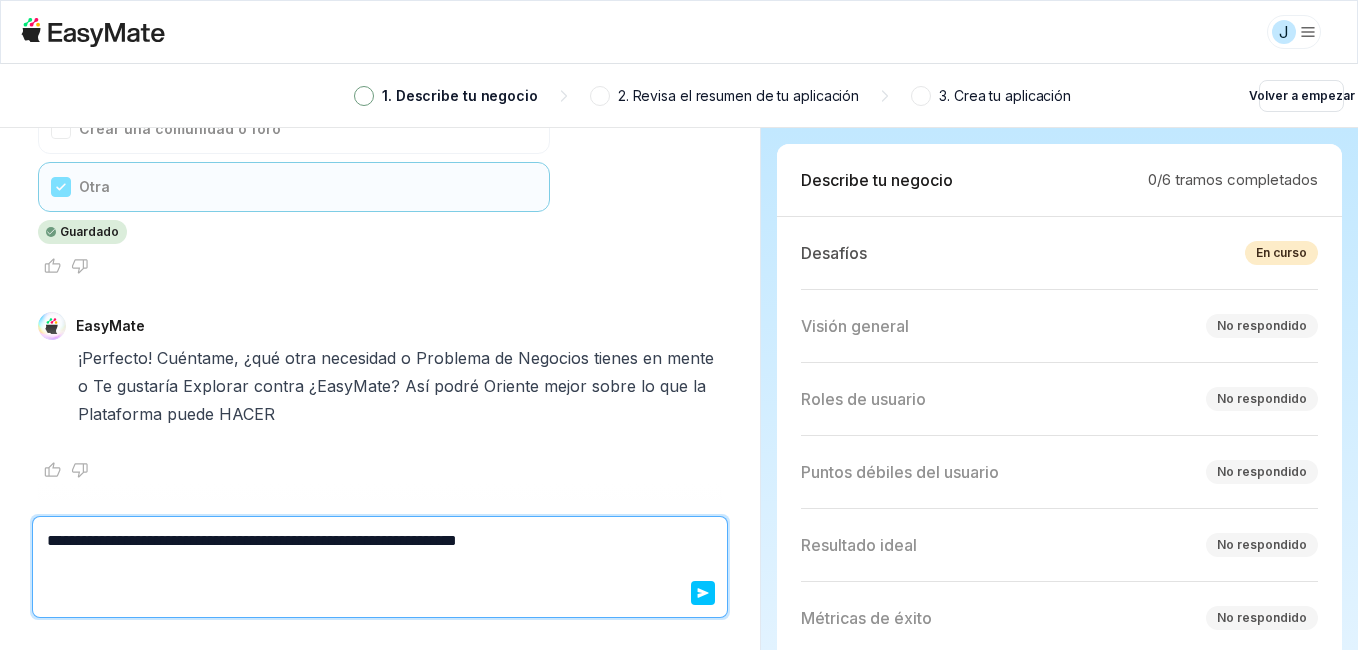 type on "*" 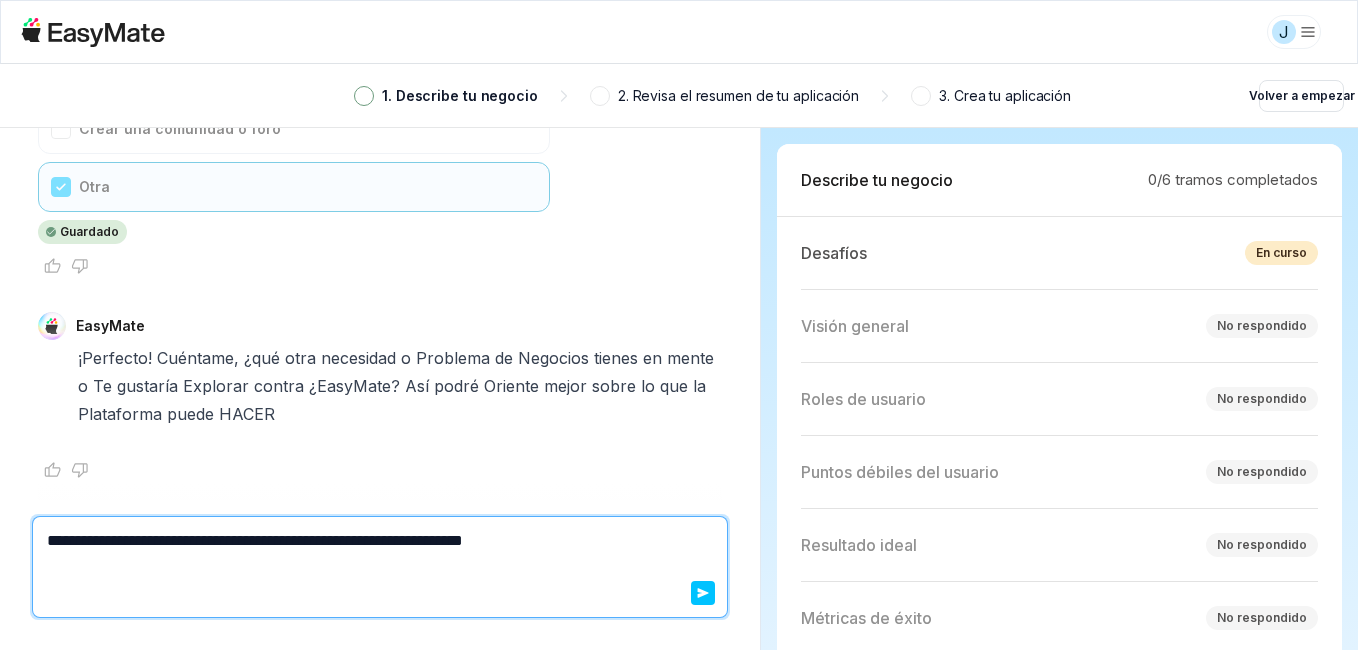 type on "*" 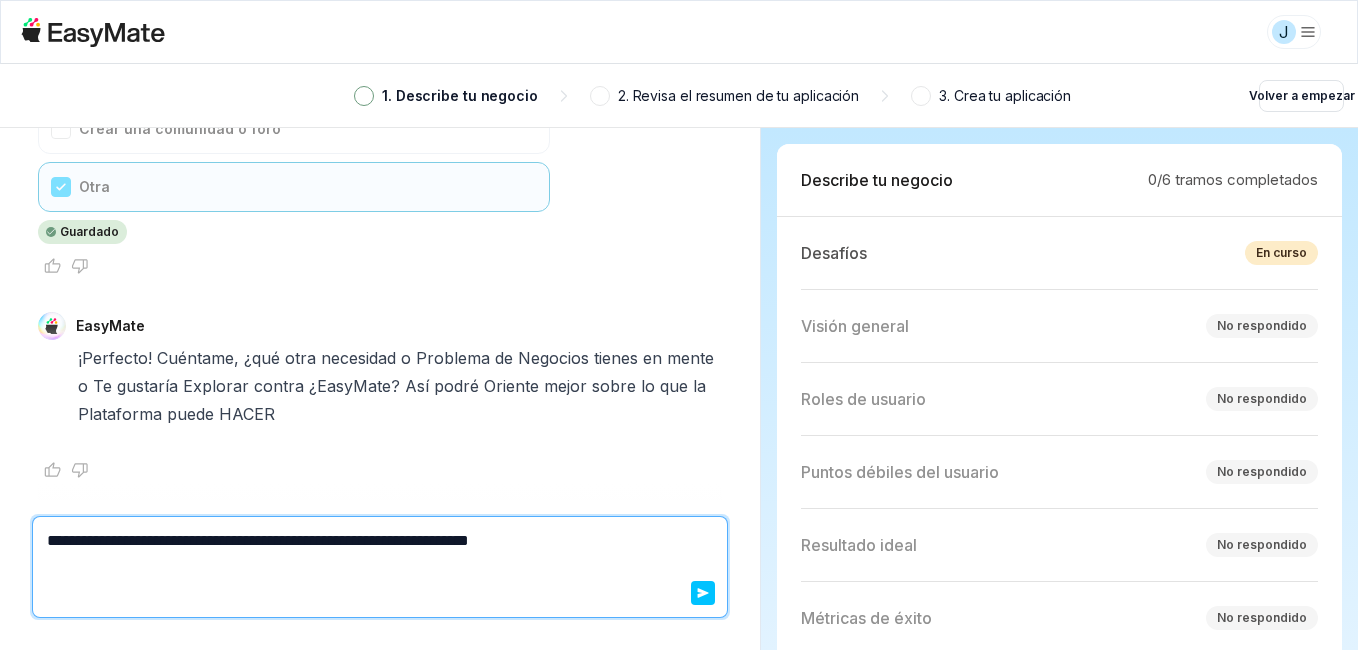 type on "*" 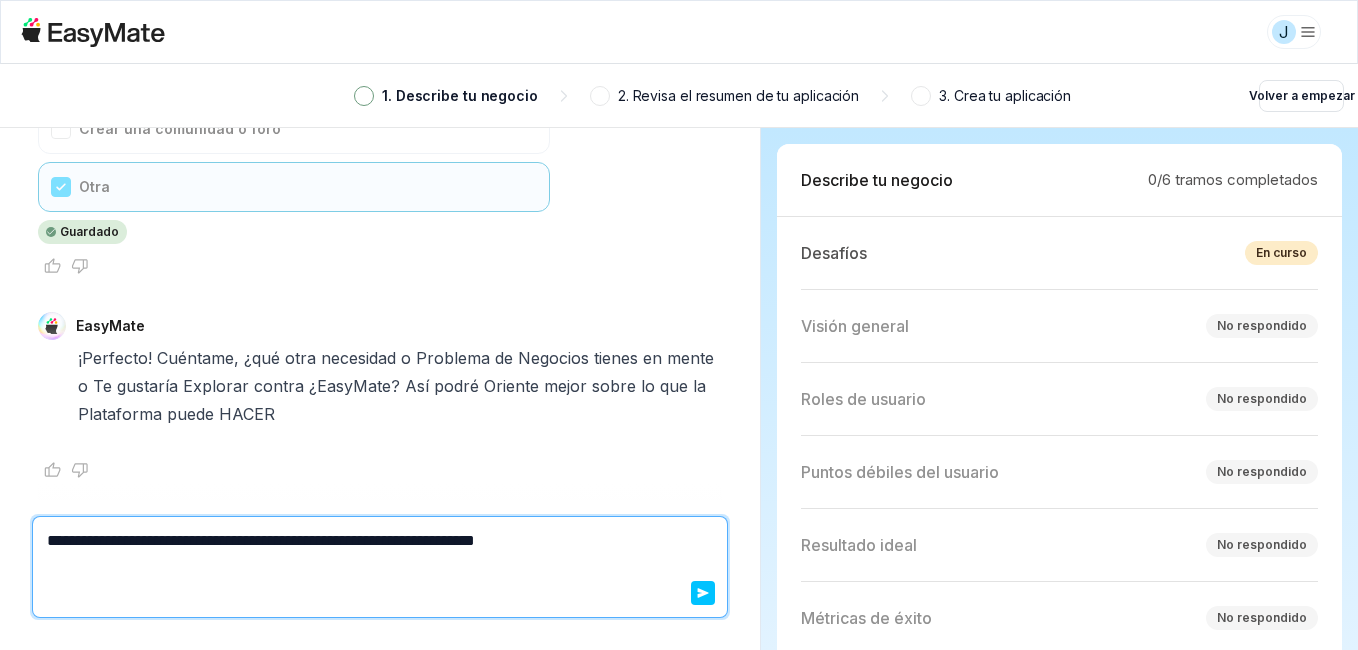 type on "*" 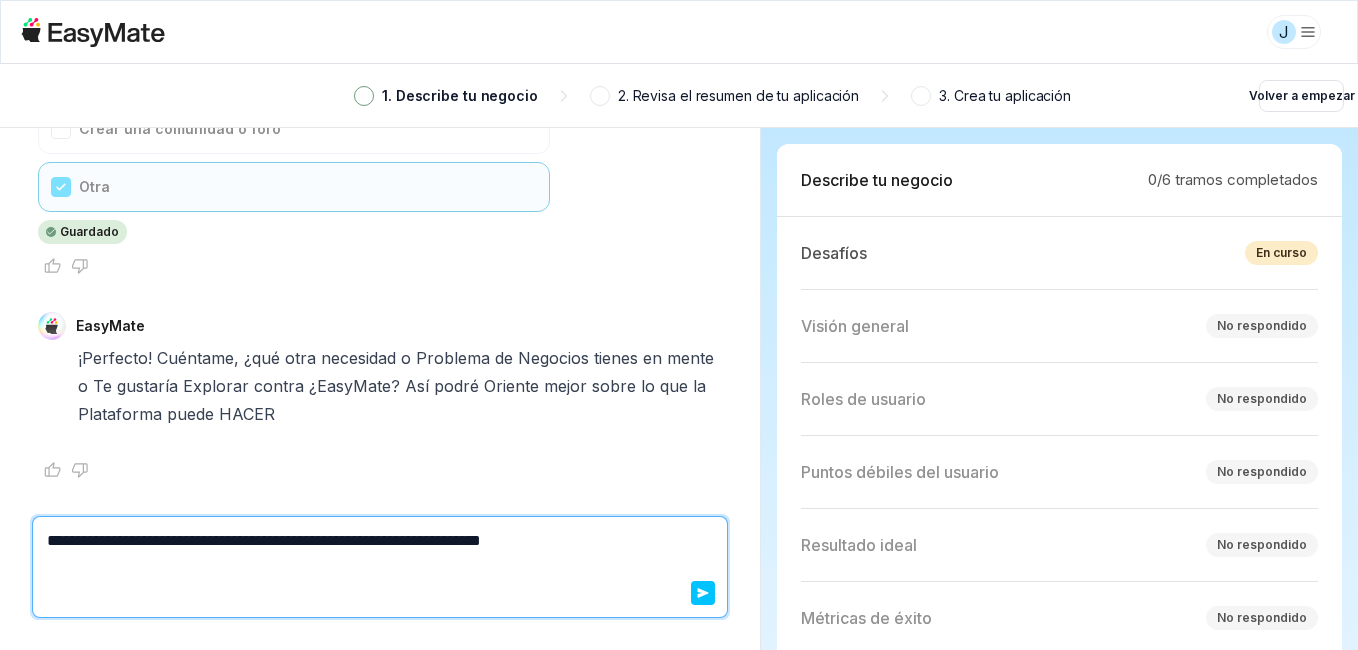 type on "*" 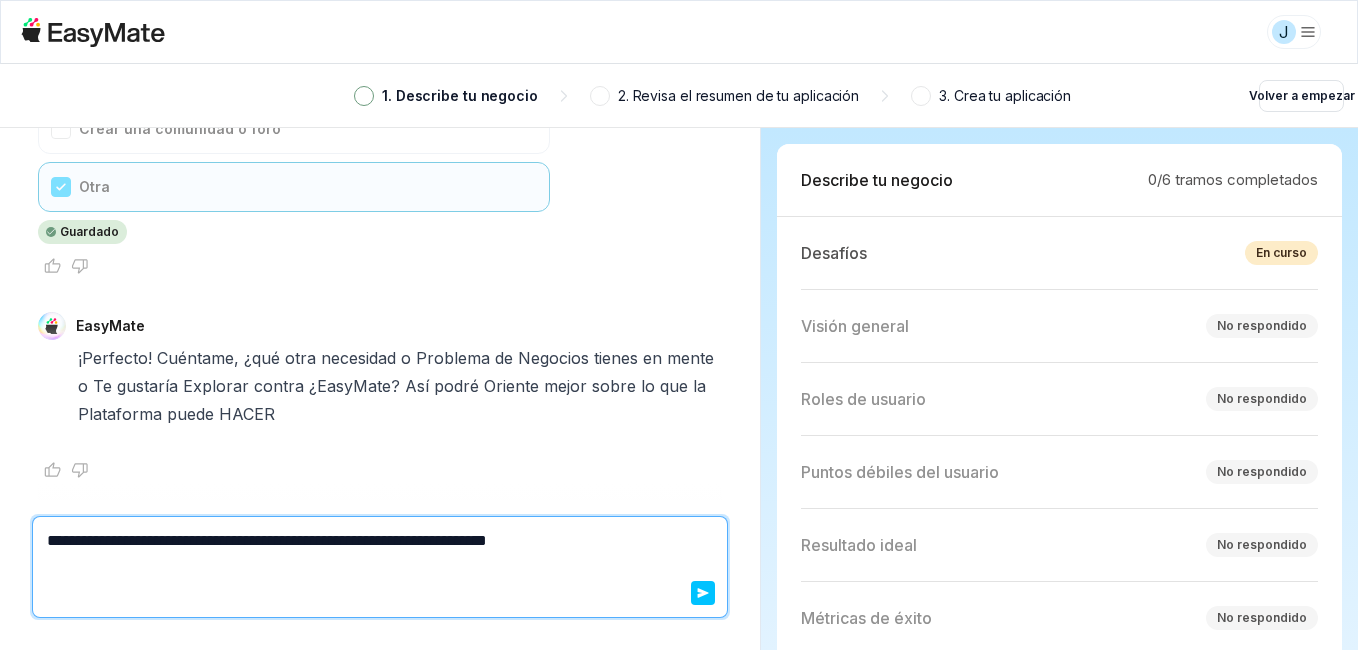 type on "*" 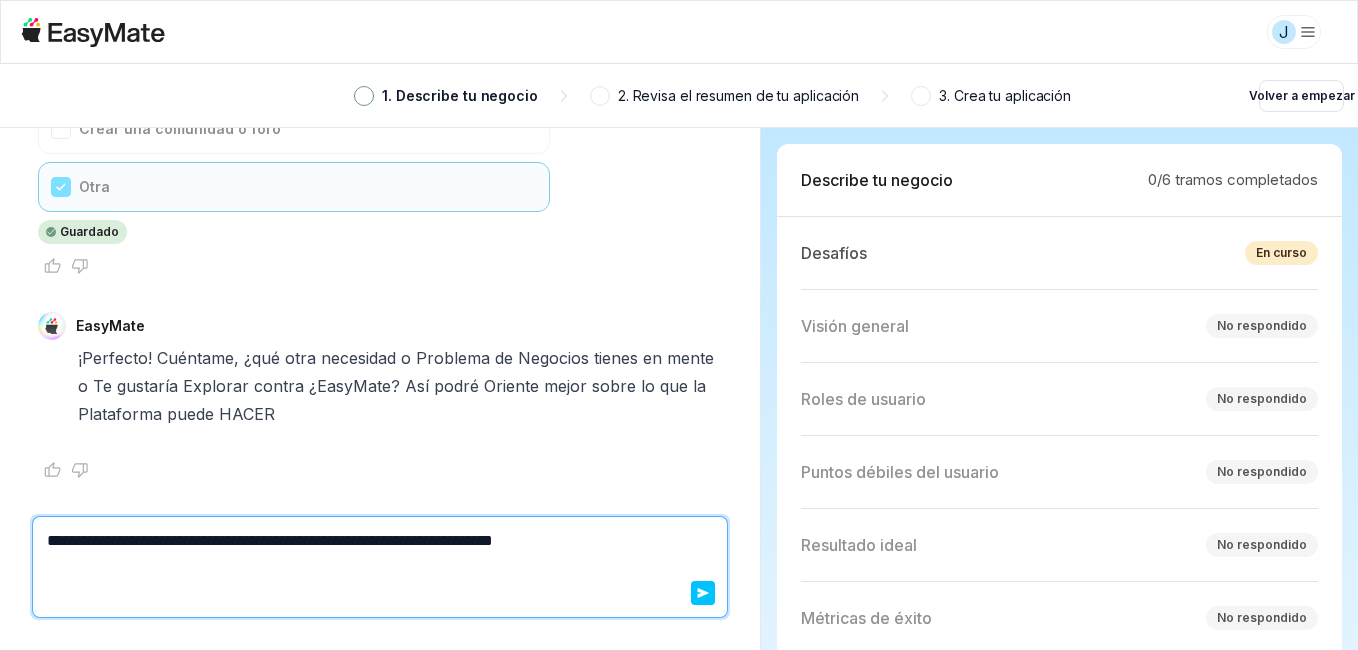 type on "*" 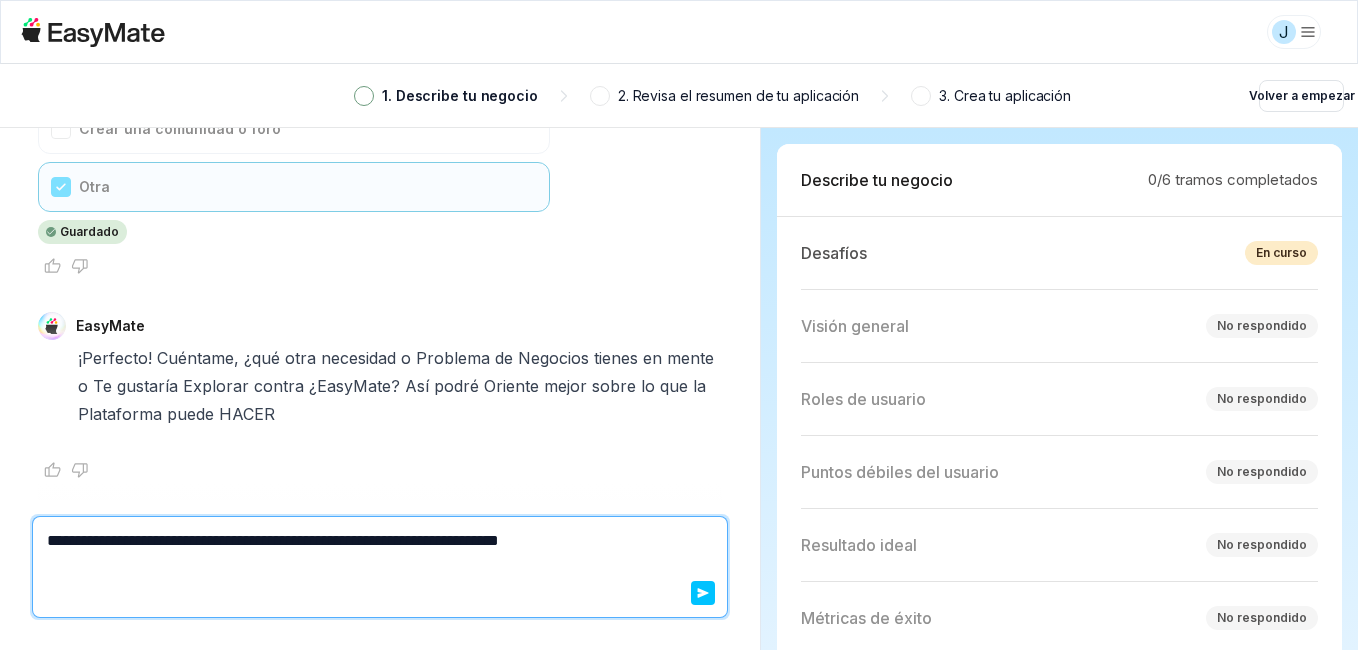 type on "*" 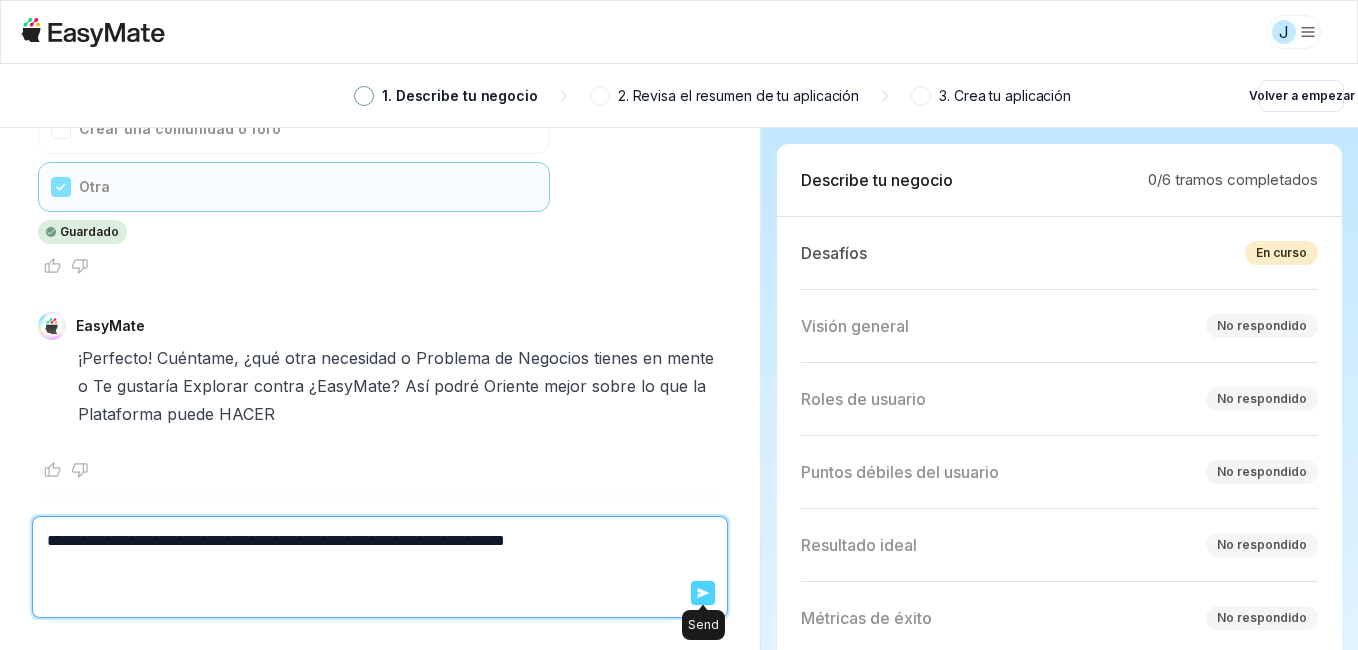 type on "**********" 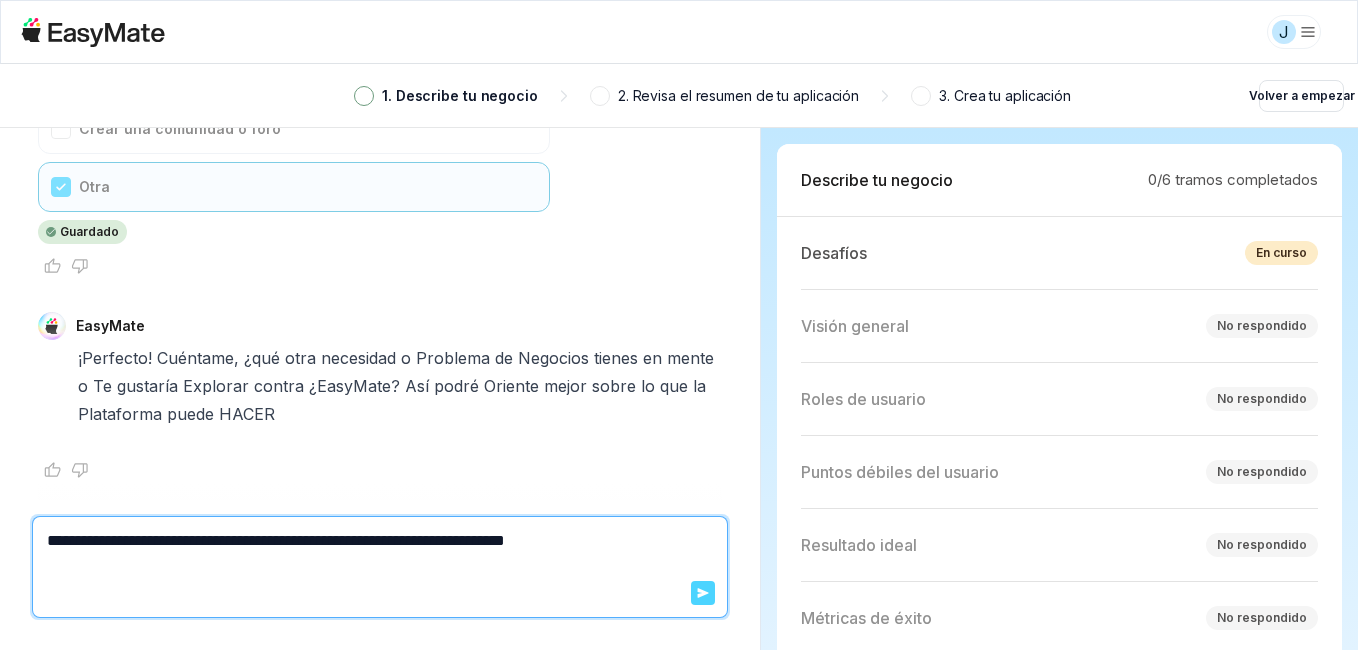 click 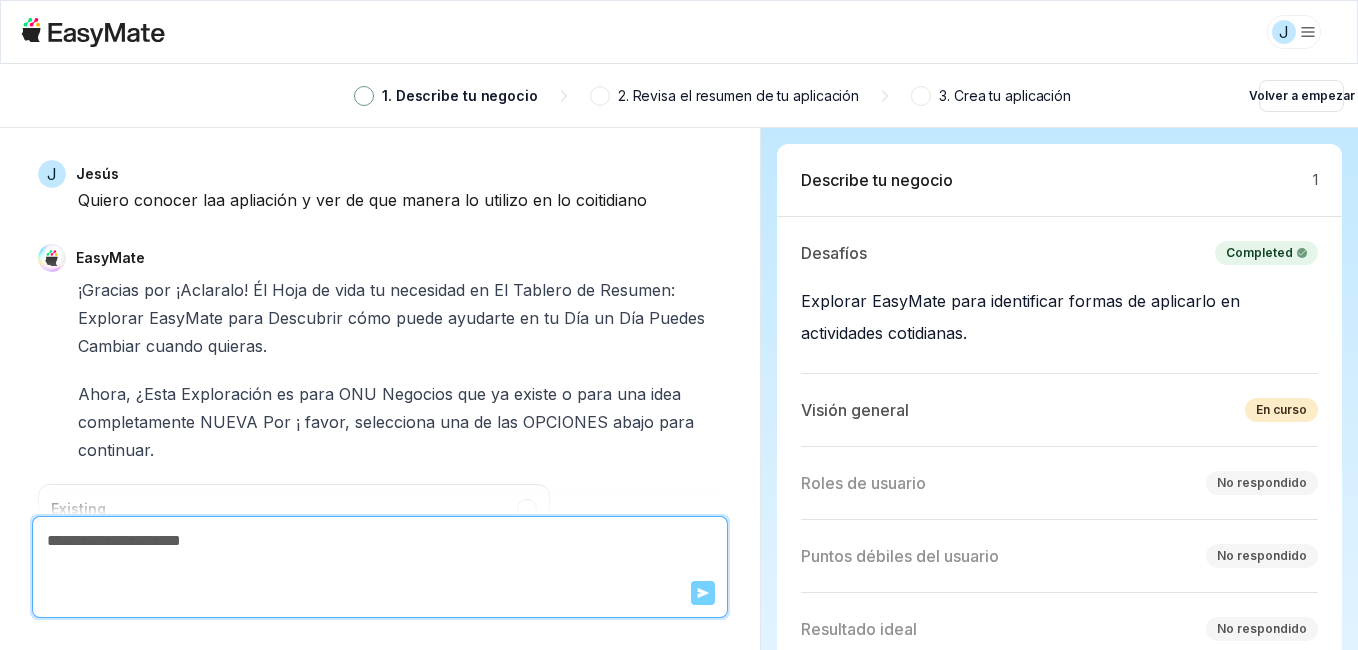 scroll, scrollTop: 1252, scrollLeft: 0, axis: vertical 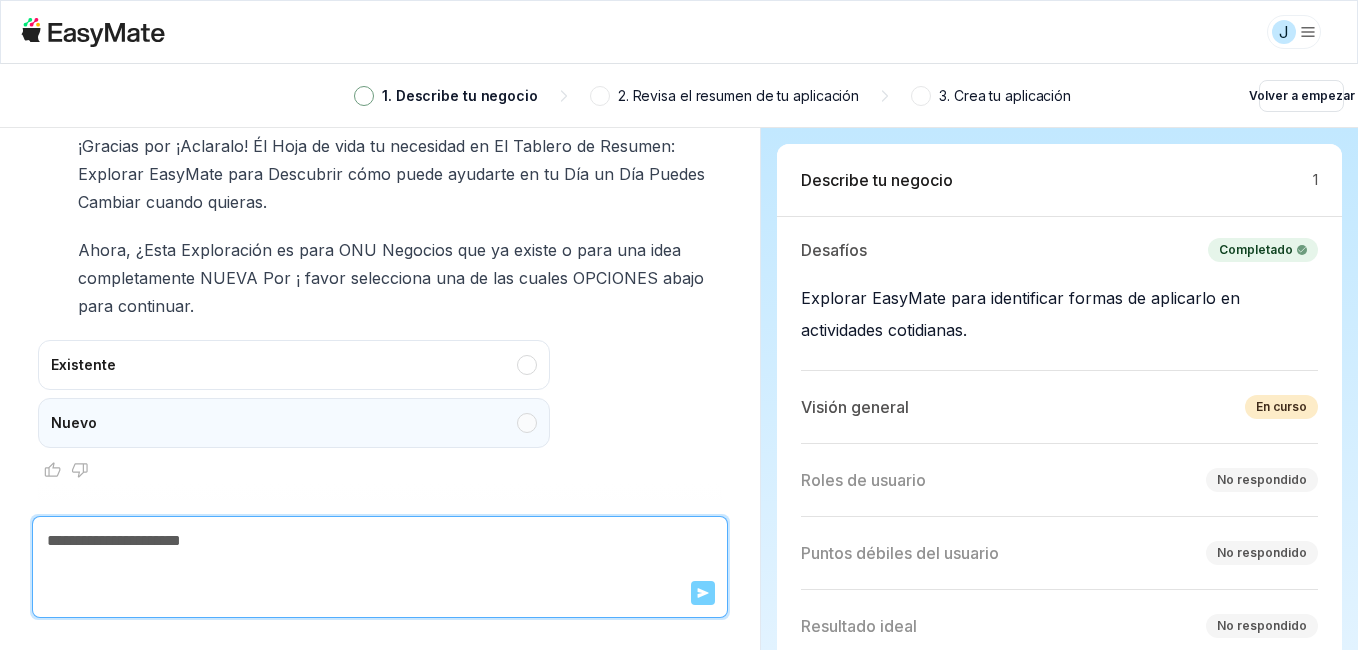click on "Nuevo" at bounding box center [294, 423] 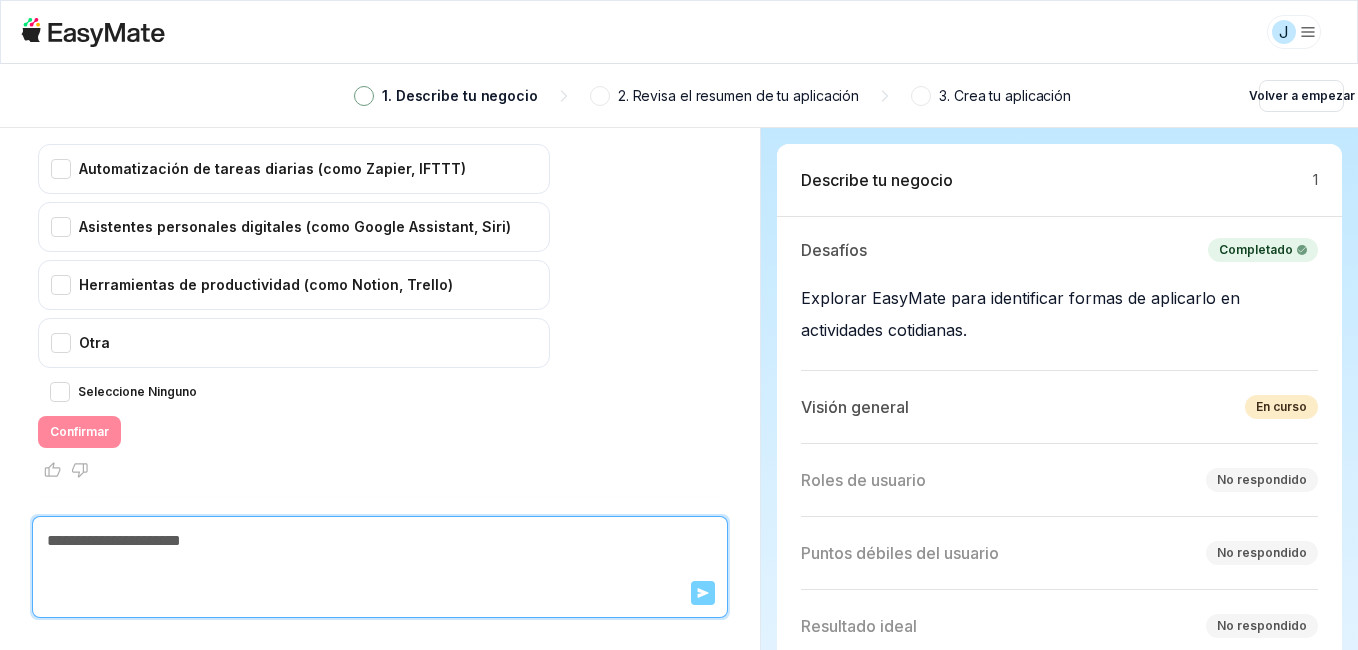 scroll, scrollTop: 1716, scrollLeft: 0, axis: vertical 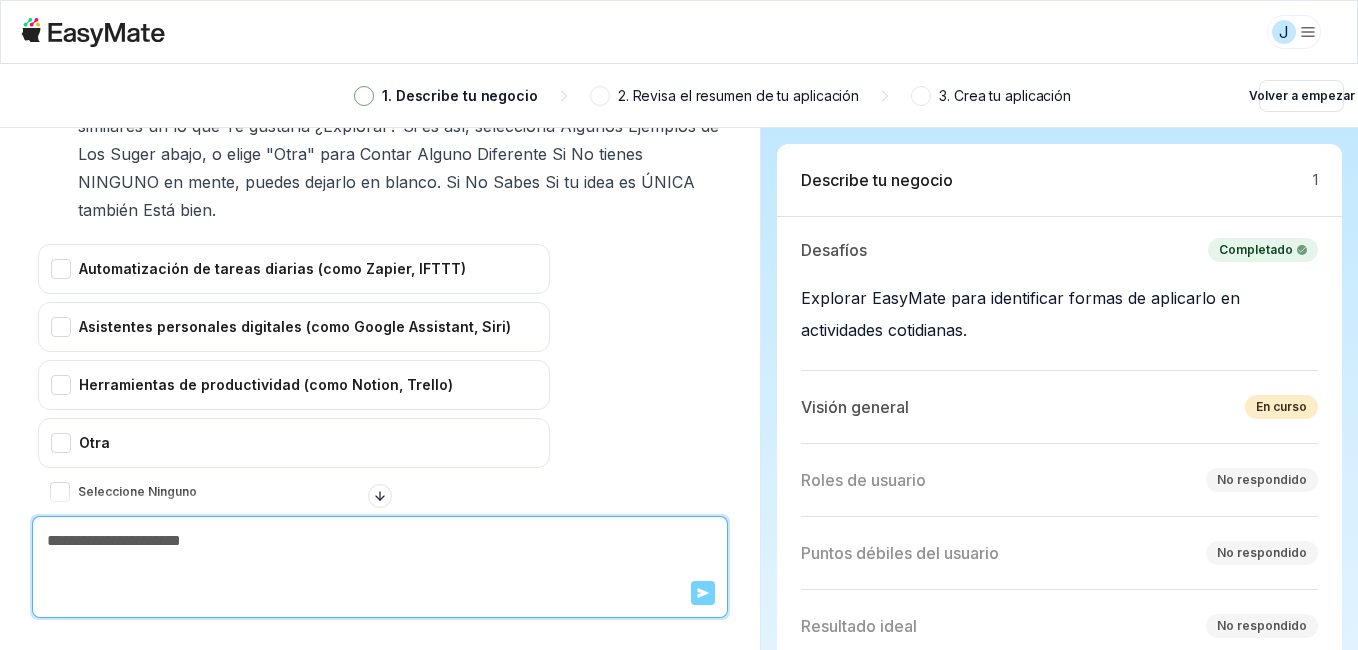 click at bounding box center (600, 96) 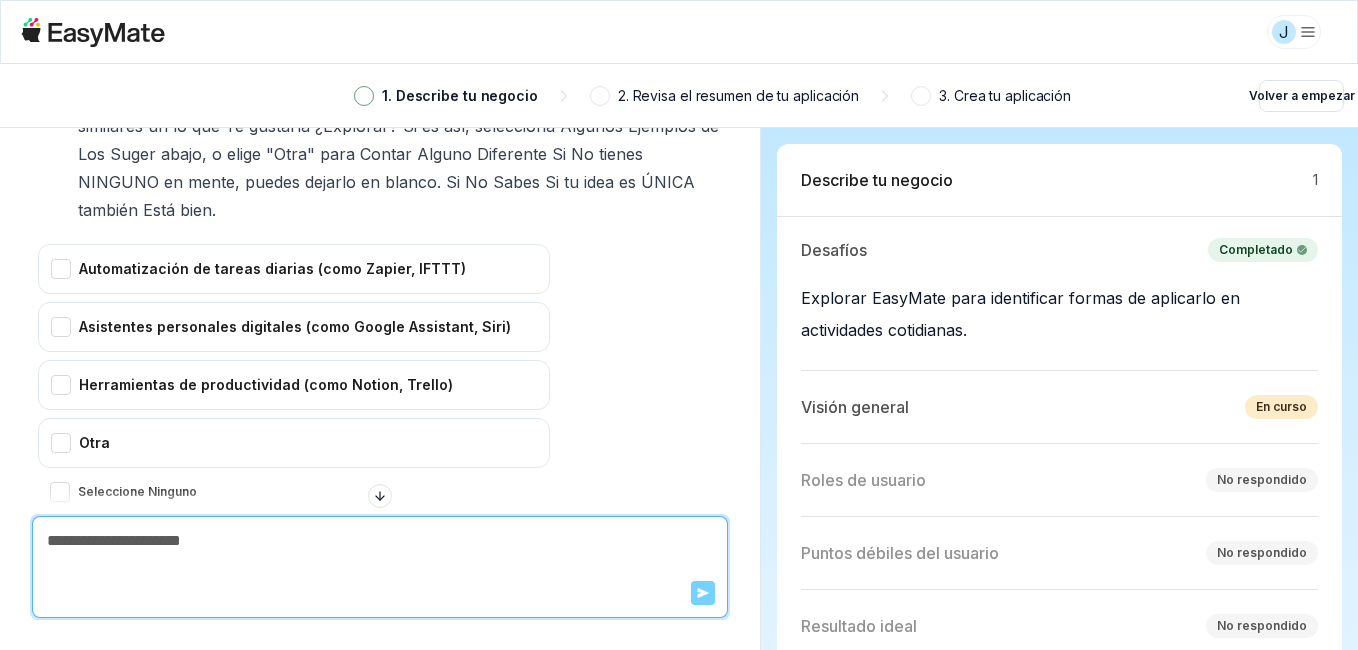 click on "1. Describe tu negocio 2. Revisa el resumen de tu aplicación 3. Crea tu aplicación Volver a empezar" at bounding box center (679, 95) 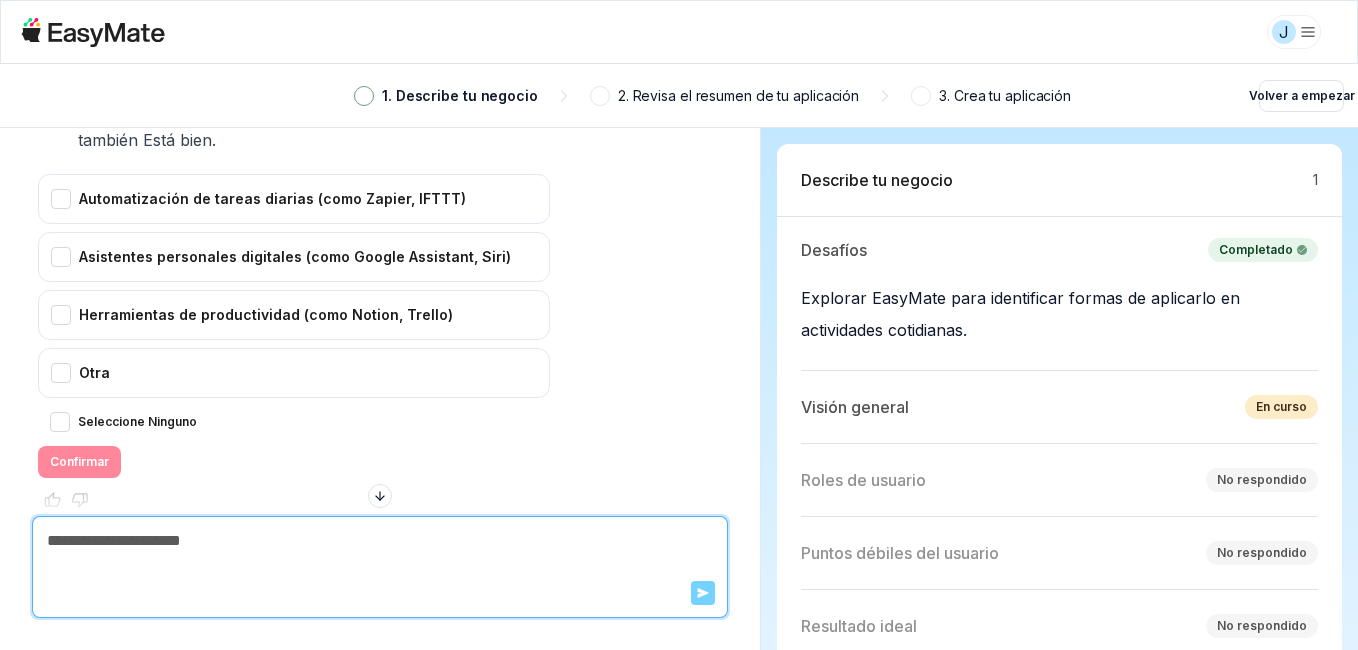 scroll, scrollTop: 1816, scrollLeft: 0, axis: vertical 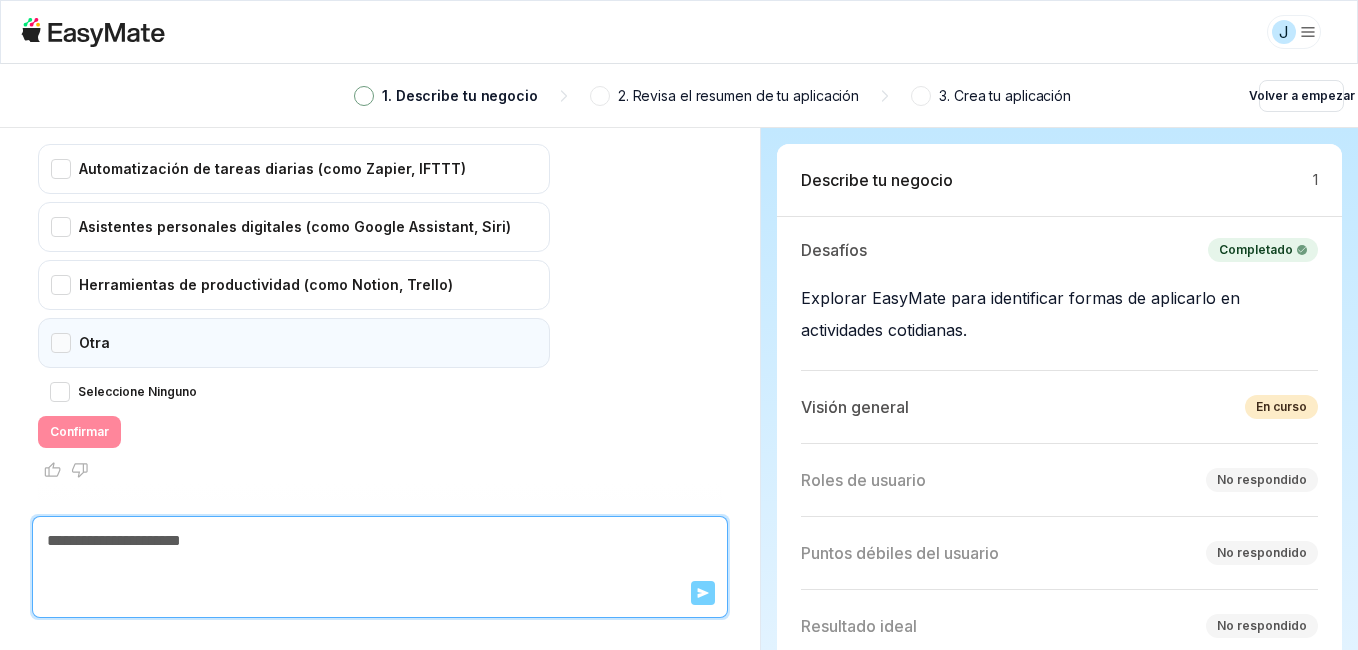 click on "Otra" at bounding box center (294, 343) 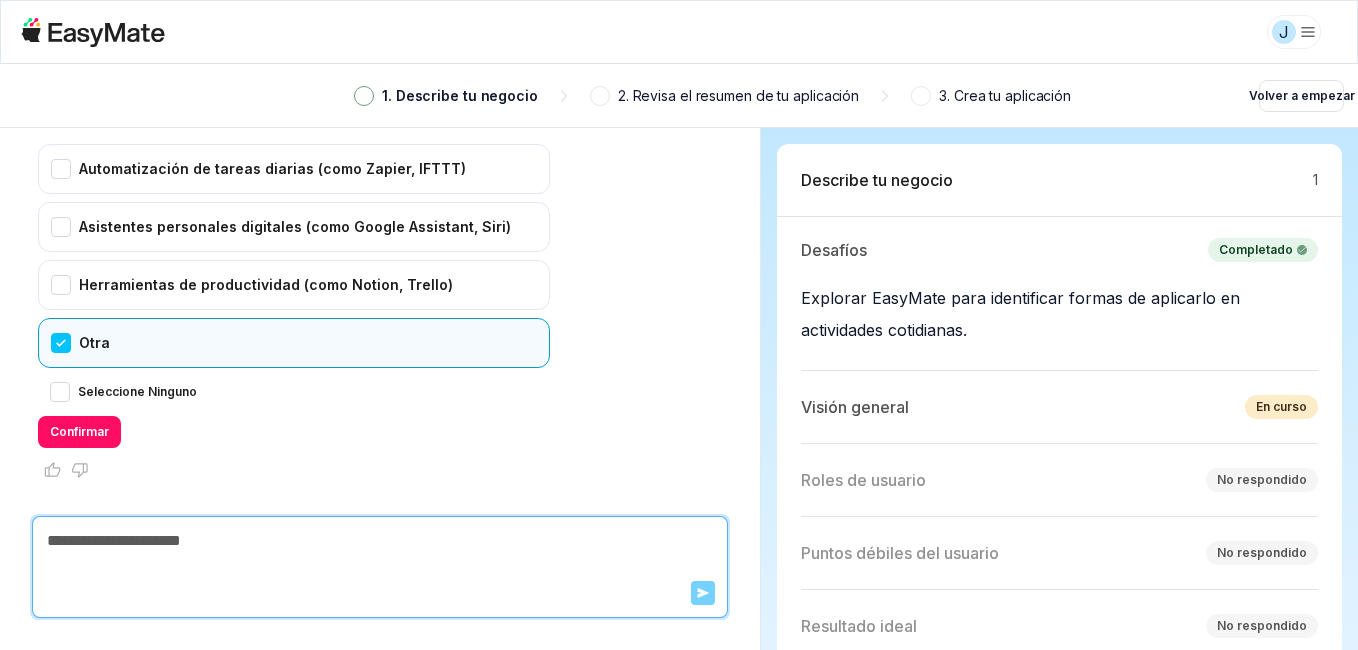 click at bounding box center [380, 541] 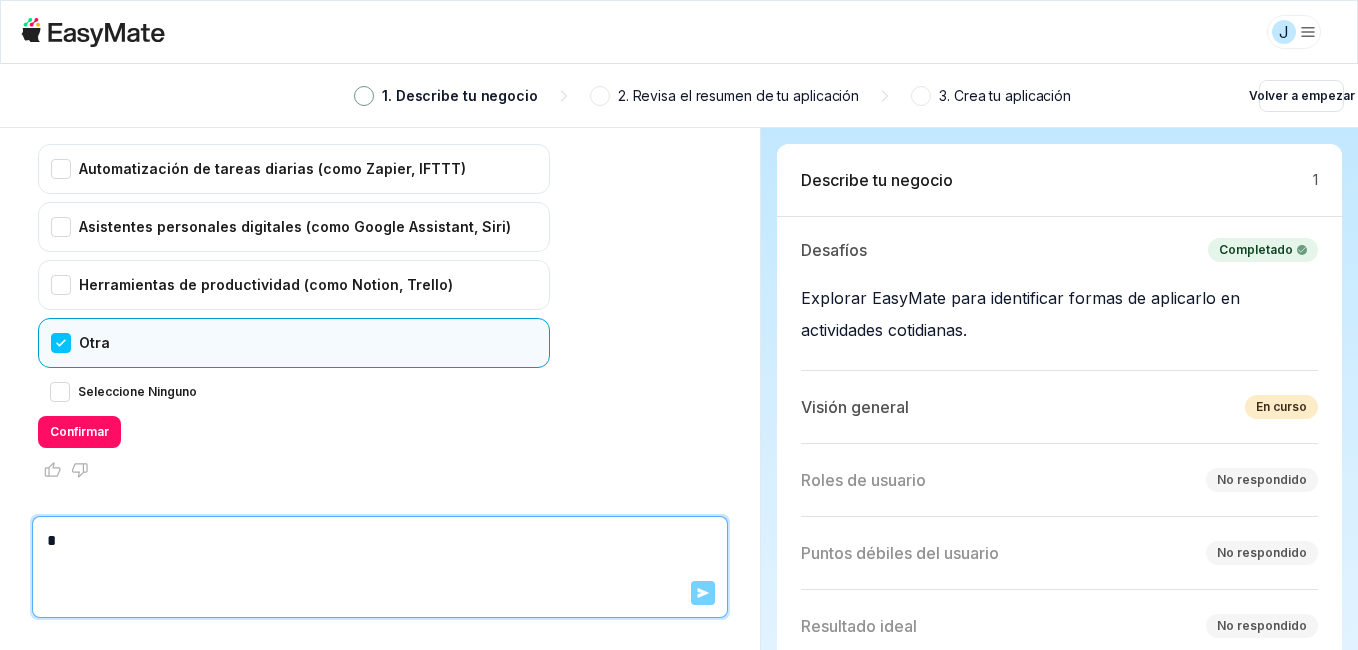 type on "*" 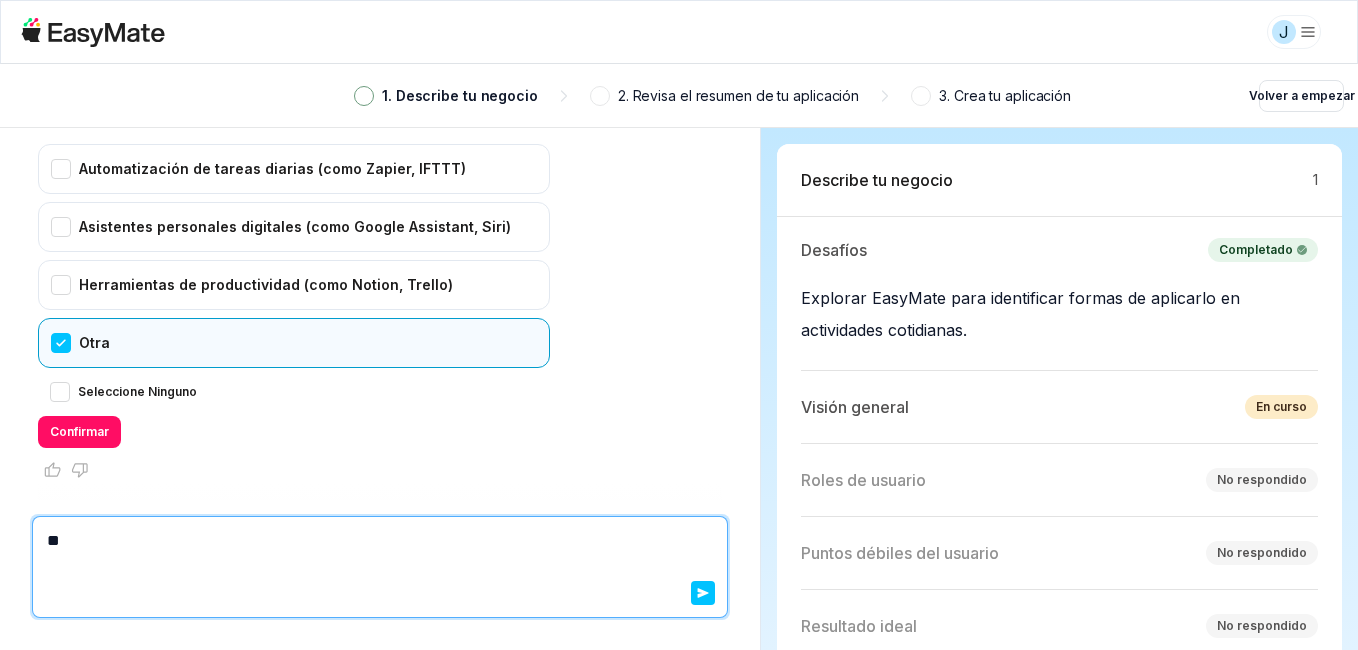 type on "*" 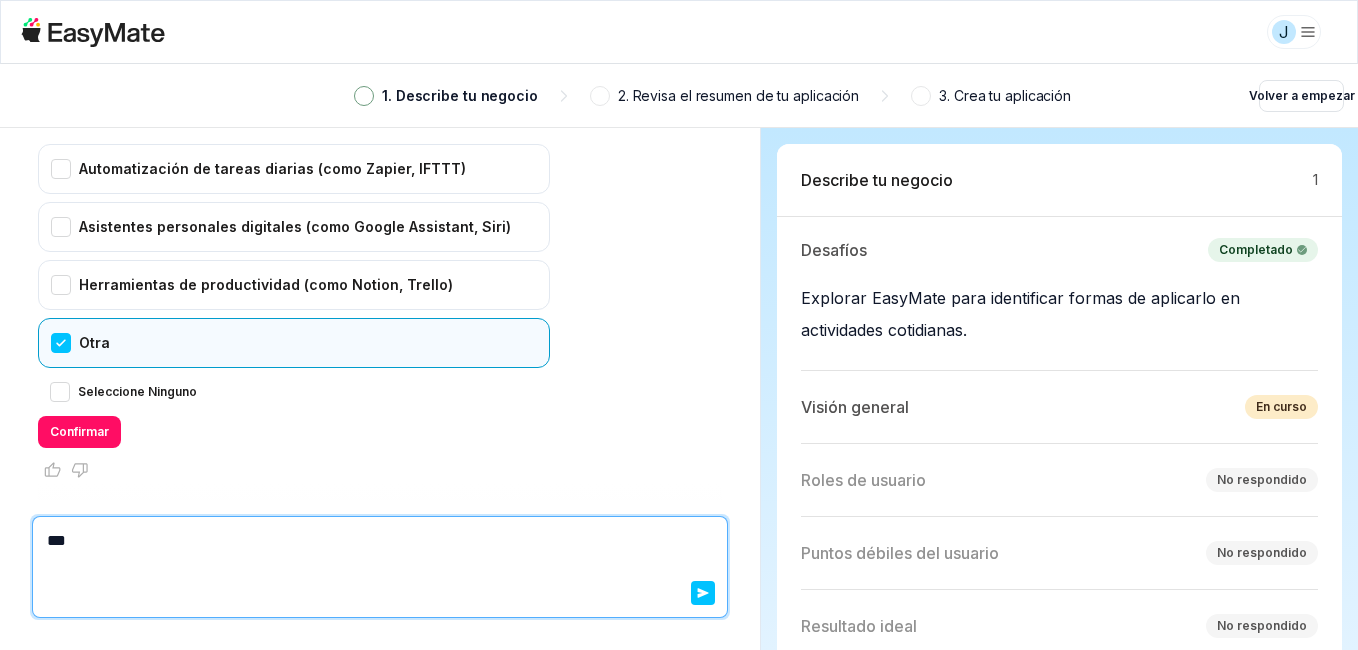 type on "*" 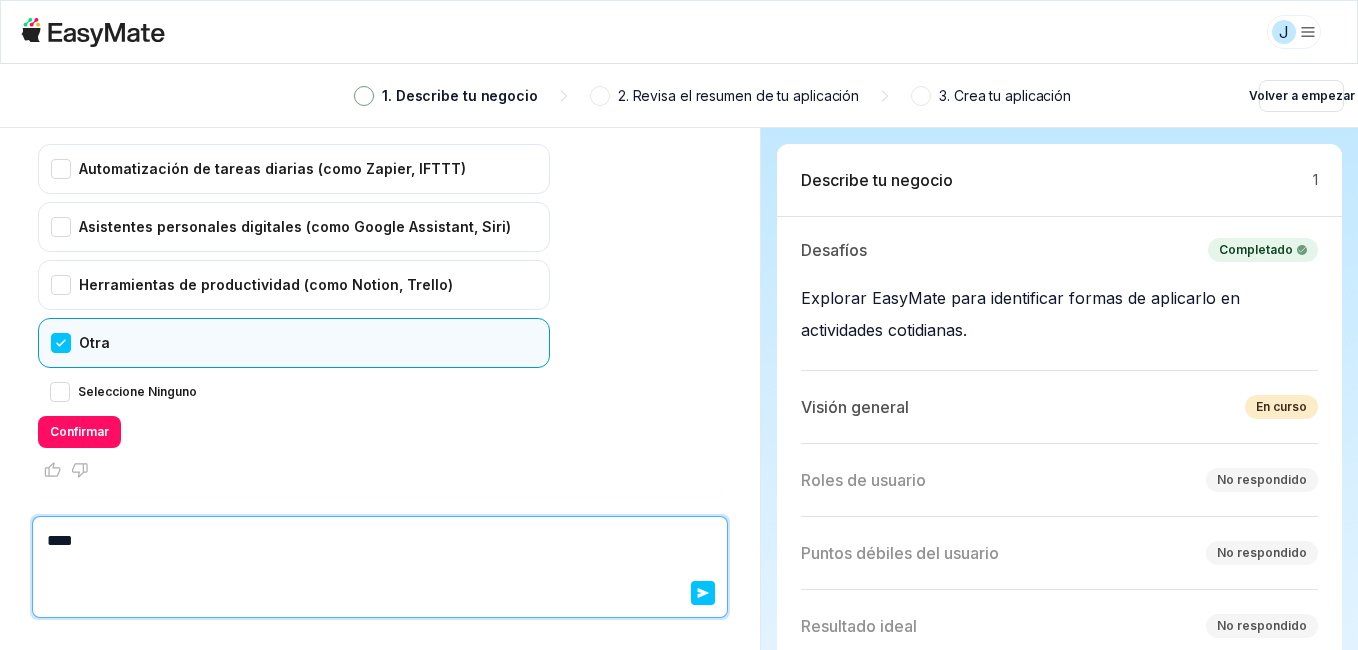 type on "*" 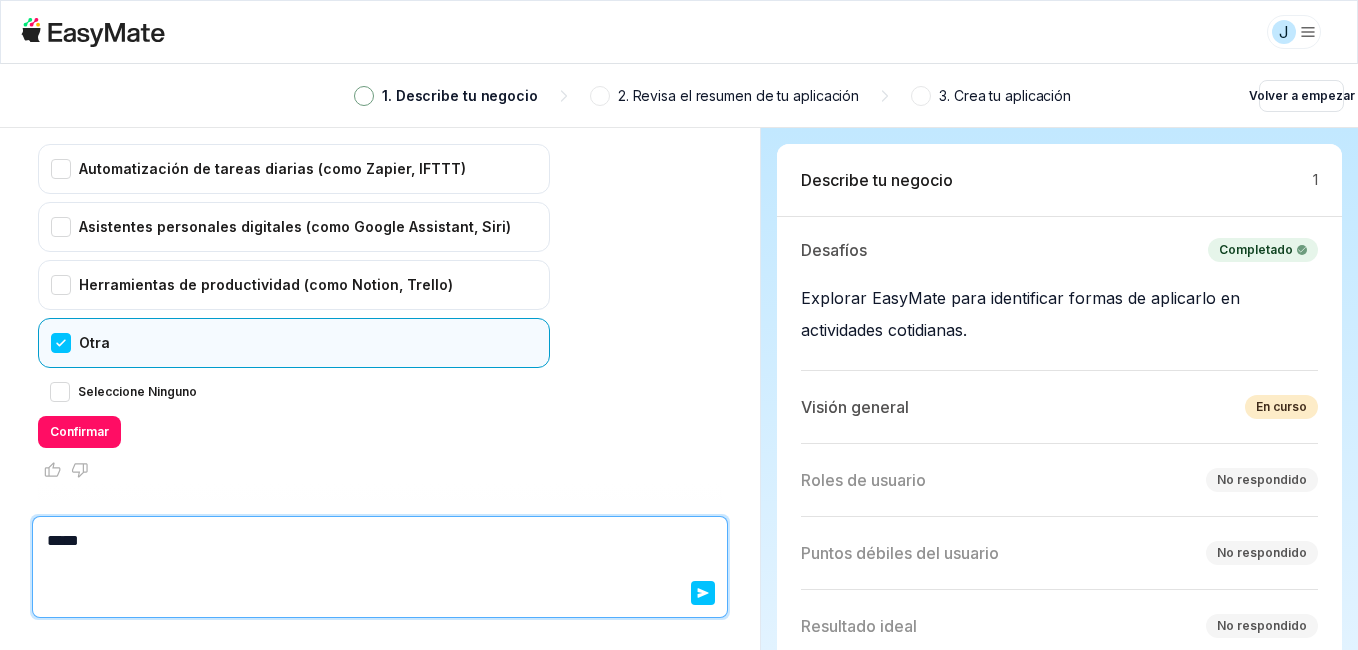 type on "*" 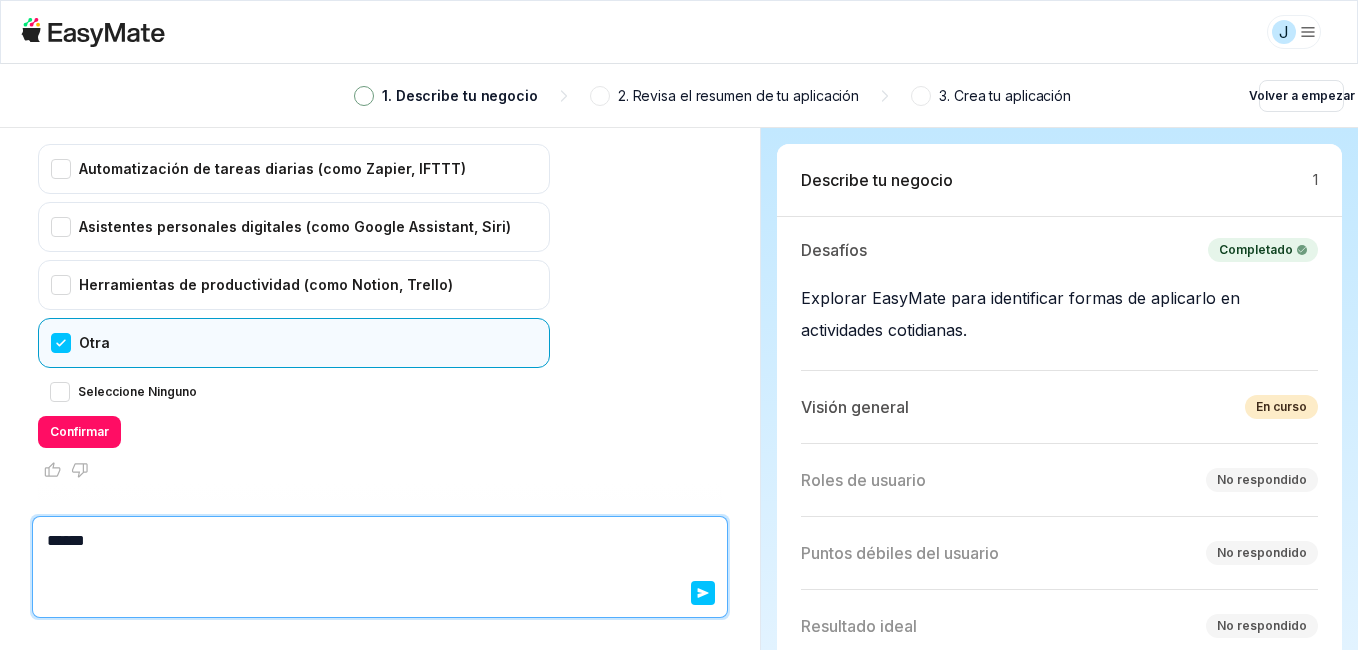 type on "*" 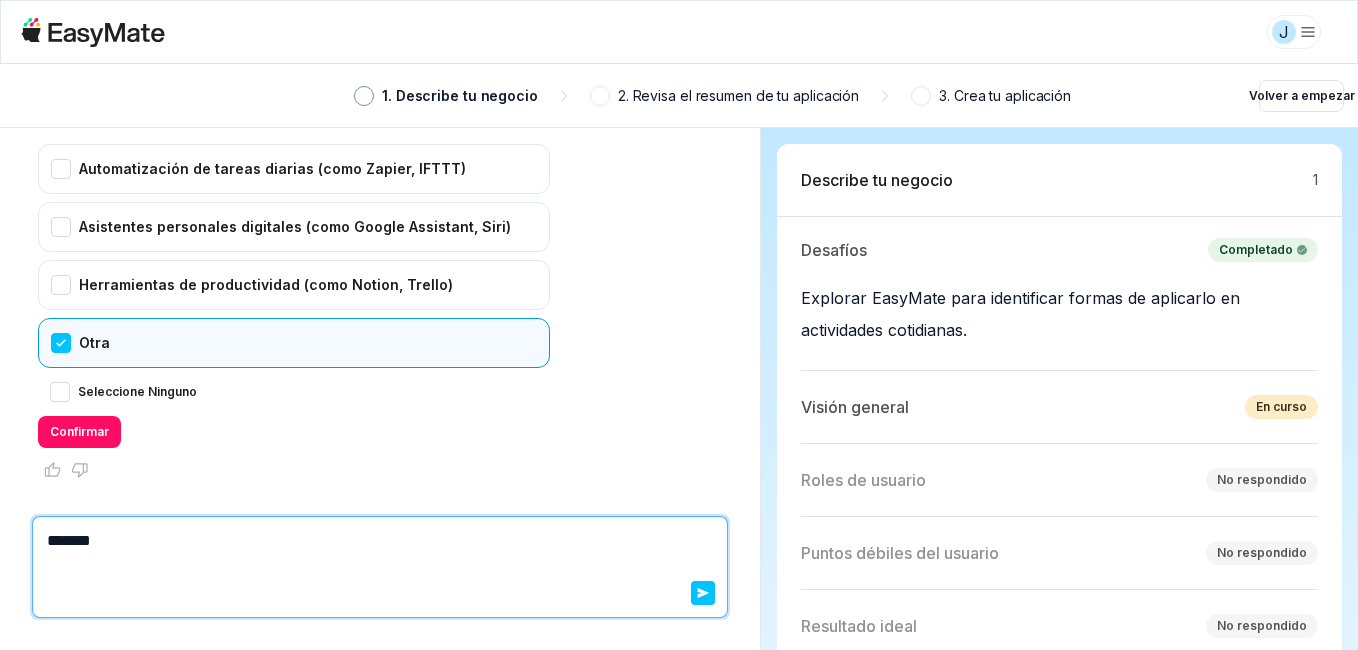 type on "*" 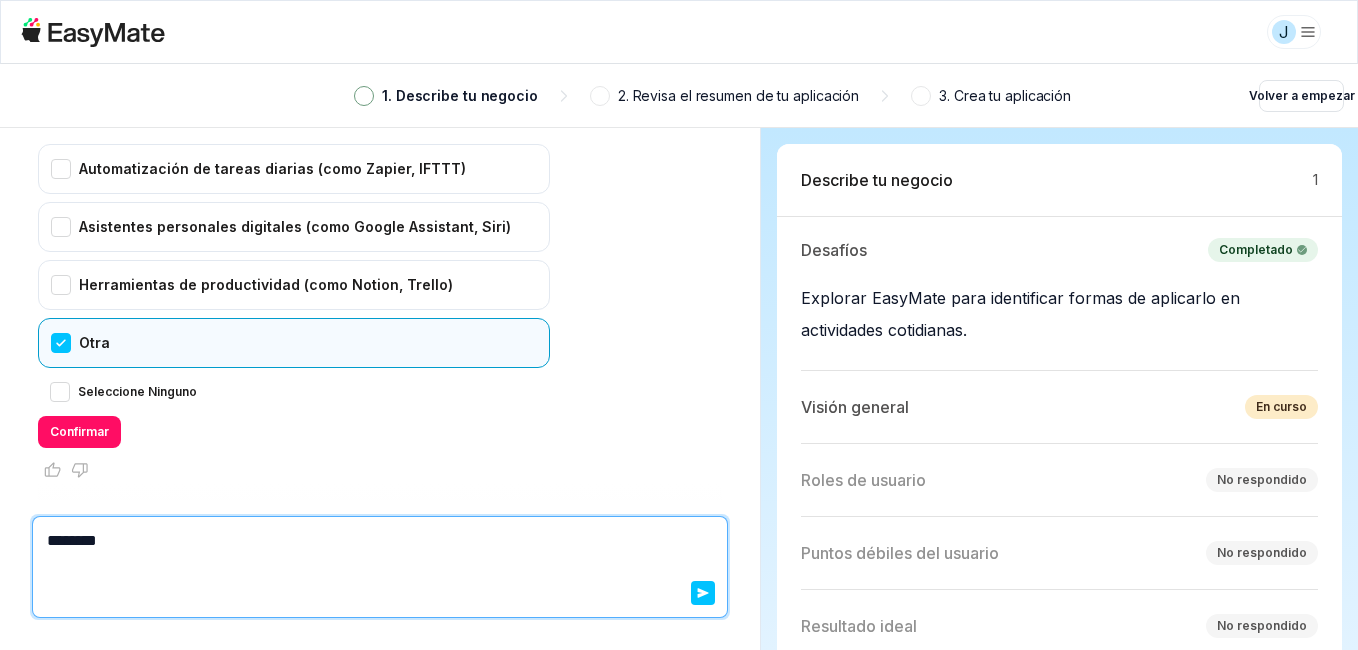 type on "*" 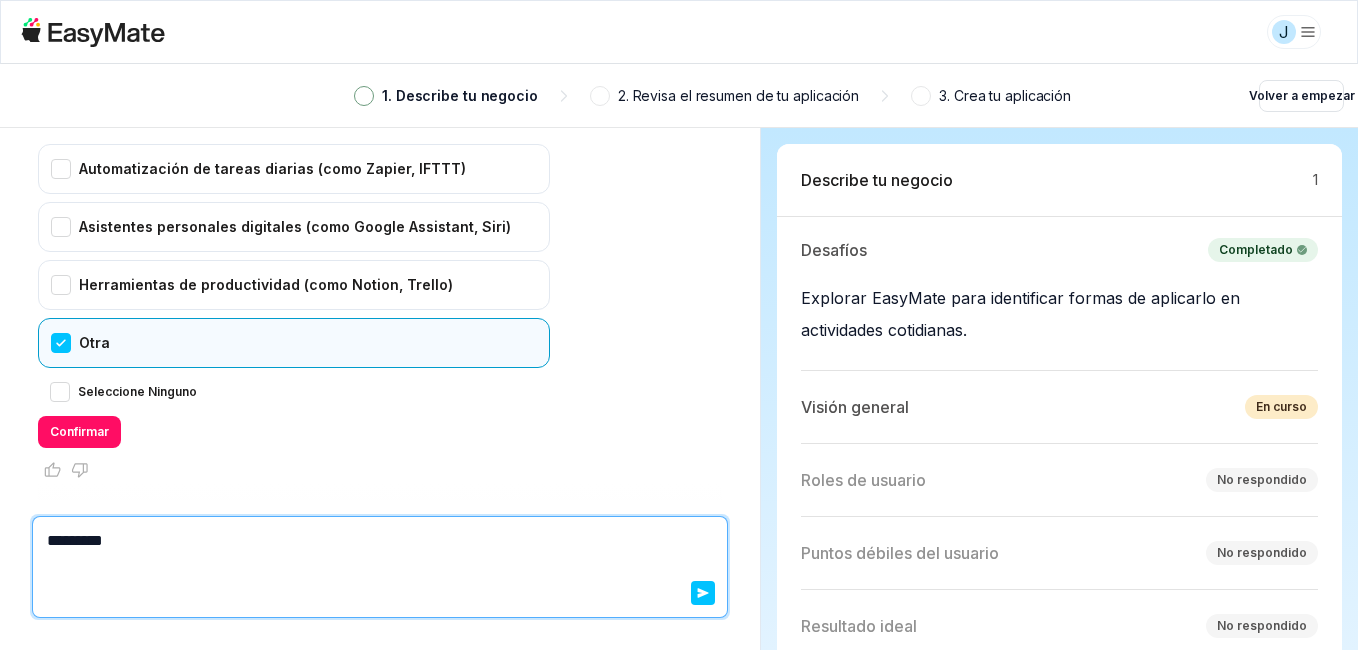 type on "*" 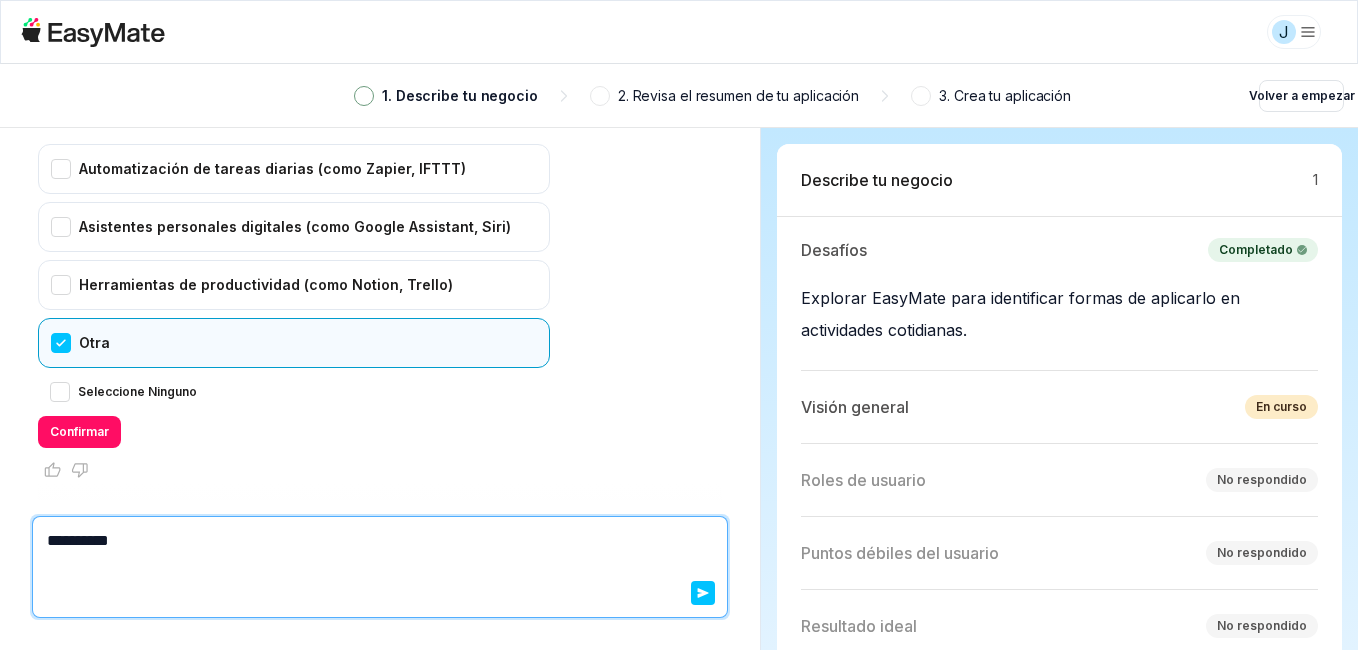 type on "*" 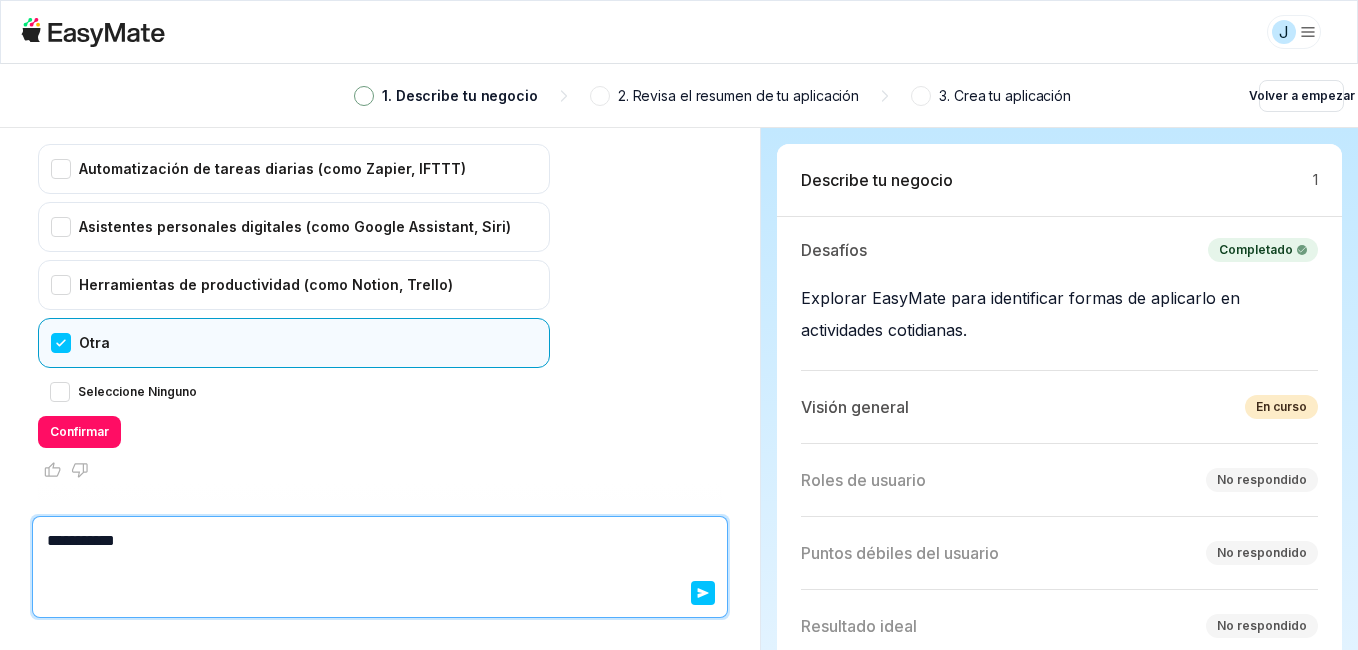 type on "*" 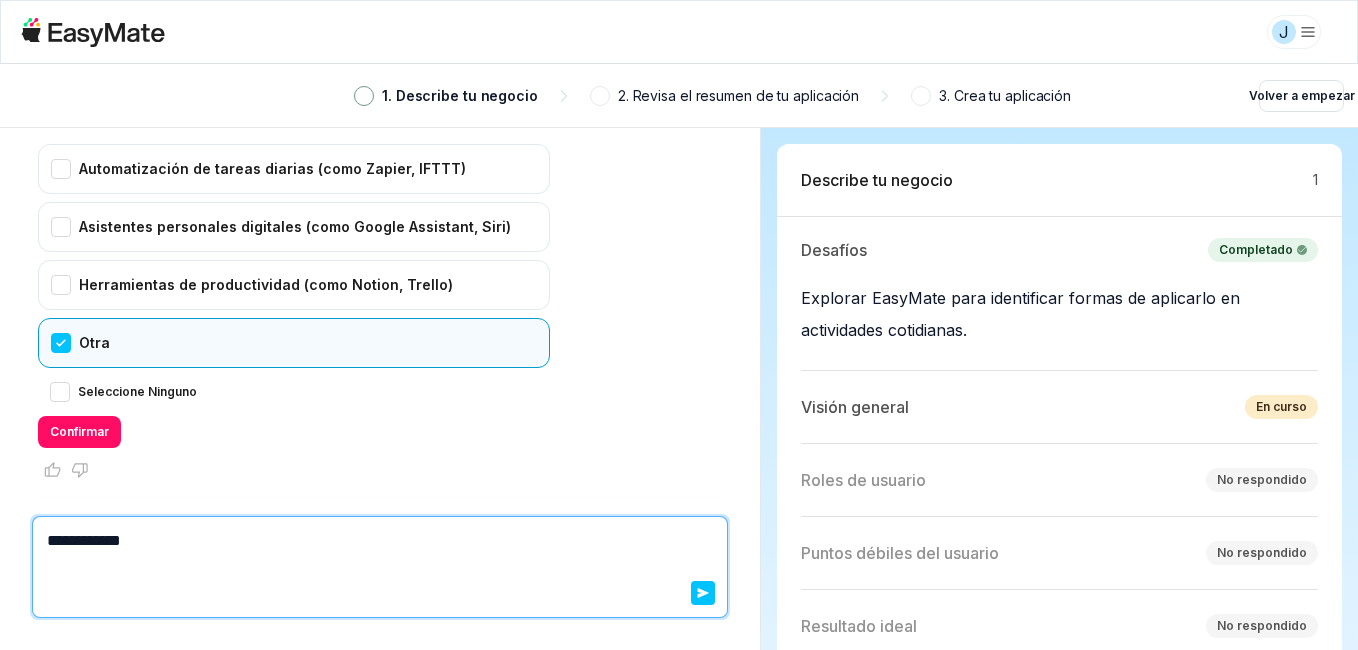type on "*" 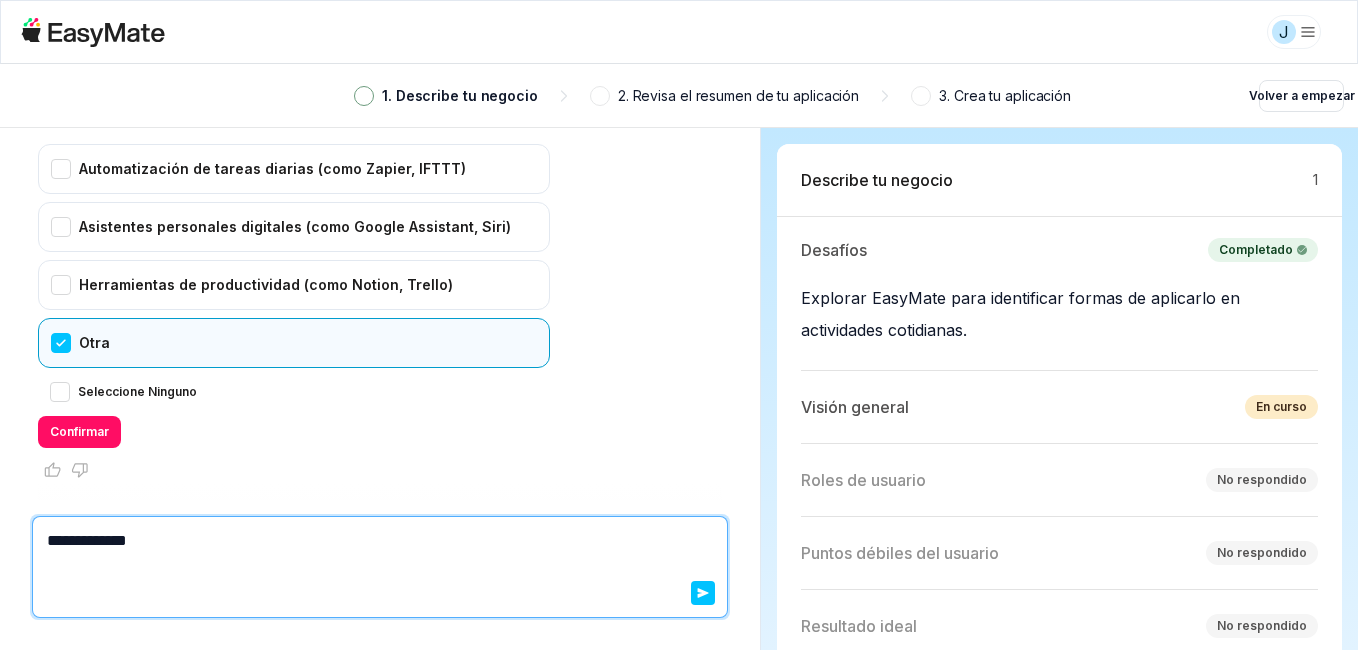 type on "*" 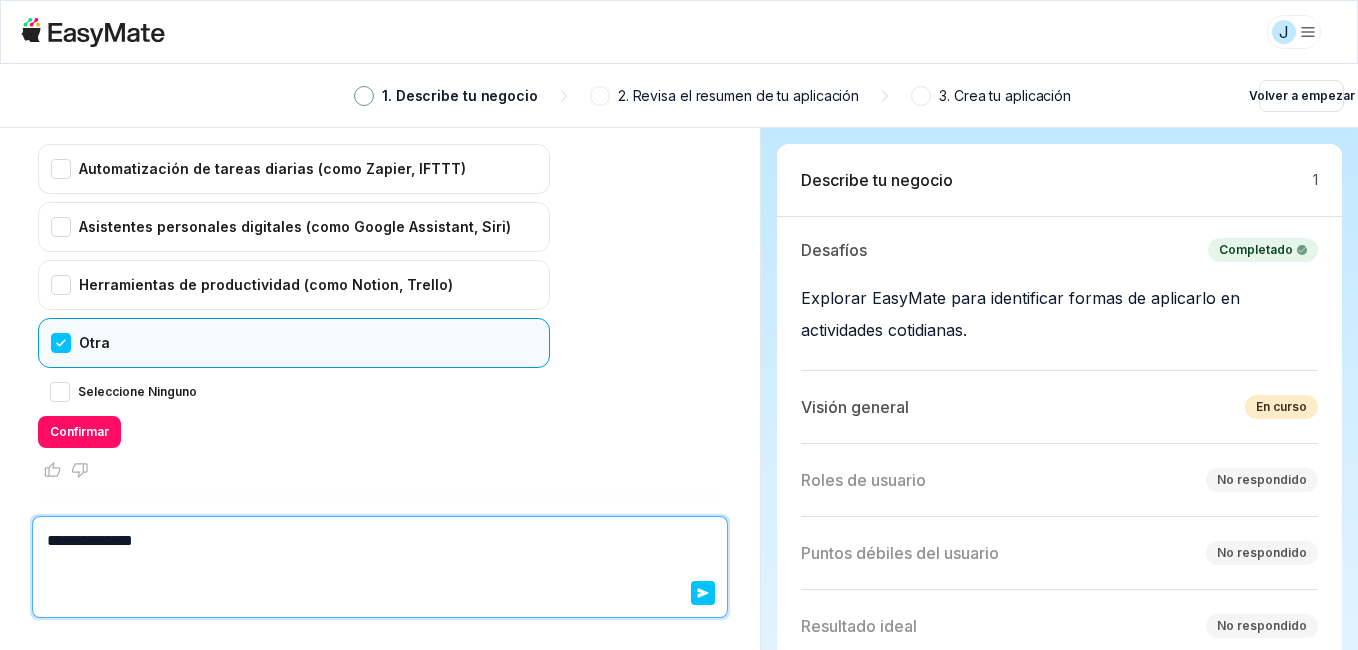 type on "*" 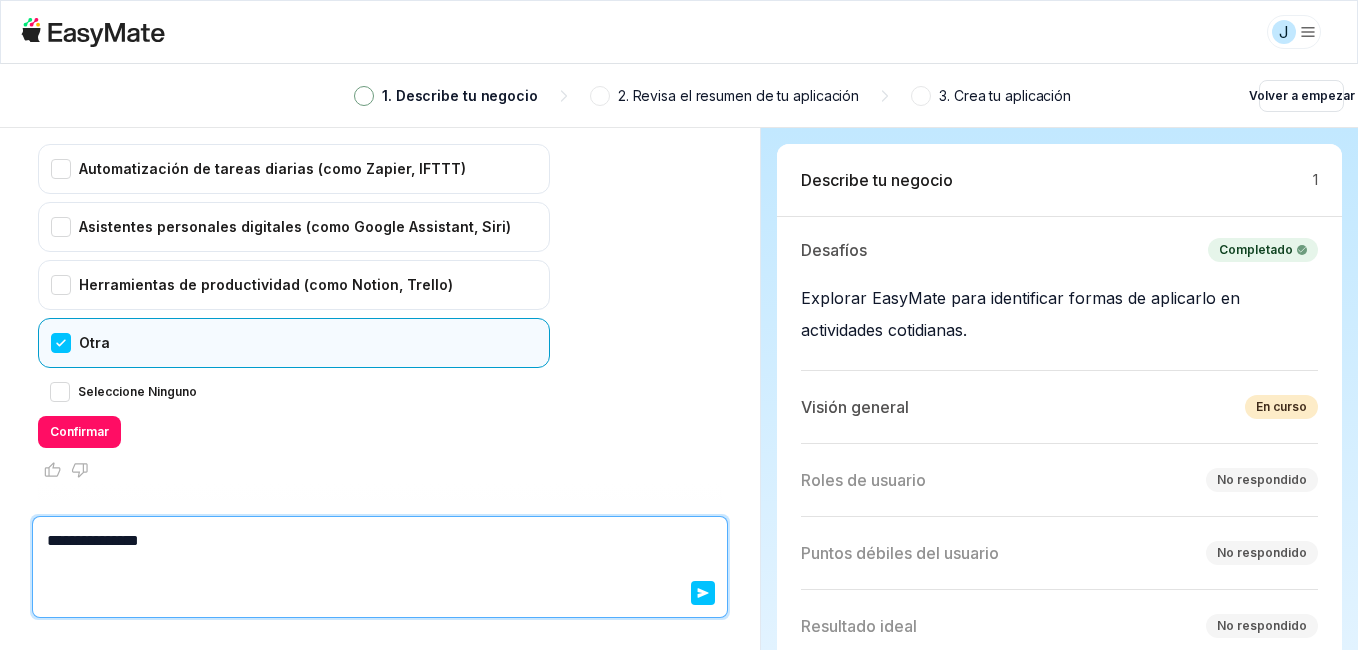 type on "*" 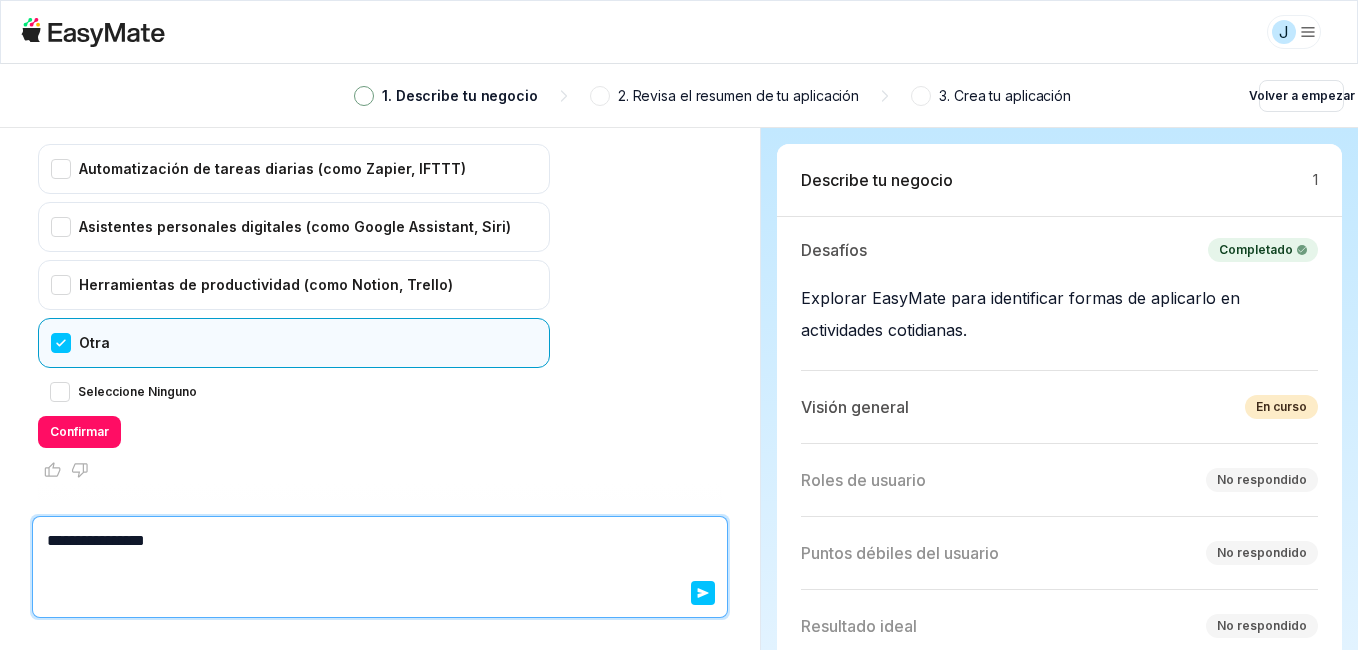 type on "*" 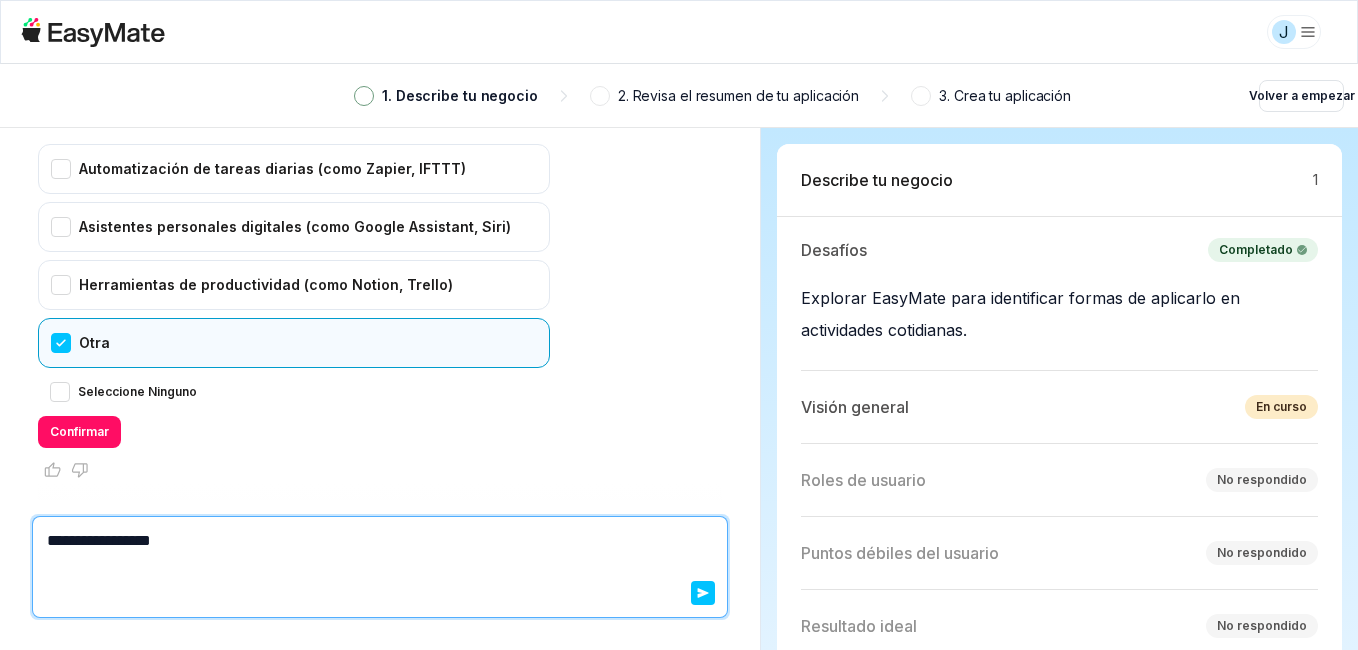 type on "*" 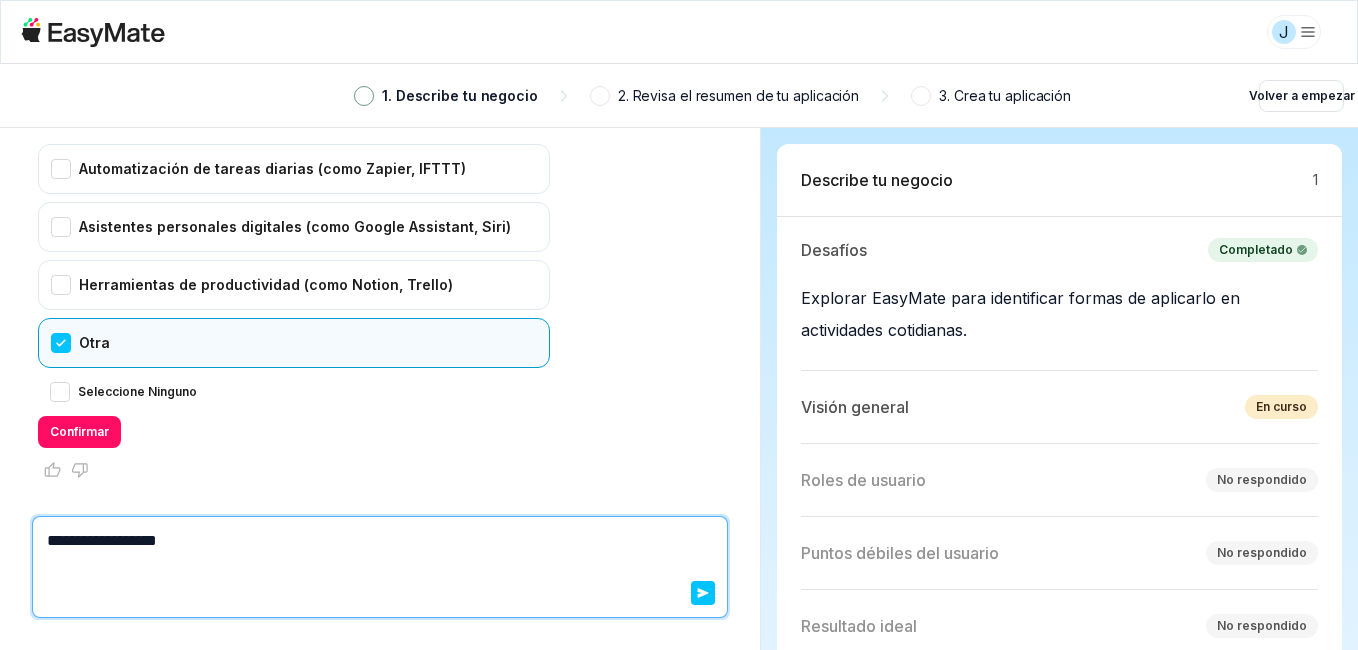 type on "*" 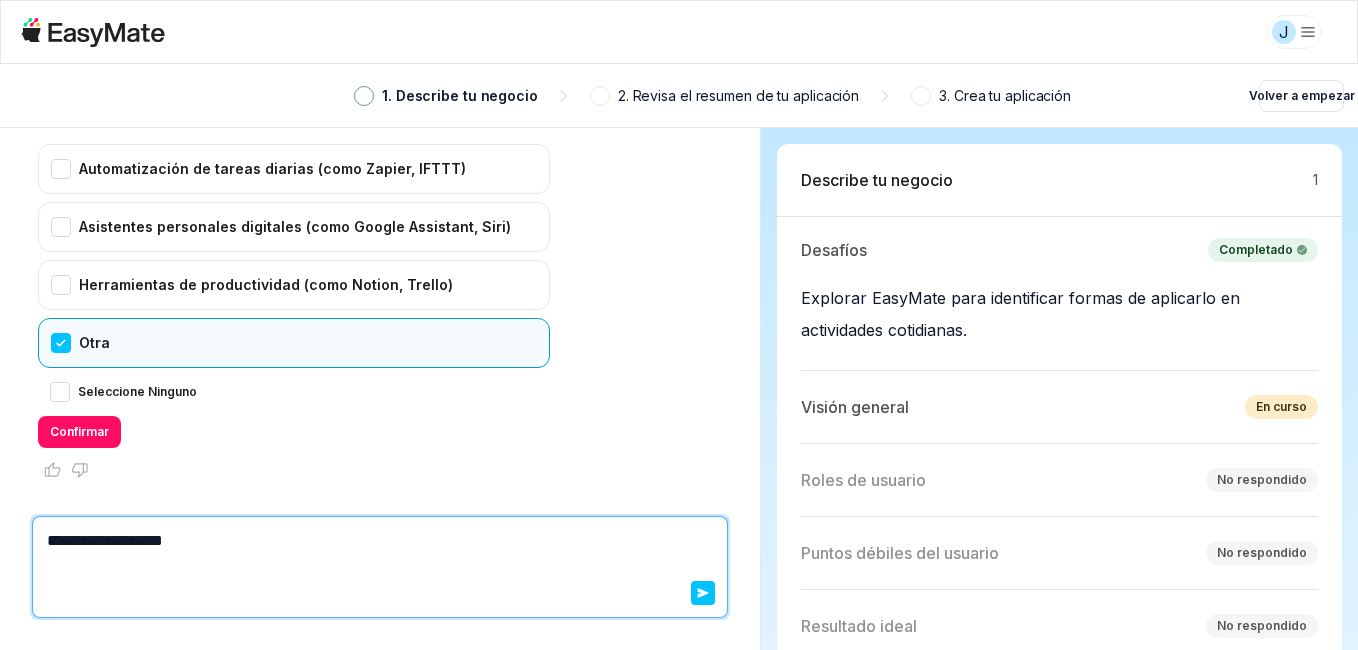 type on "*" 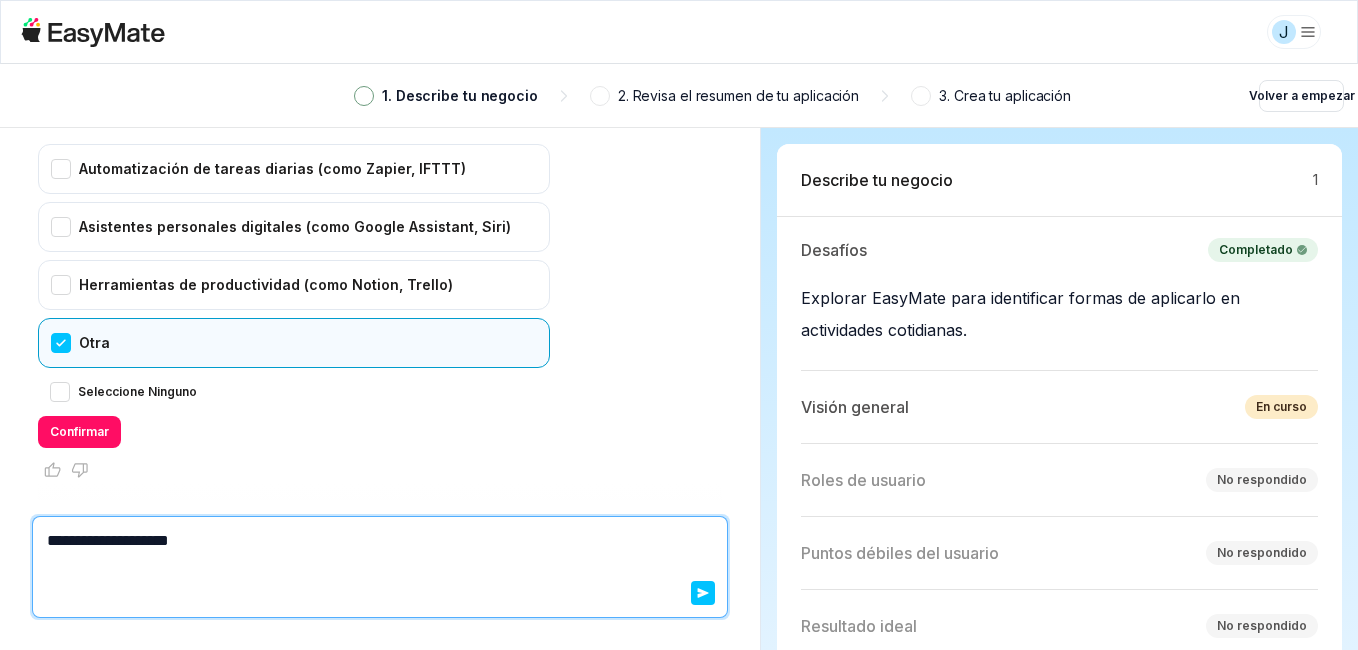 type on "*" 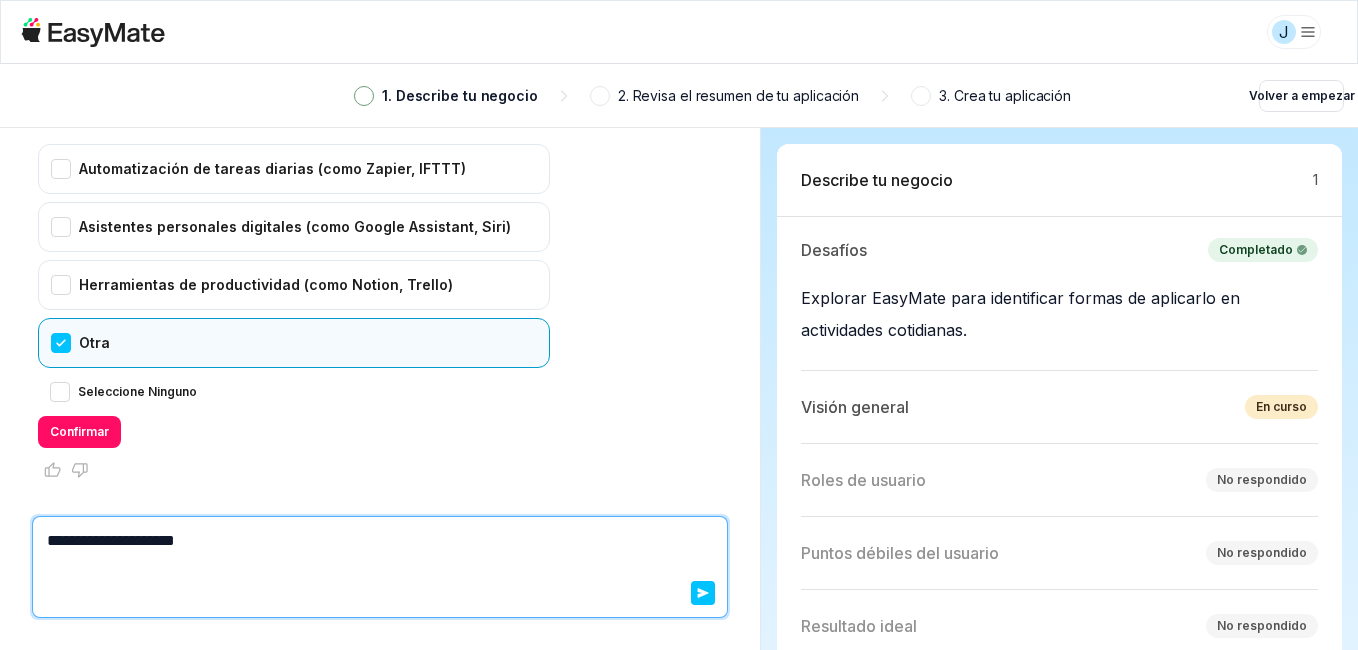 type on "*" 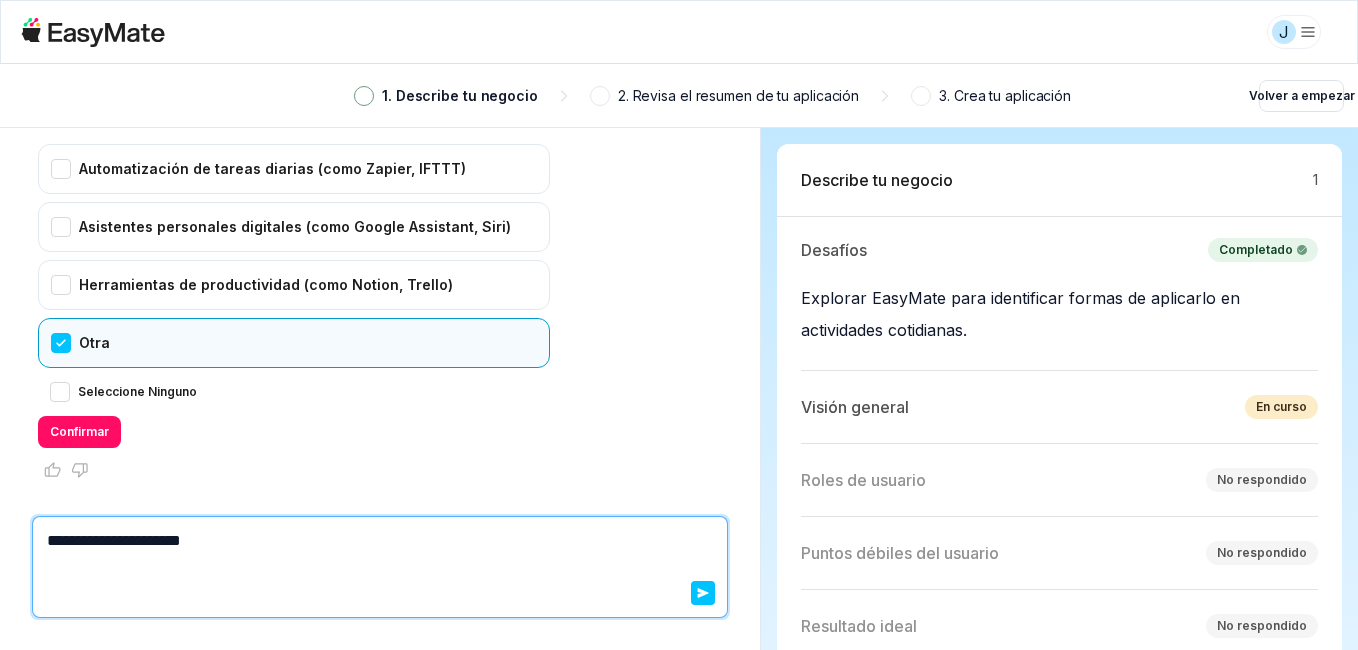 type 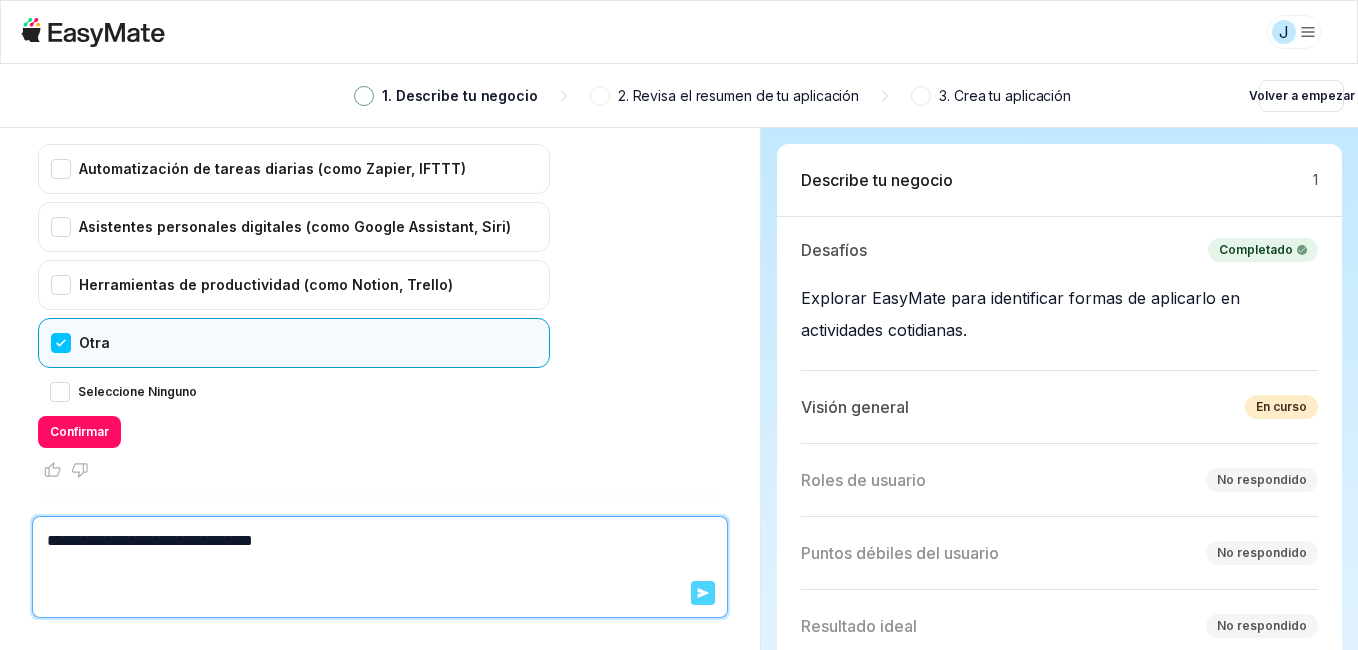 click 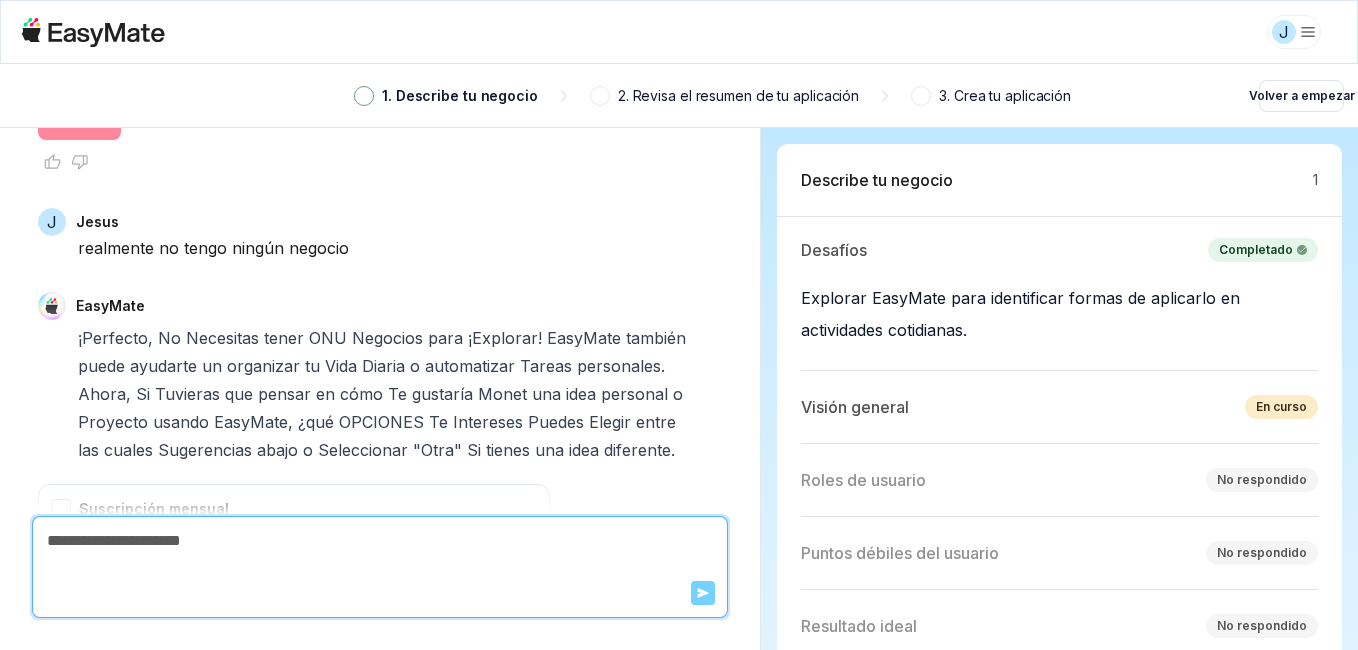 scroll, scrollTop: 2522, scrollLeft: 0, axis: vertical 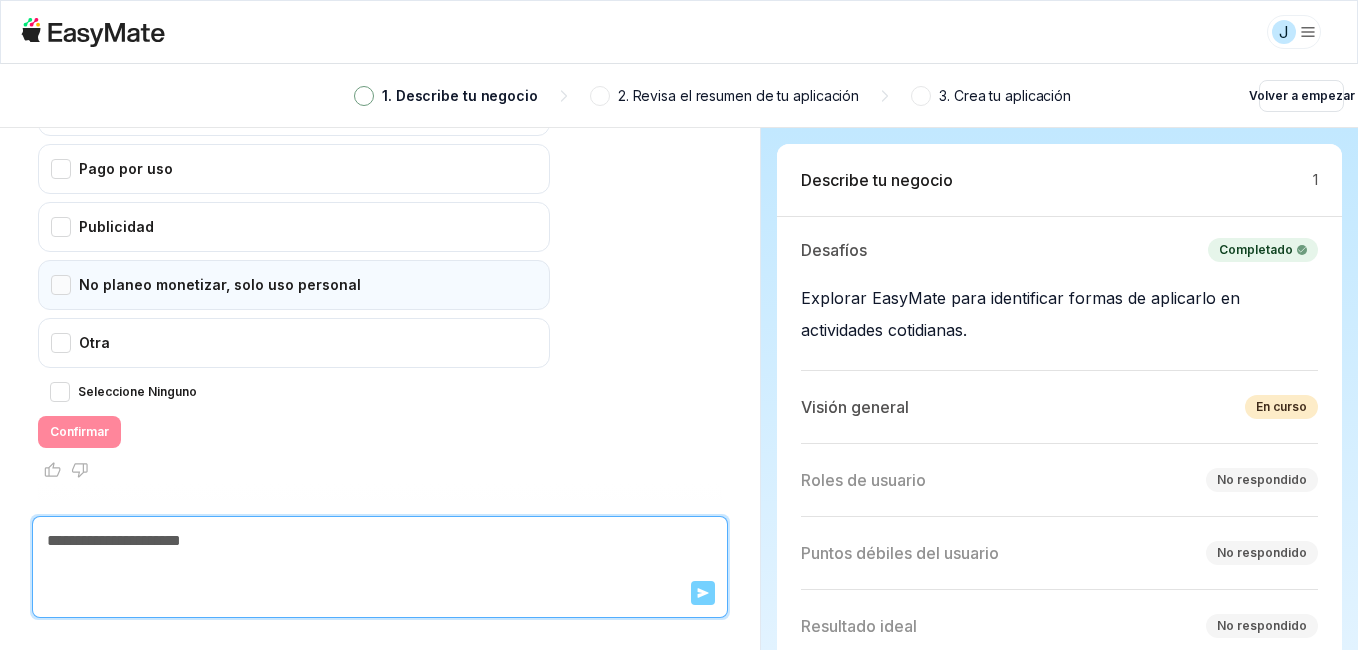 click on "No planeo monetizar, solo uso personal" at bounding box center [294, 285] 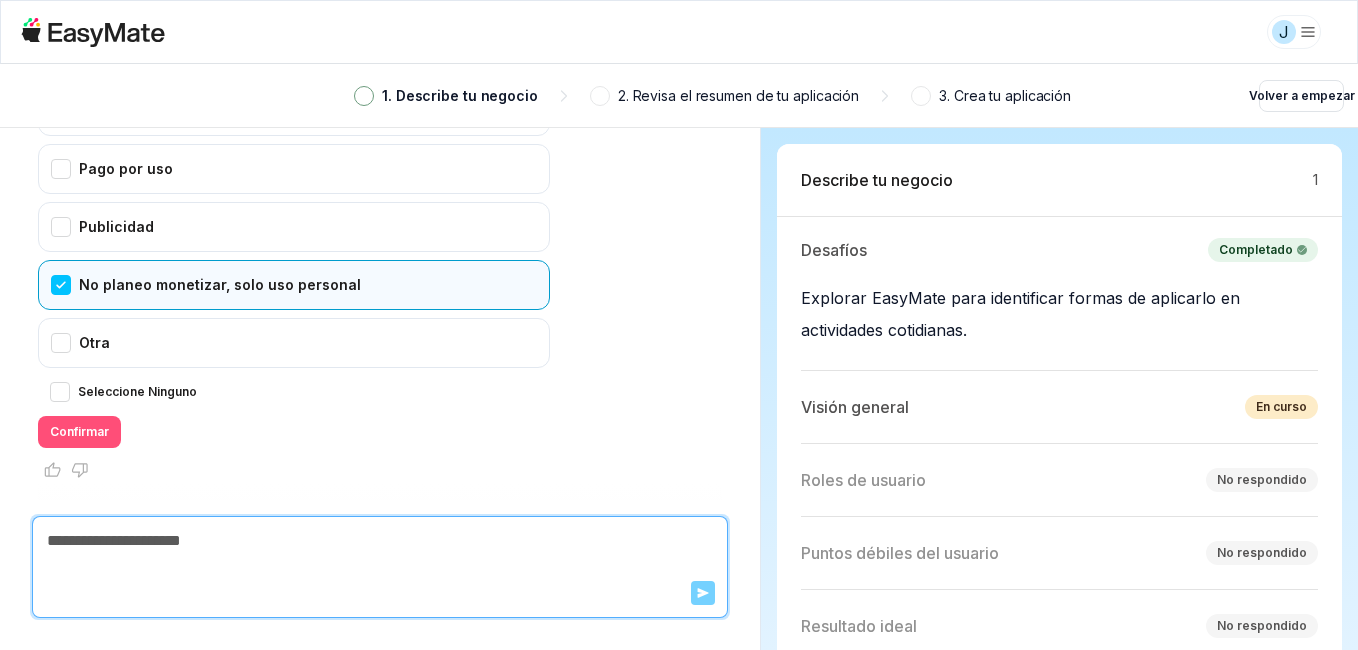 click on "Confirmar" at bounding box center [79, 432] 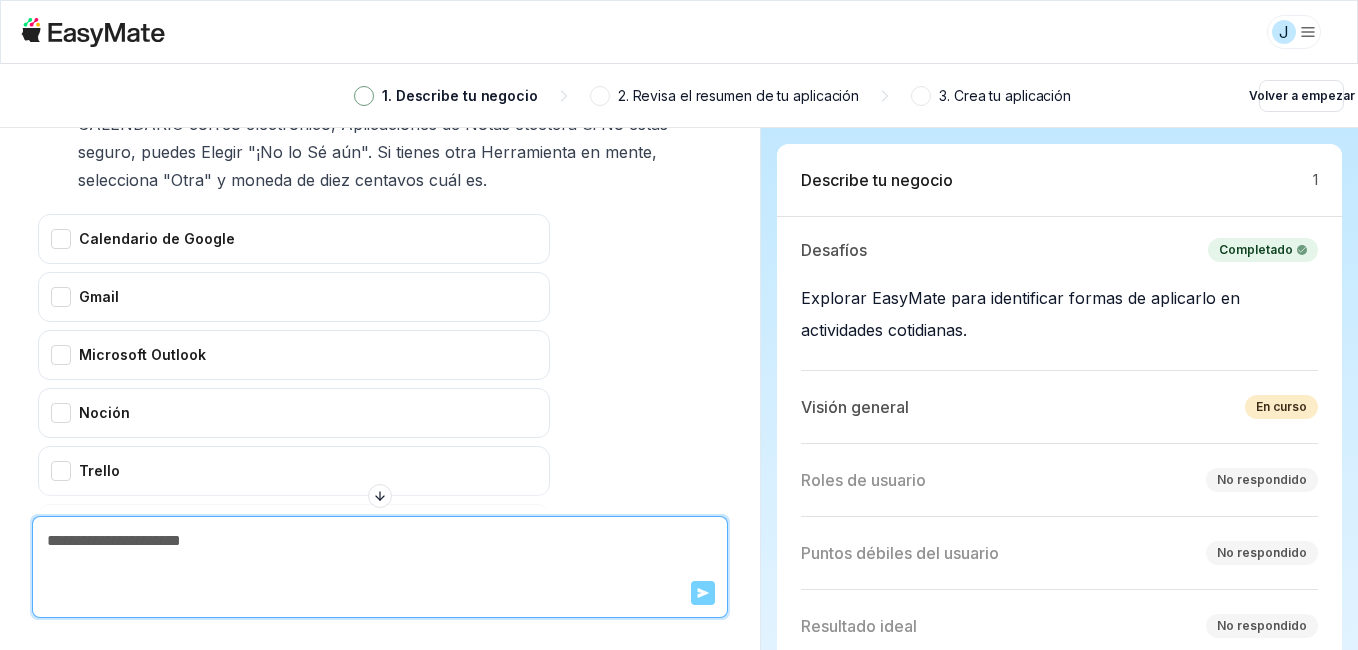 scroll, scrollTop: 3040, scrollLeft: 0, axis: vertical 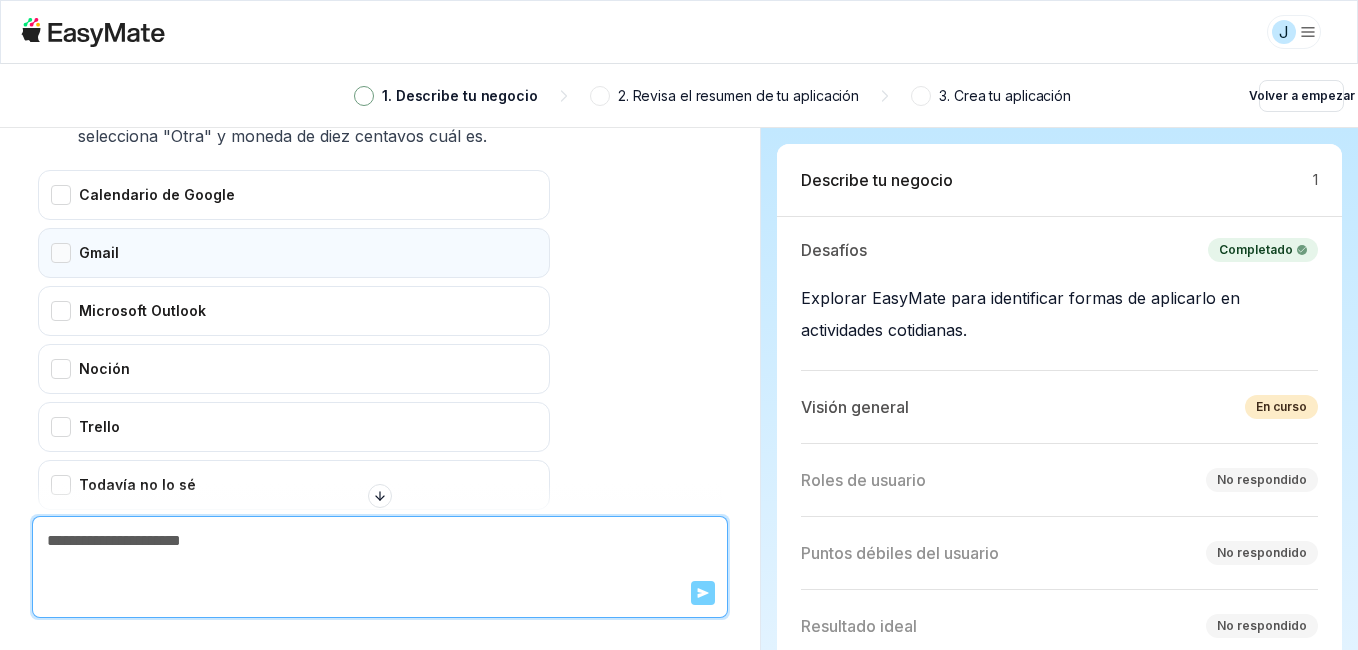 click on "Gmail" at bounding box center (294, 253) 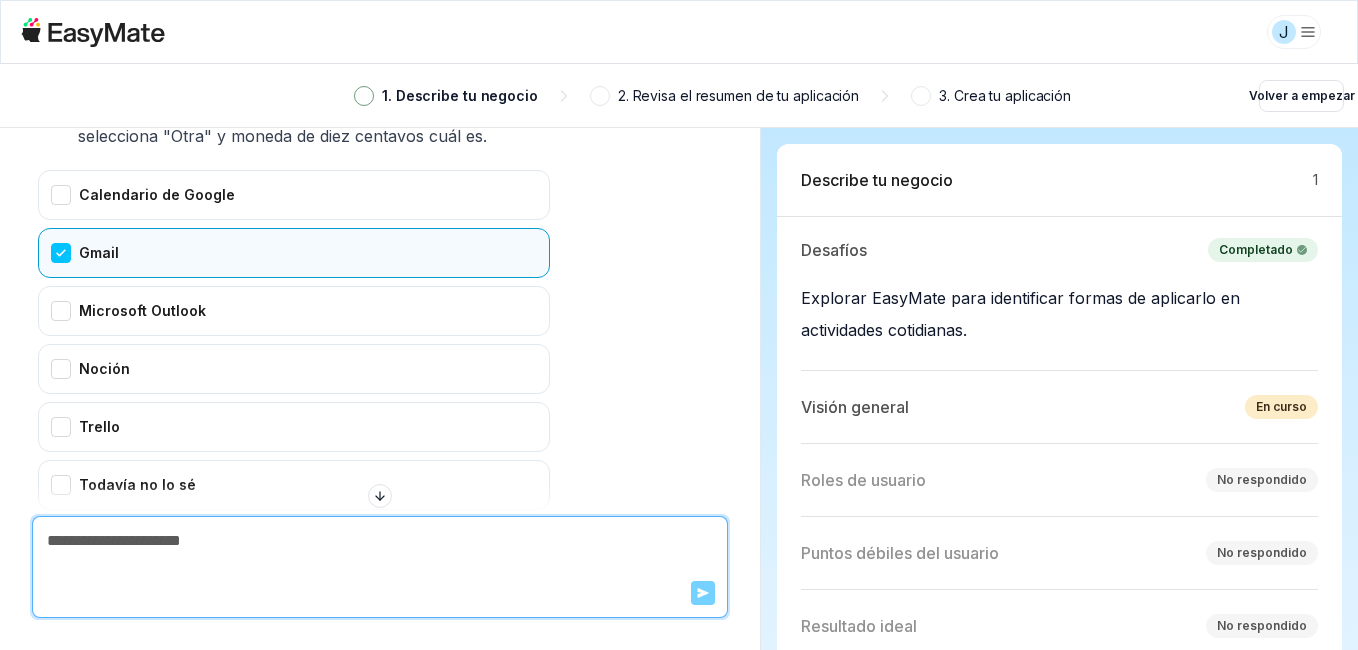 click on "Enviar" at bounding box center [380, 567] 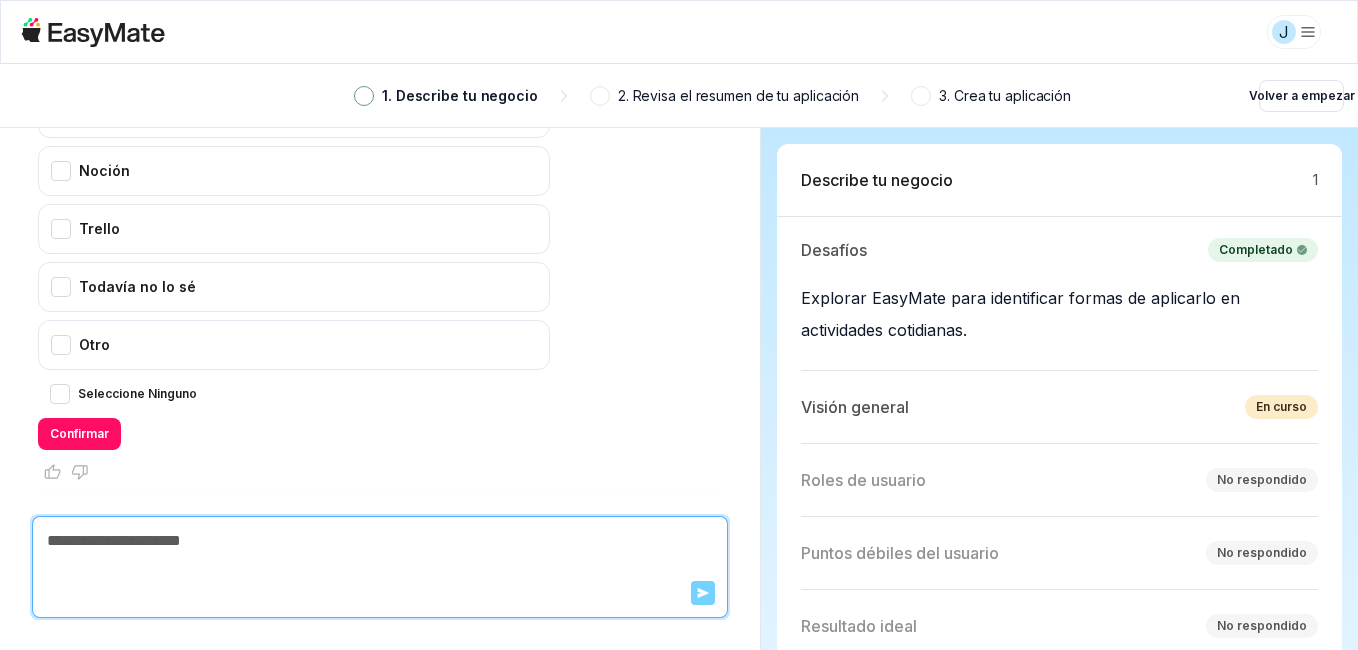 scroll, scrollTop: 3240, scrollLeft: 0, axis: vertical 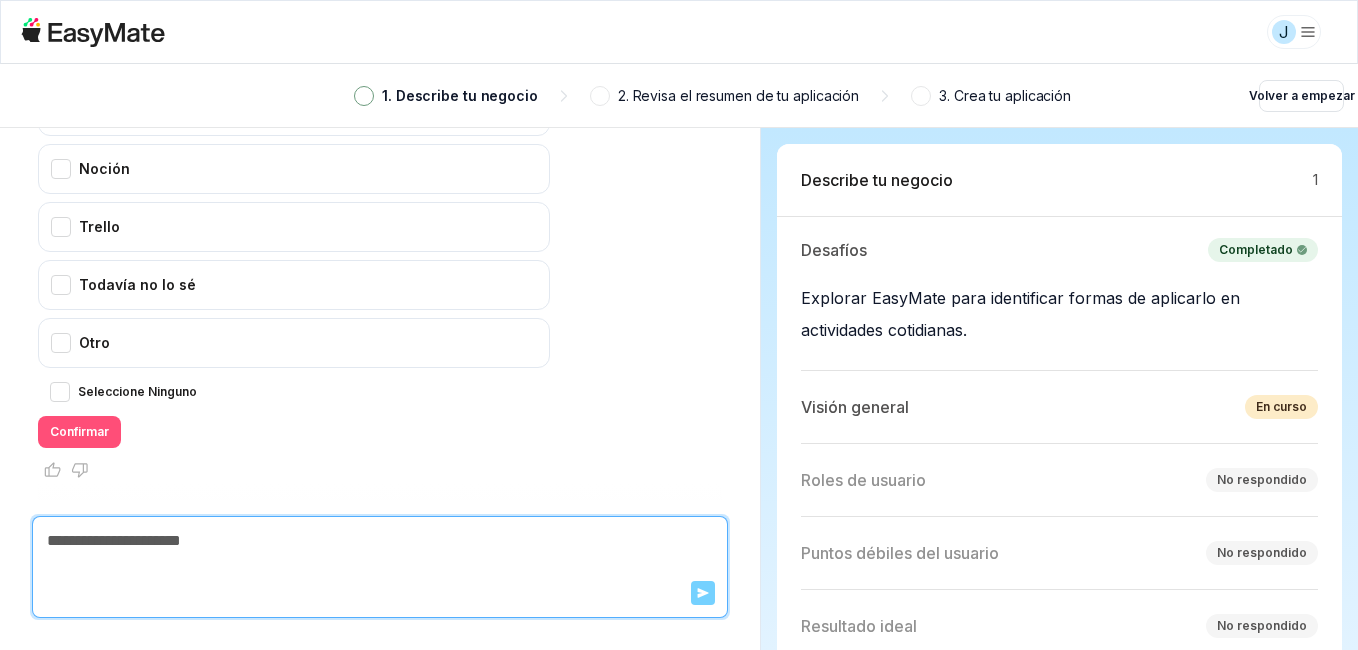 click on "Confirmar" at bounding box center [79, 432] 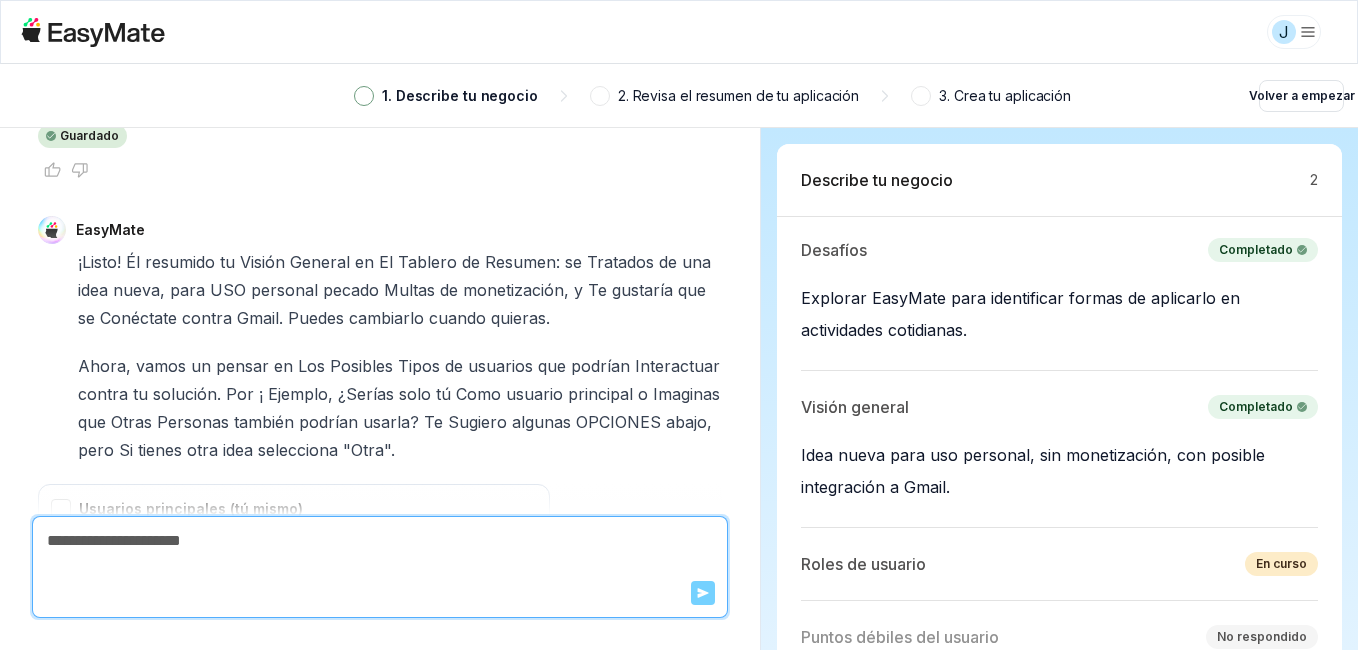 scroll, scrollTop: 3890, scrollLeft: 0, axis: vertical 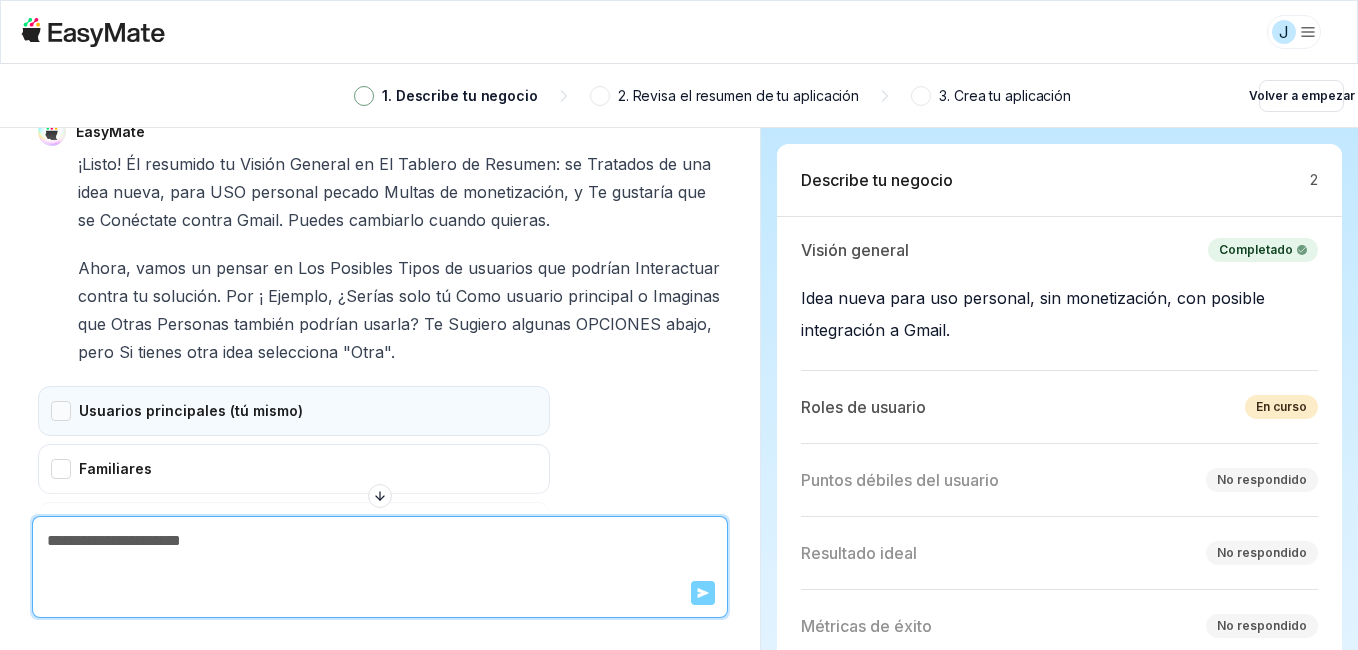 click on "Usuarios principales (tú mismo)" at bounding box center (294, 411) 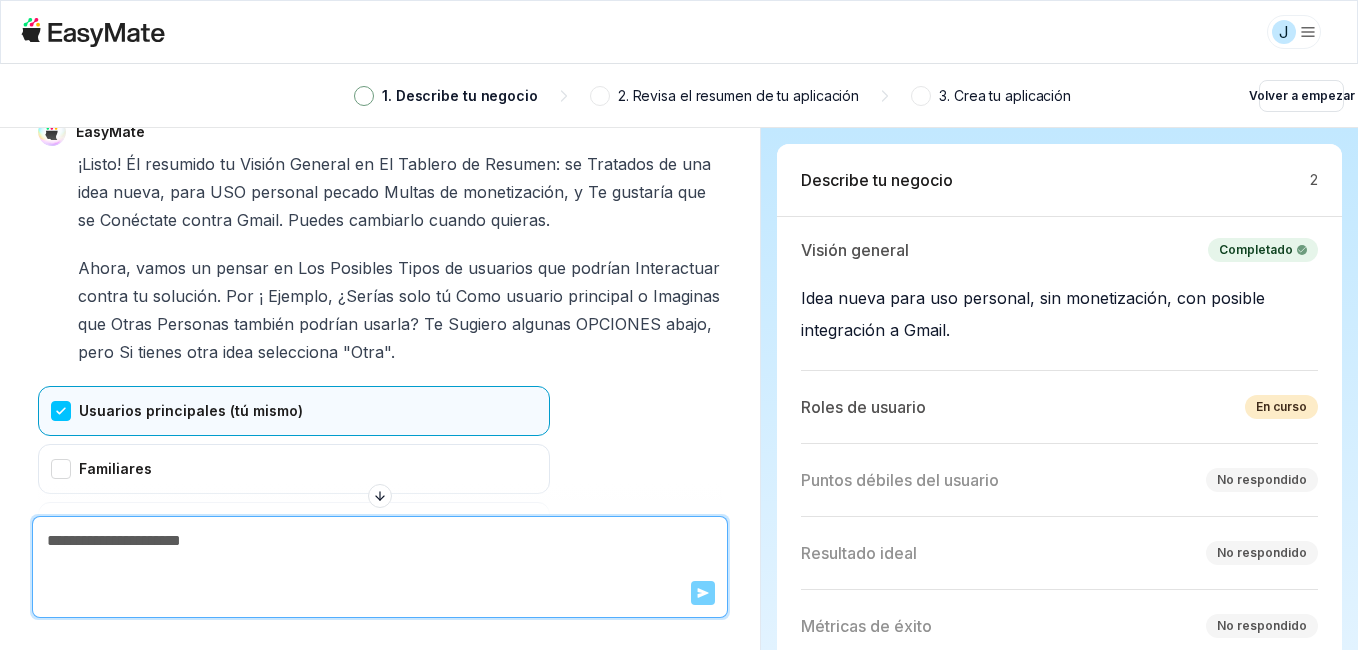 click on "Enviar" at bounding box center (380, 567) 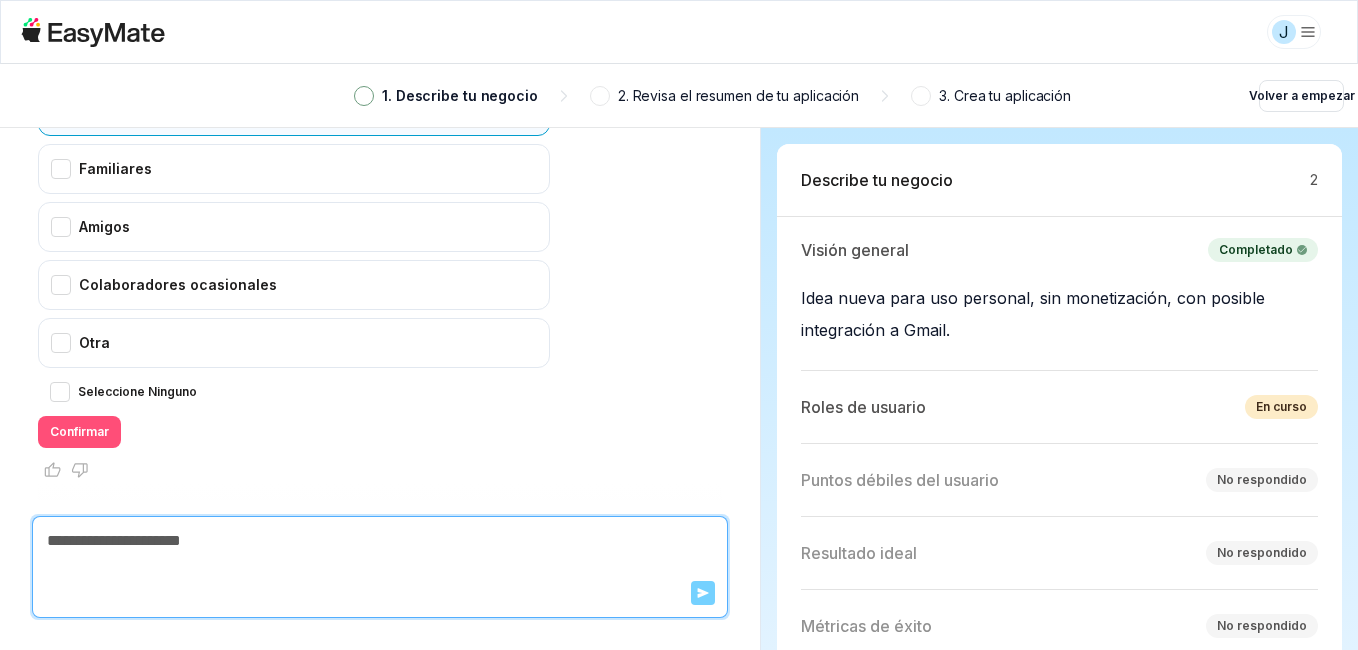 click on "Confirmar" at bounding box center [79, 432] 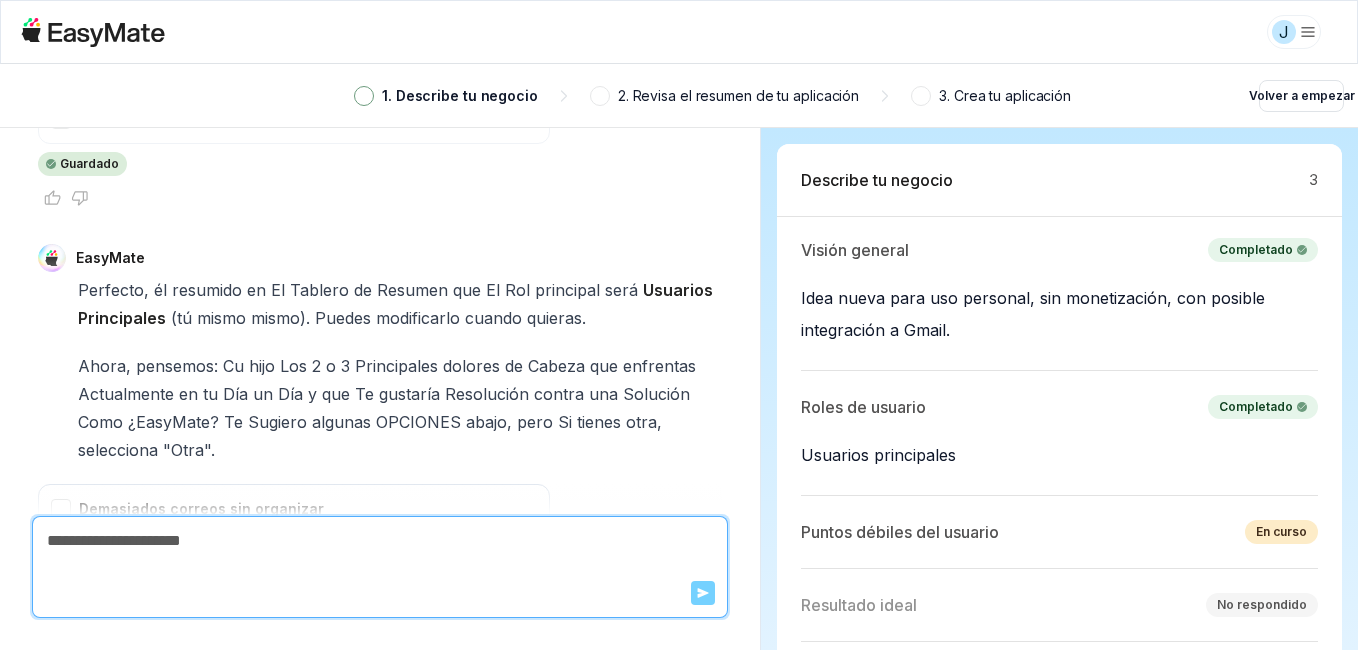 scroll, scrollTop: 4512, scrollLeft: 0, axis: vertical 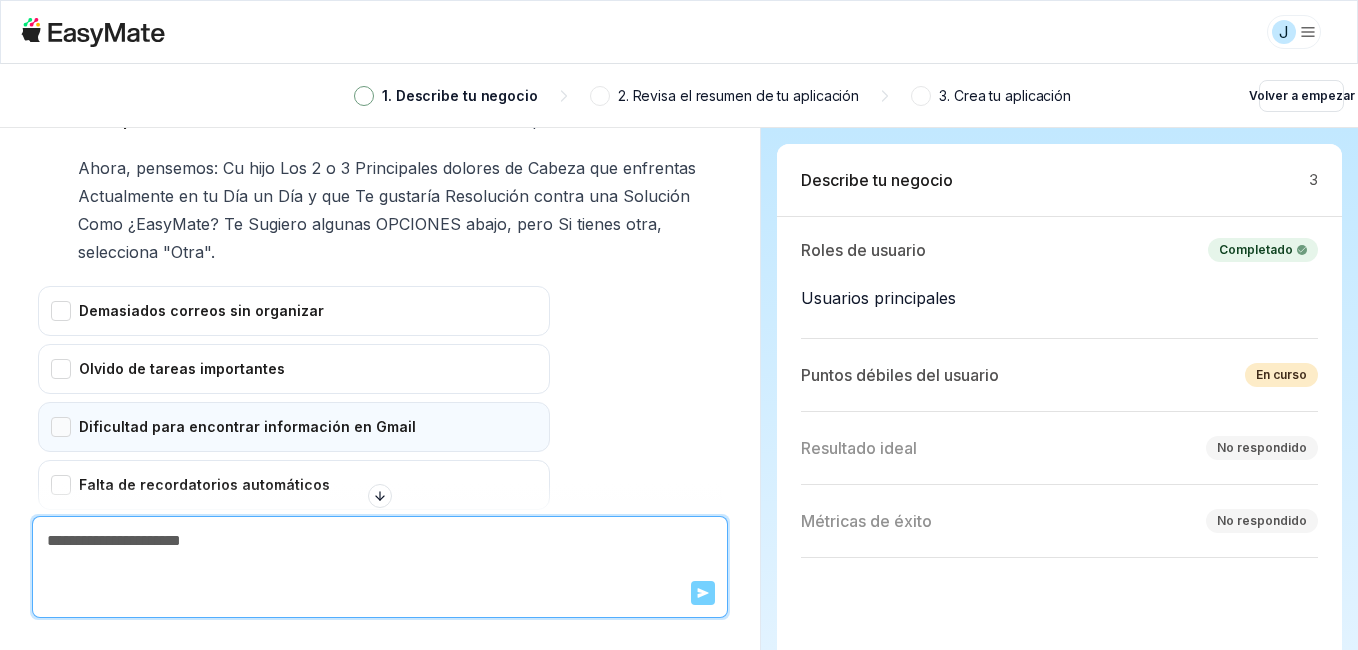 click on "Dificultad para encontrar información en Gmail" at bounding box center [294, 427] 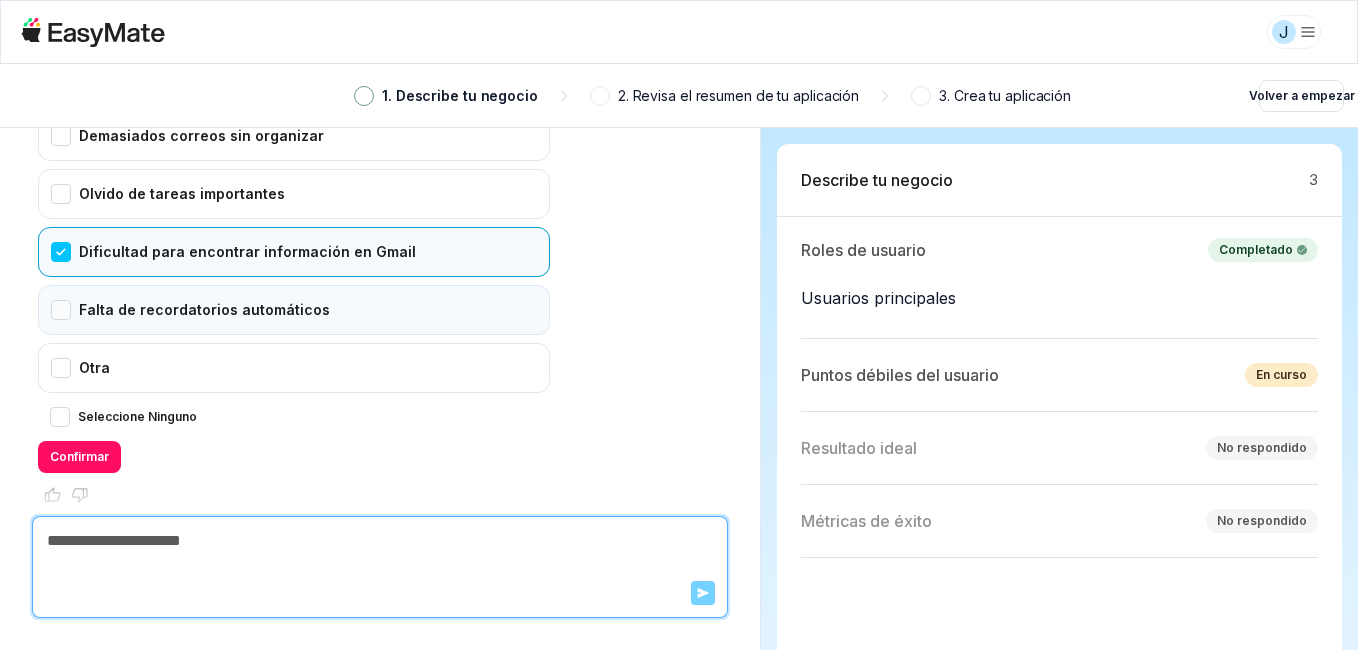 scroll, scrollTop: 4512, scrollLeft: 0, axis: vertical 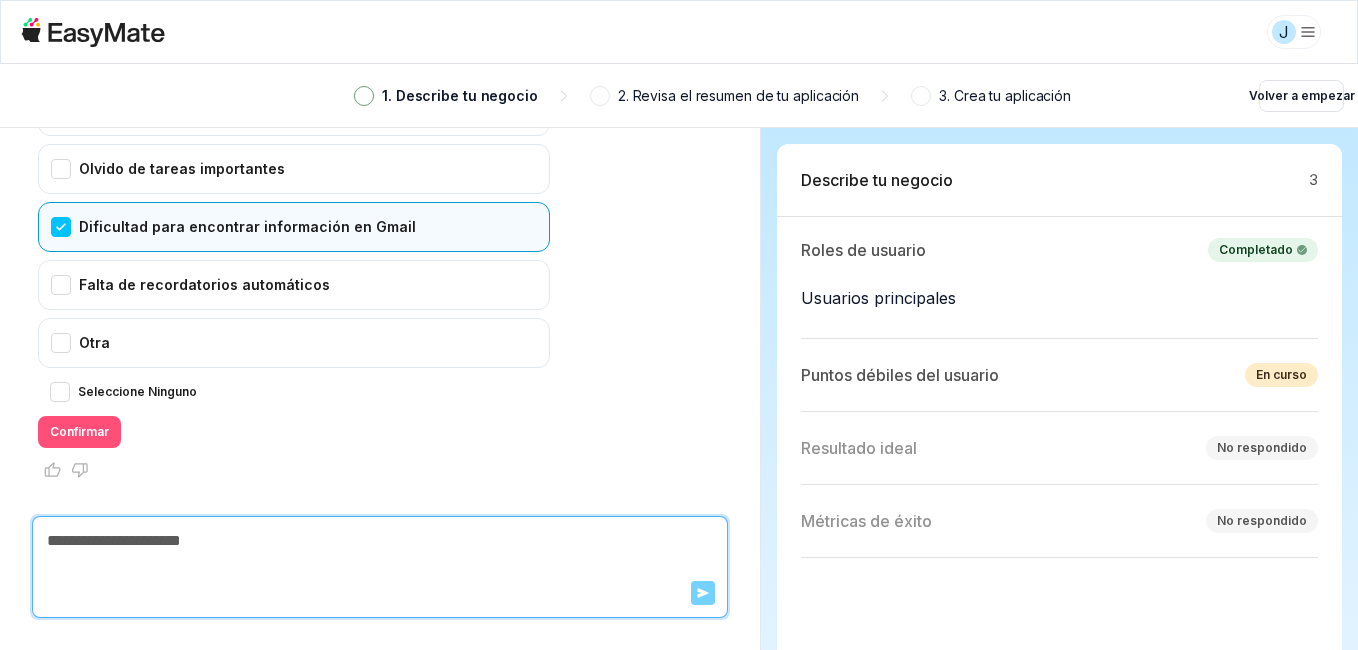 click on "Confirmar" at bounding box center [79, 432] 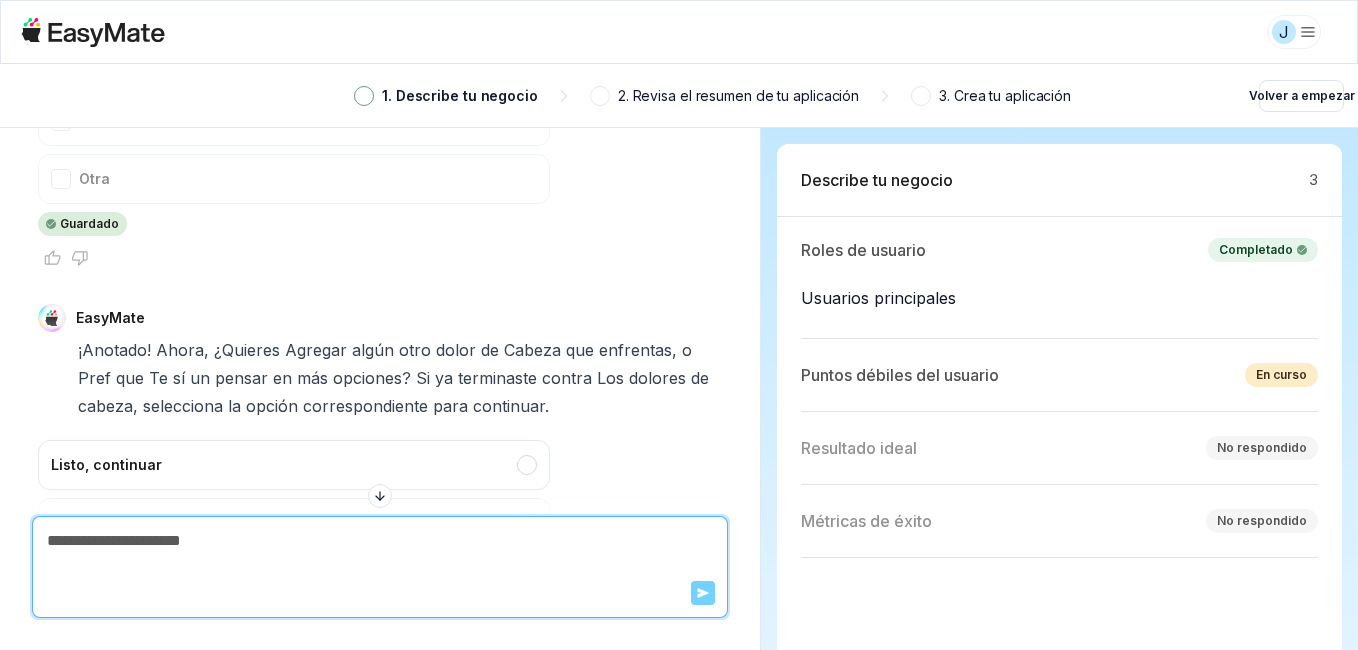 scroll, scrollTop: 4776, scrollLeft: 0, axis: vertical 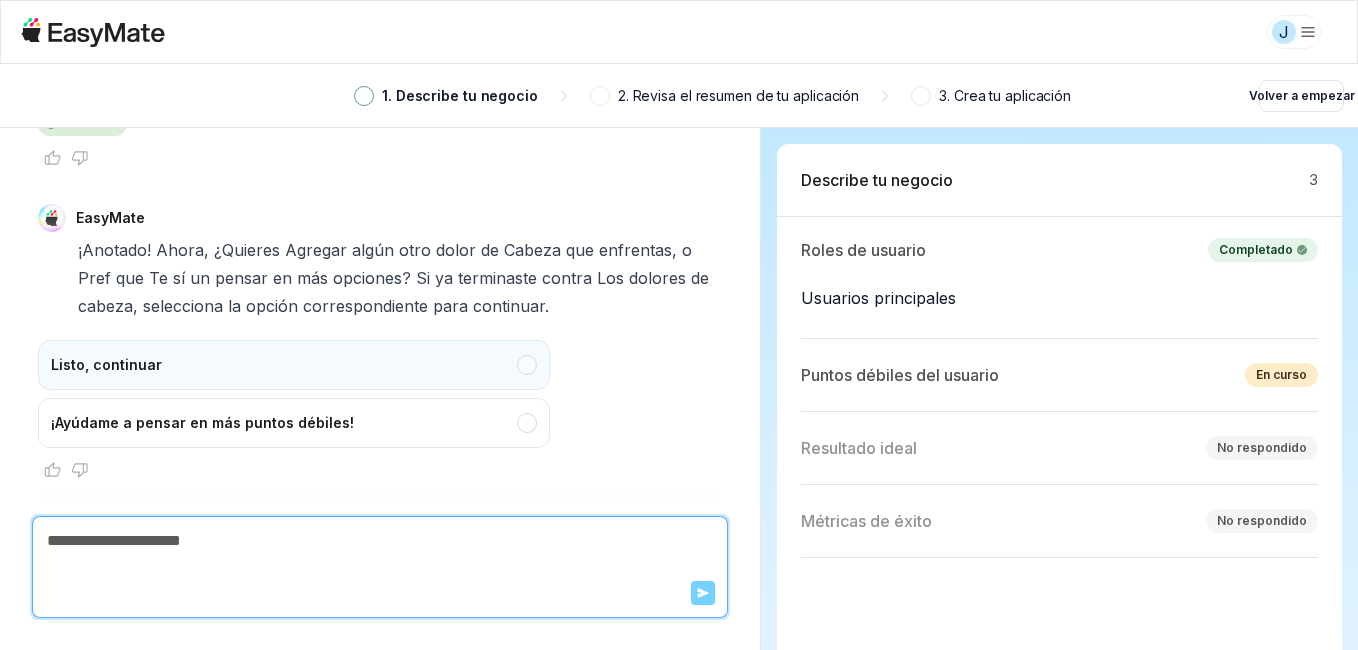 click on "Listo, continuar" at bounding box center (294, 365) 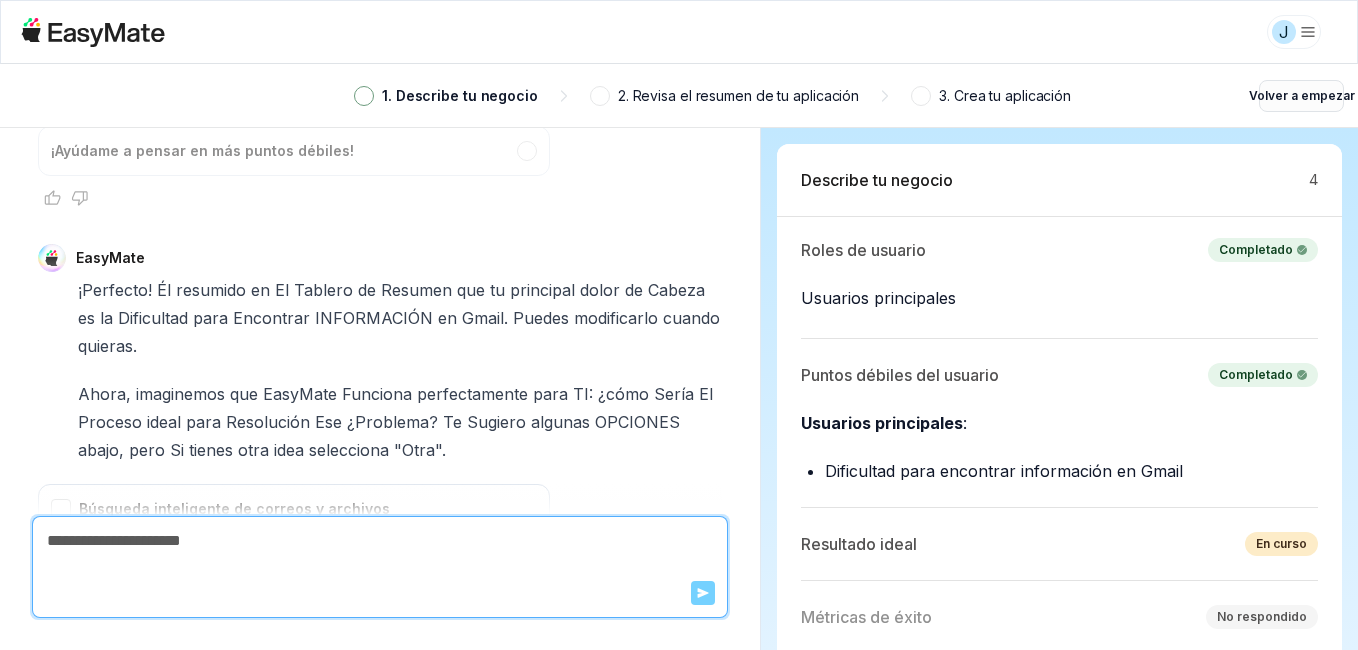 scroll, scrollTop: 5446, scrollLeft: 0, axis: vertical 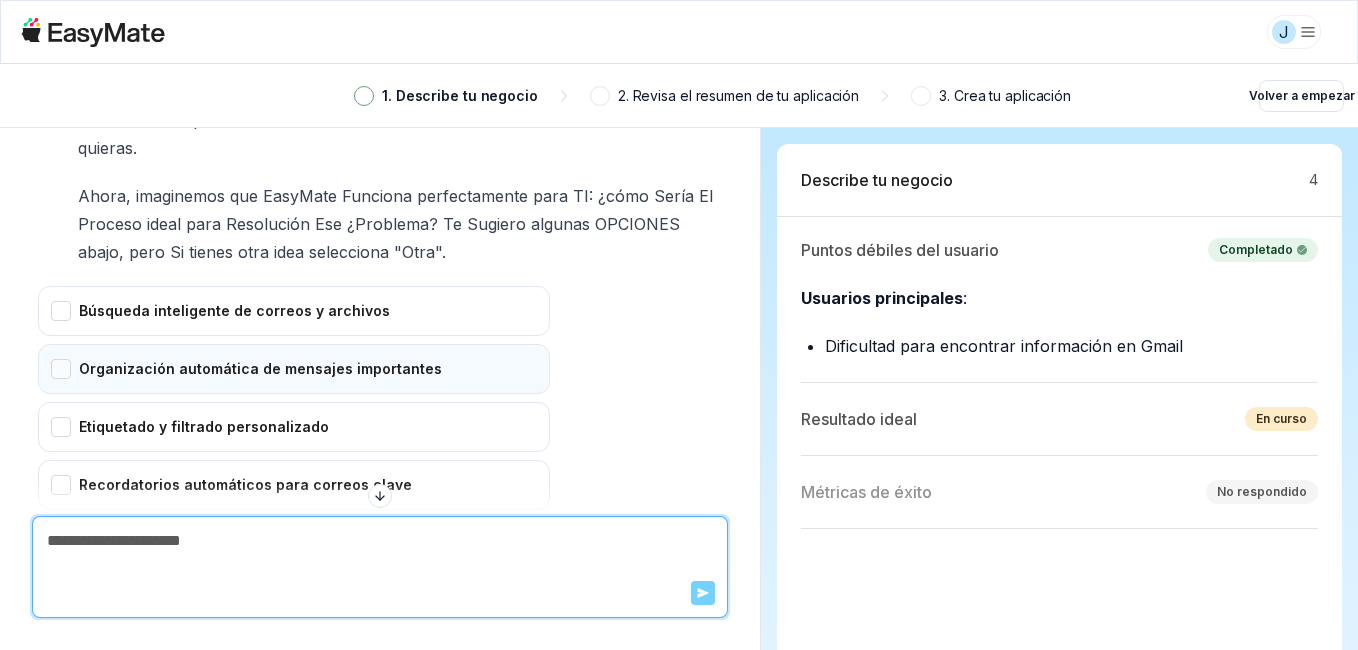 click on "Organización automática de mensajes importantes" at bounding box center [294, 369] 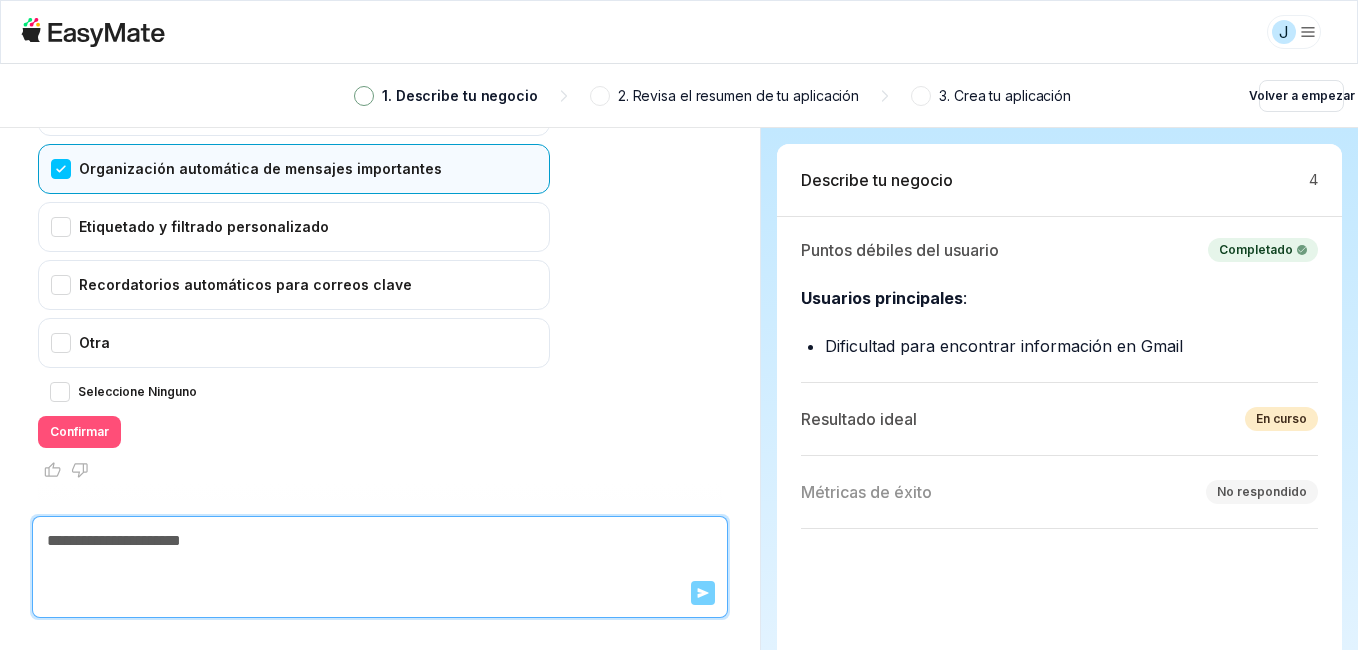 click on "Confirmar" at bounding box center (79, 432) 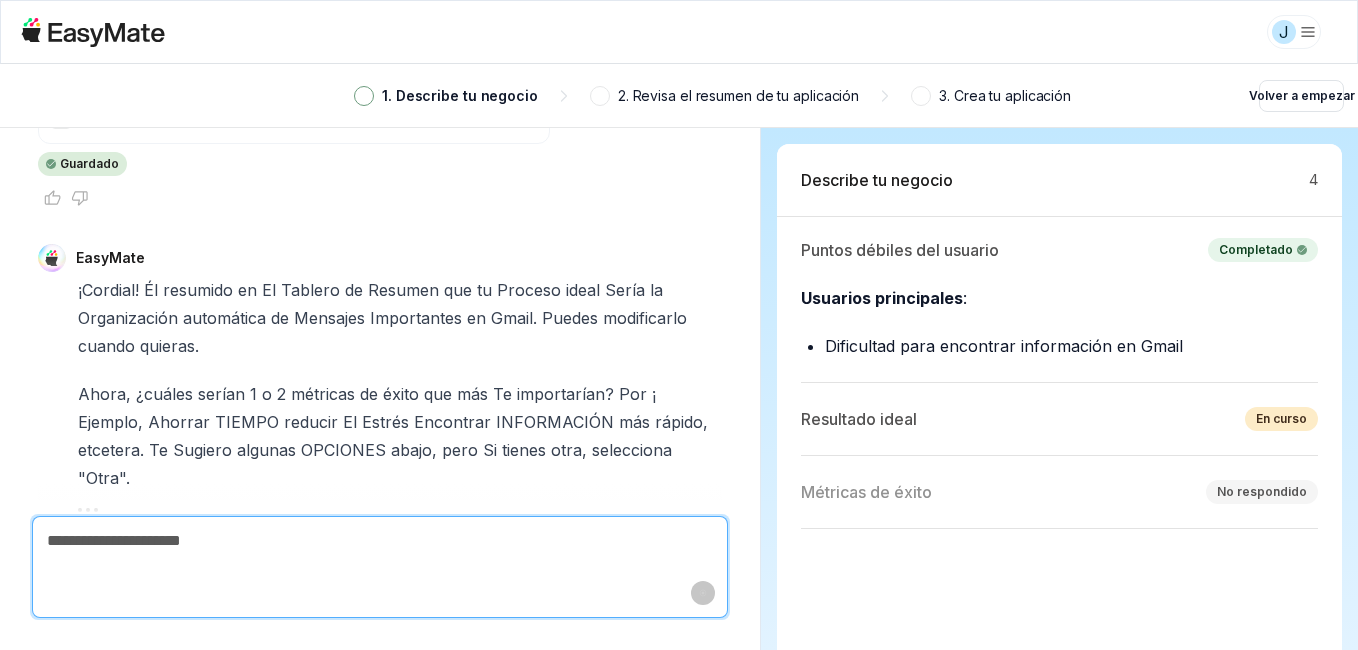 scroll, scrollTop: 6068, scrollLeft: 0, axis: vertical 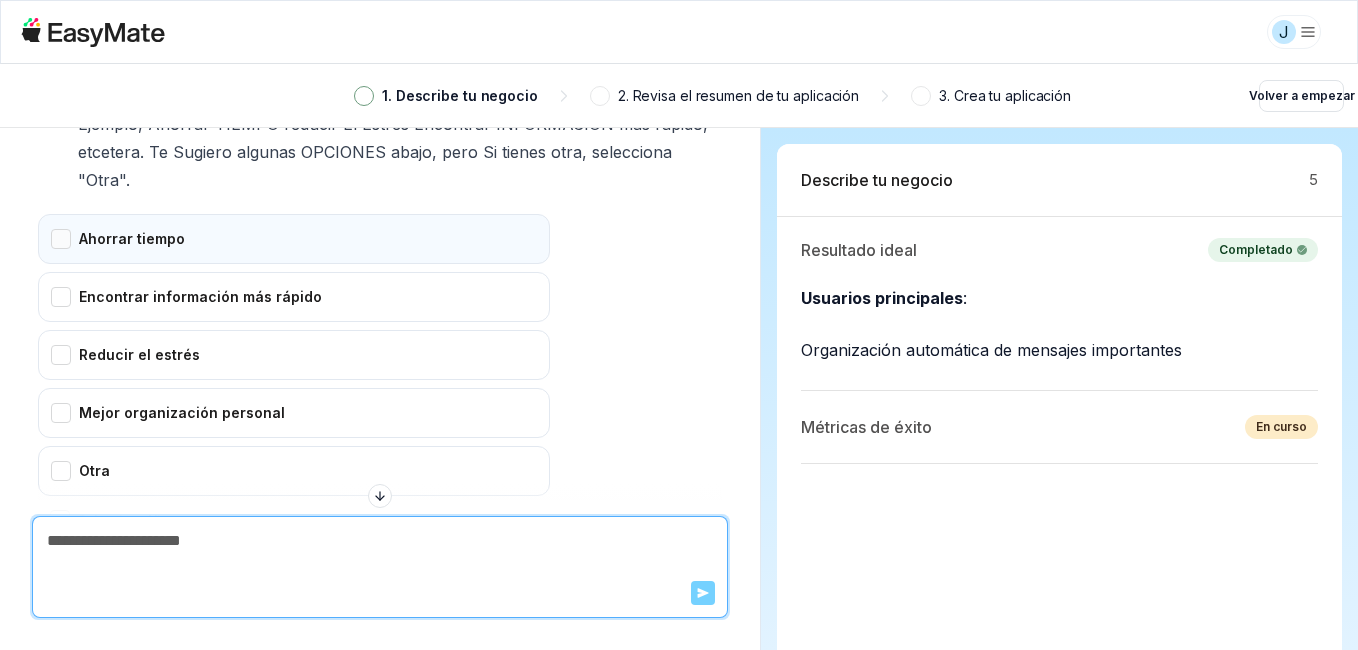 click on "Ahorrar tiempo" at bounding box center (294, 239) 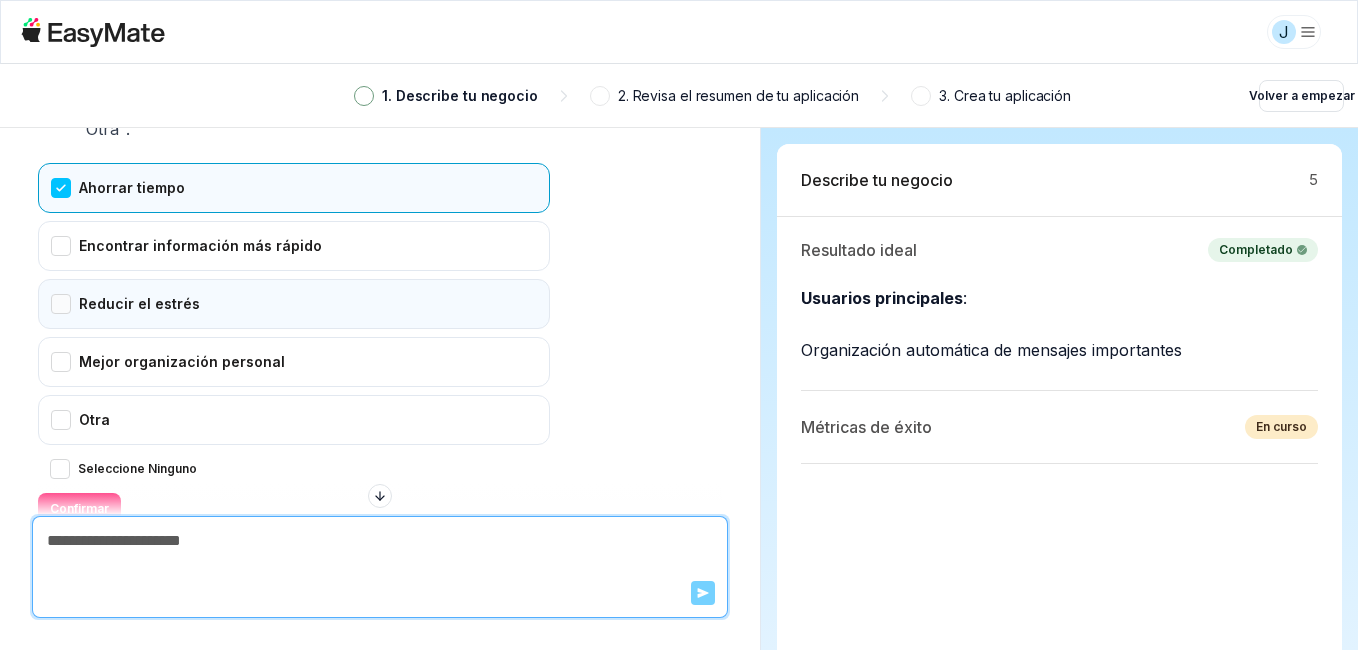 scroll, scrollTop: 6068, scrollLeft: 0, axis: vertical 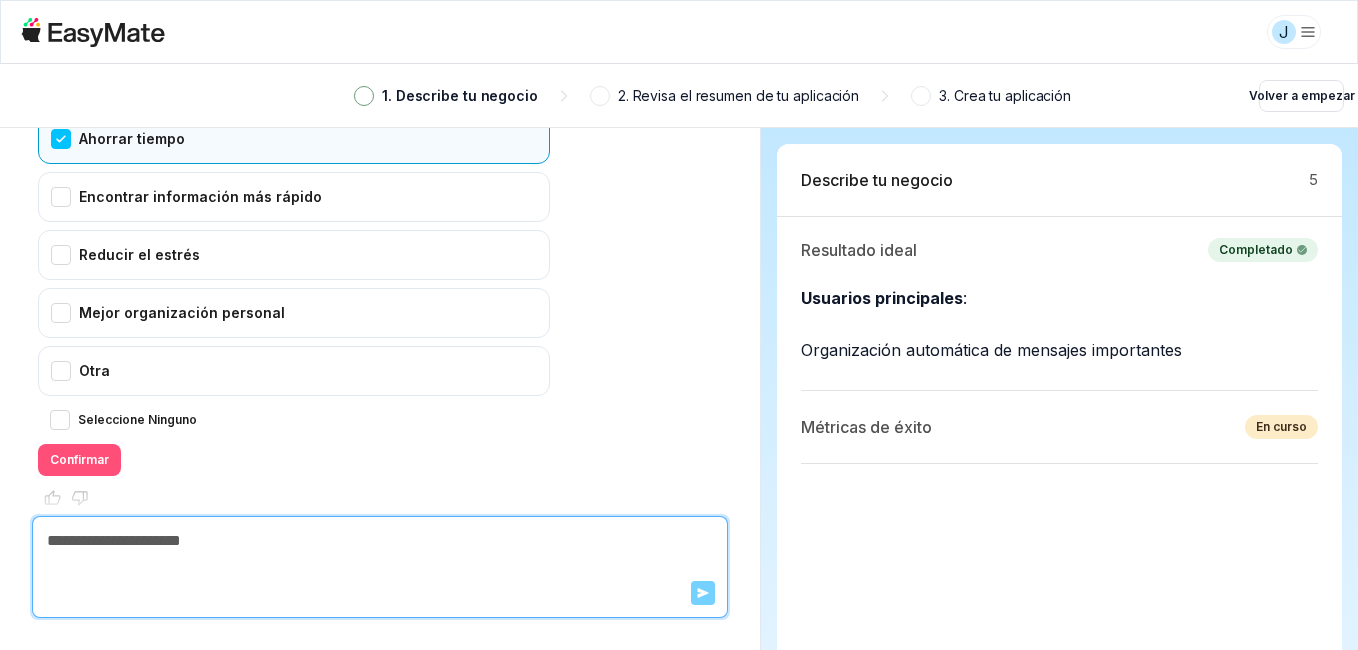 click on "Confirmar" at bounding box center [79, 460] 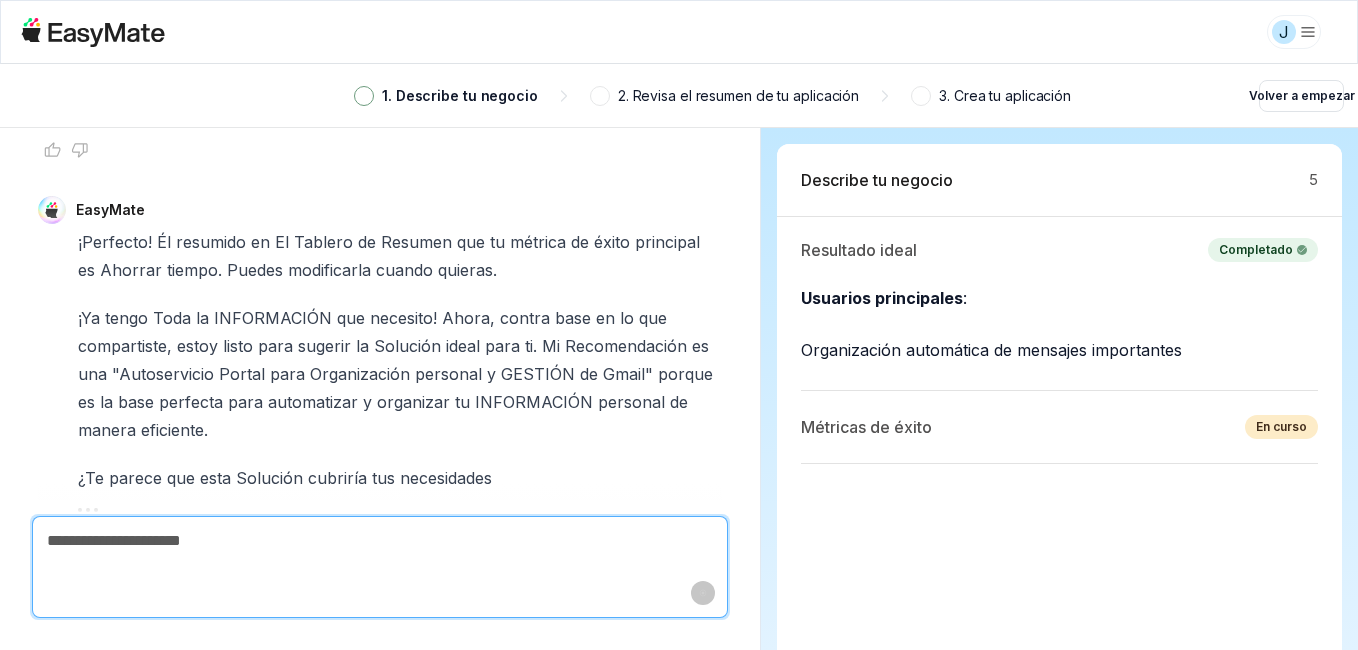 scroll, scrollTop: 6396, scrollLeft: 0, axis: vertical 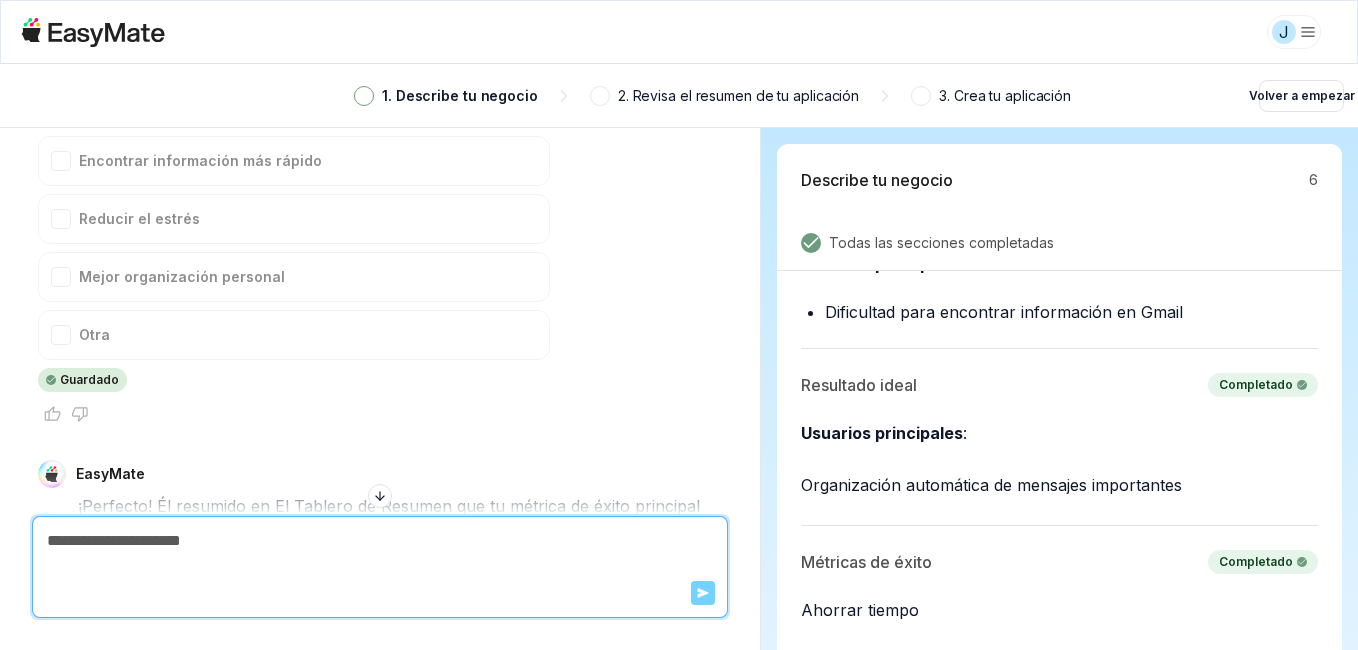 click 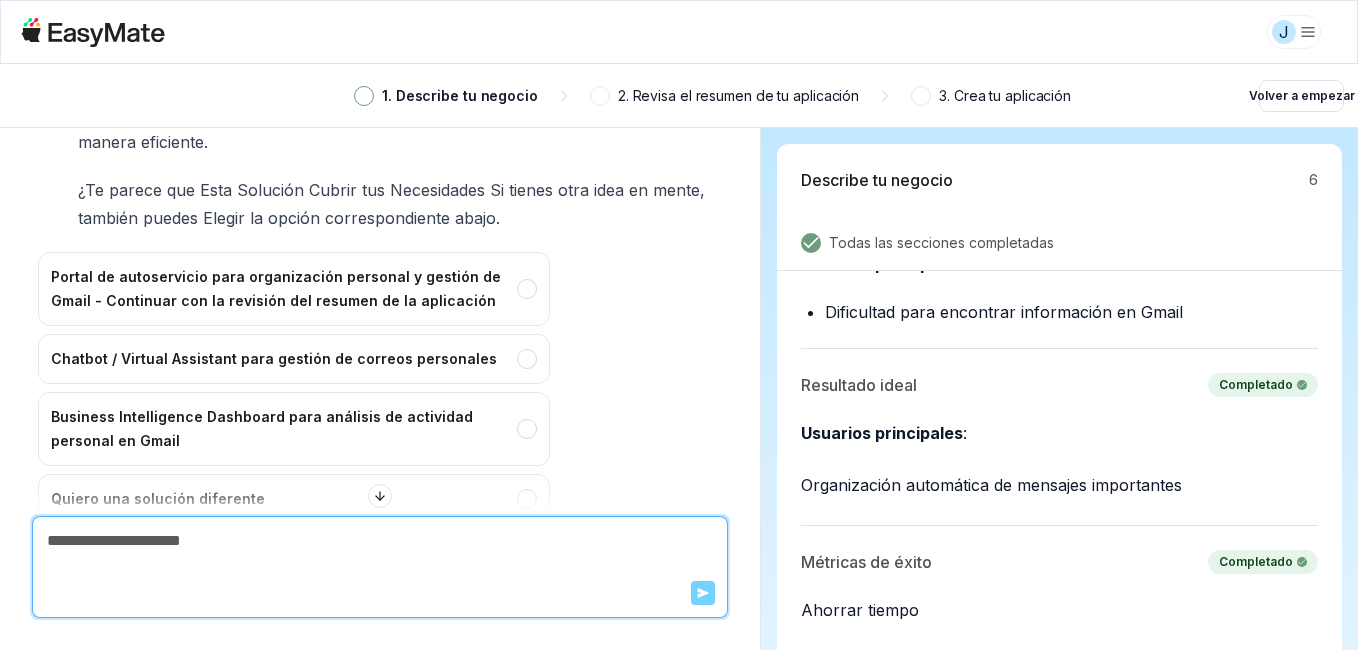 scroll, scrollTop: 6704, scrollLeft: 0, axis: vertical 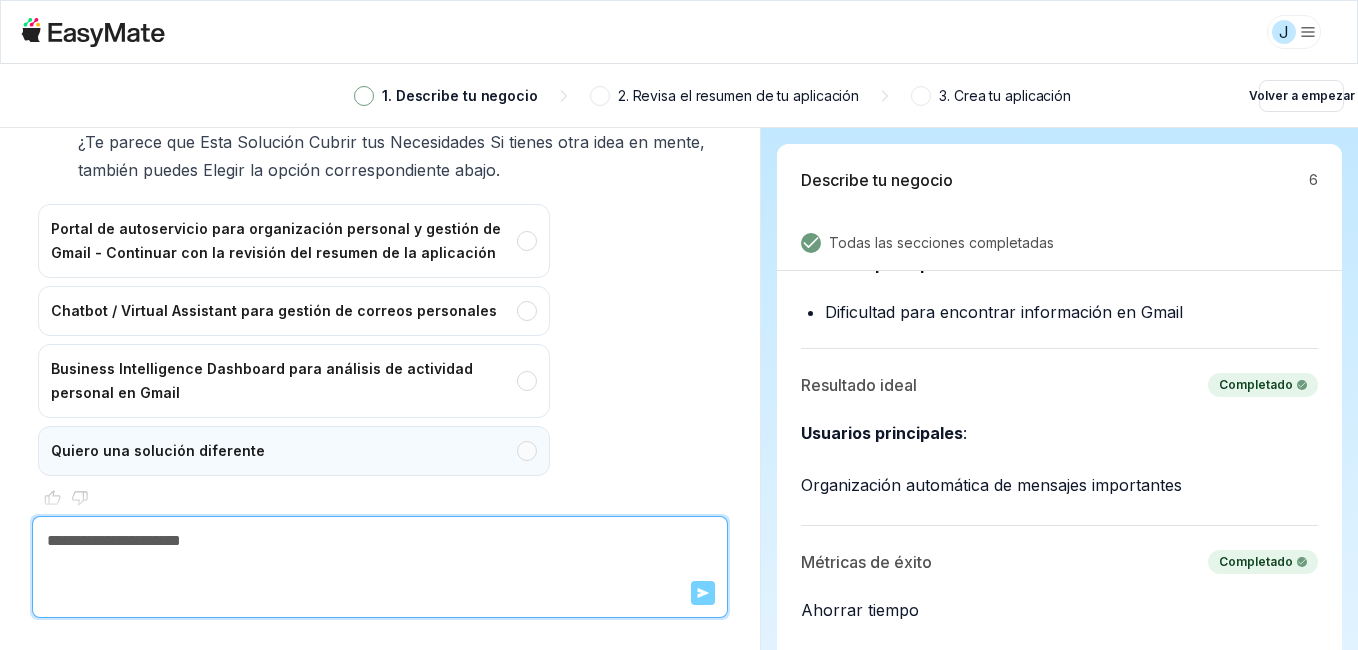 click on "Quiero una solución diferente" at bounding box center [294, 451] 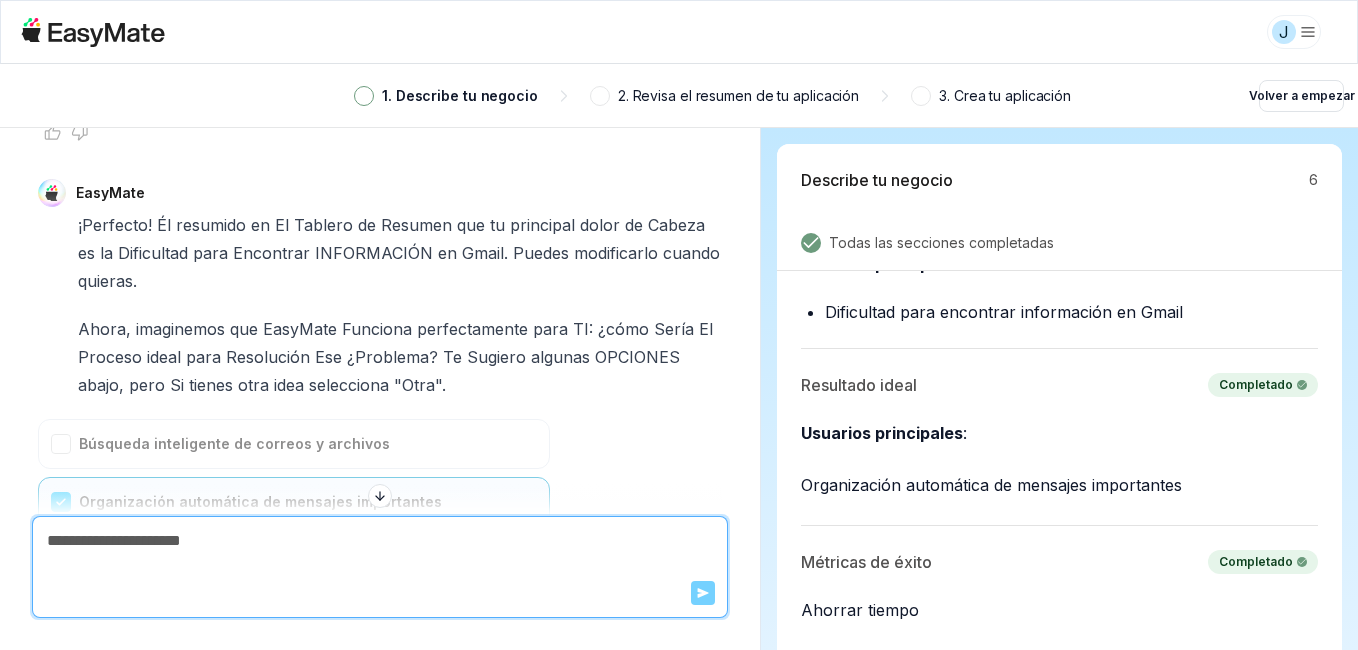 scroll, scrollTop: 5280, scrollLeft: 0, axis: vertical 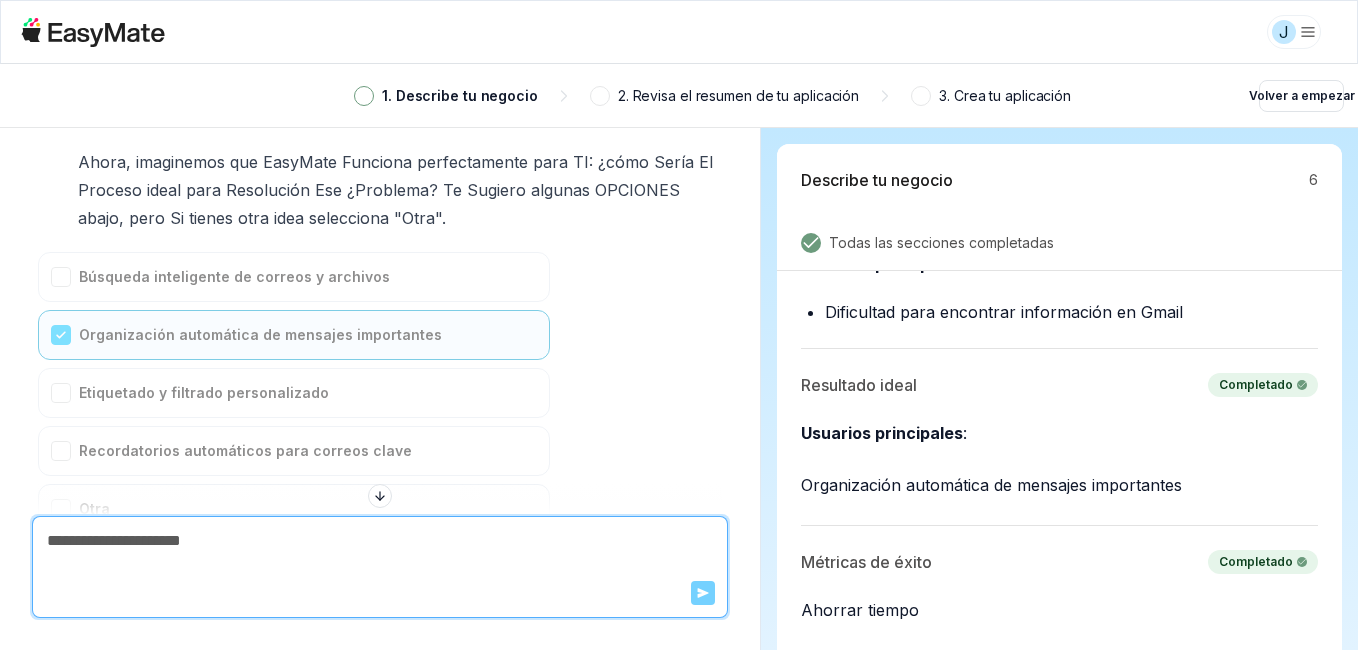 click on "Búsqueda inteligente de correos y archivos Organización automática de mensajes importantes Etiquetado y filtrado personalizado Recordatorios automáticos para correos clave Otra Guardado" at bounding box center (294, 409) 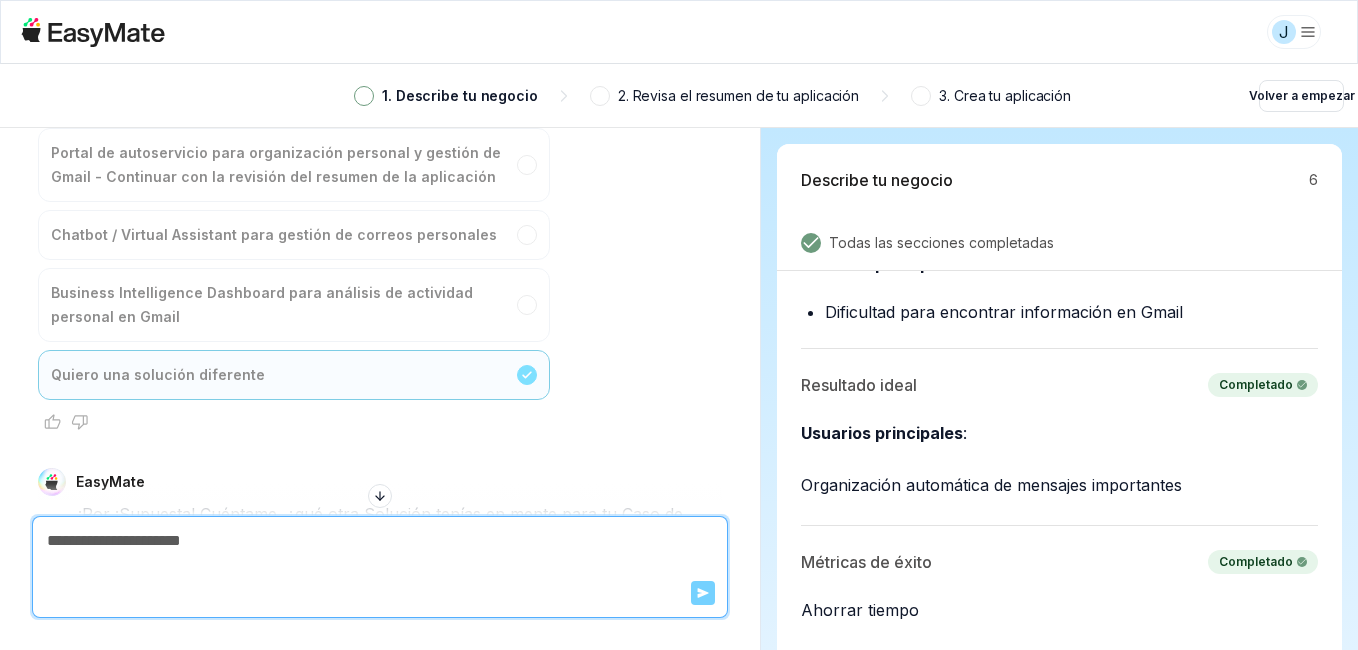 scroll, scrollTop: 6880, scrollLeft: 0, axis: vertical 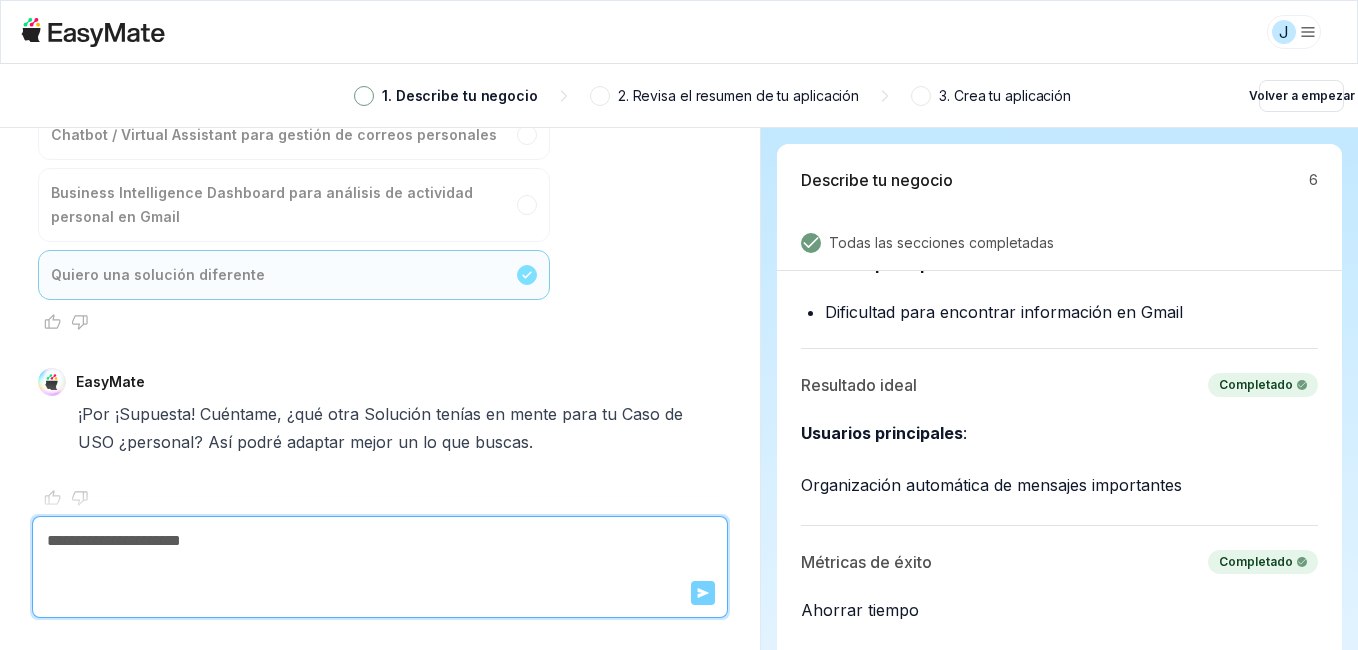 click at bounding box center (380, 541) 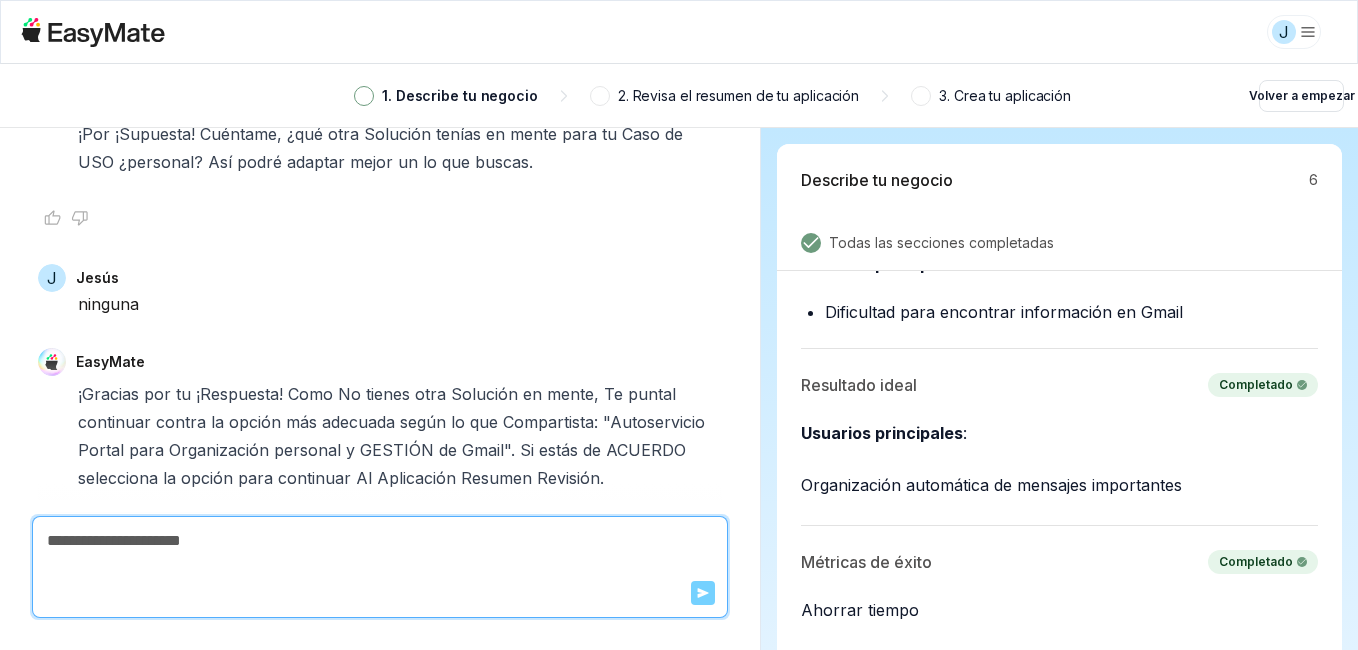 scroll, scrollTop: 7270, scrollLeft: 0, axis: vertical 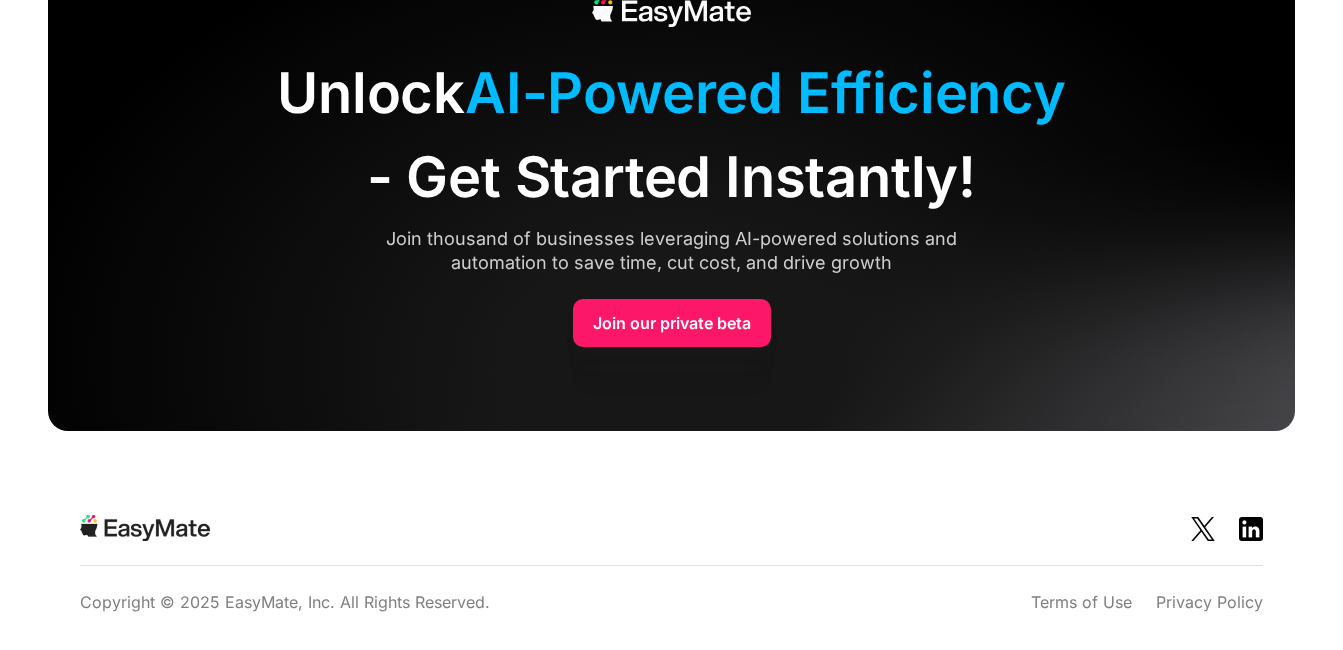 click on "Join our private beta" at bounding box center (672, 323) 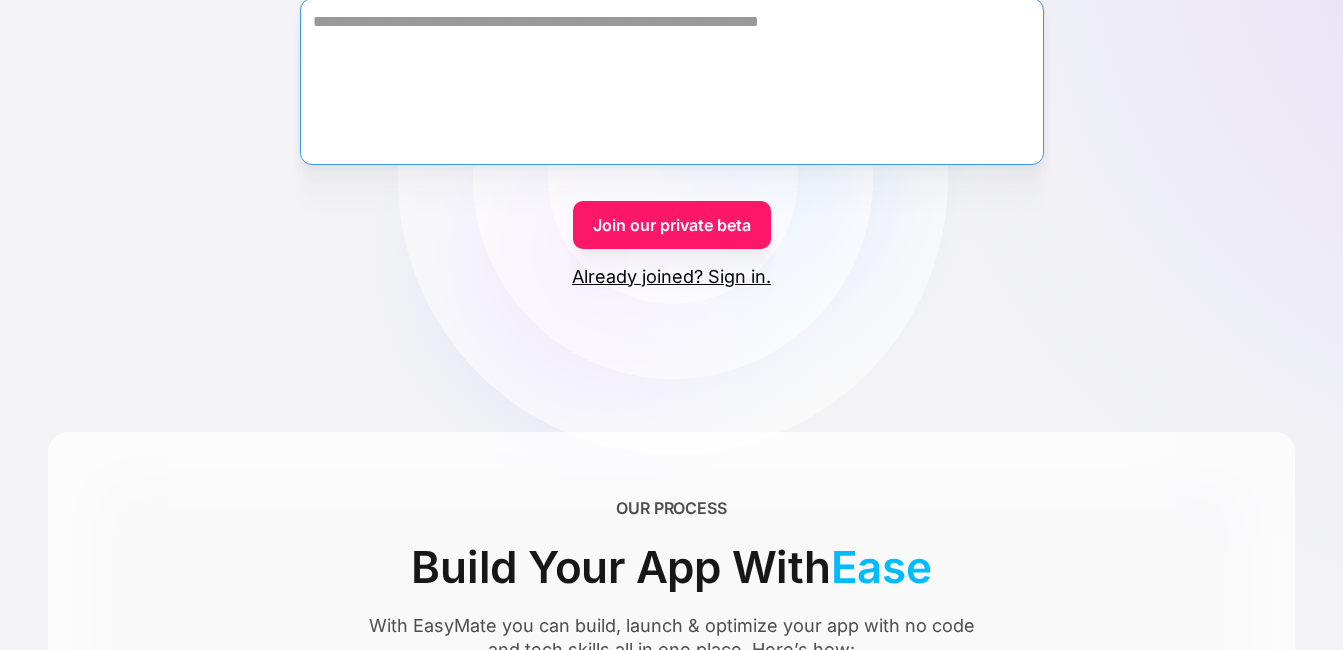 scroll, scrollTop: 394, scrollLeft: 0, axis: vertical 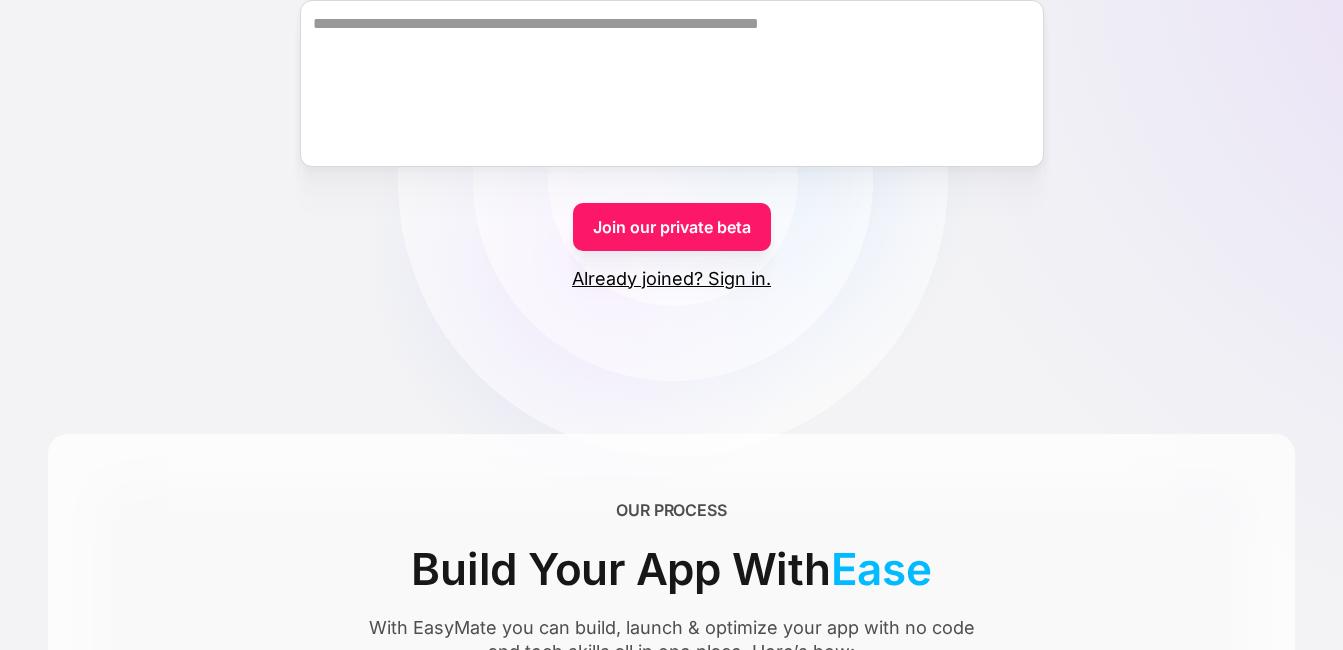 click on "Join our private beta" at bounding box center (672, 227) 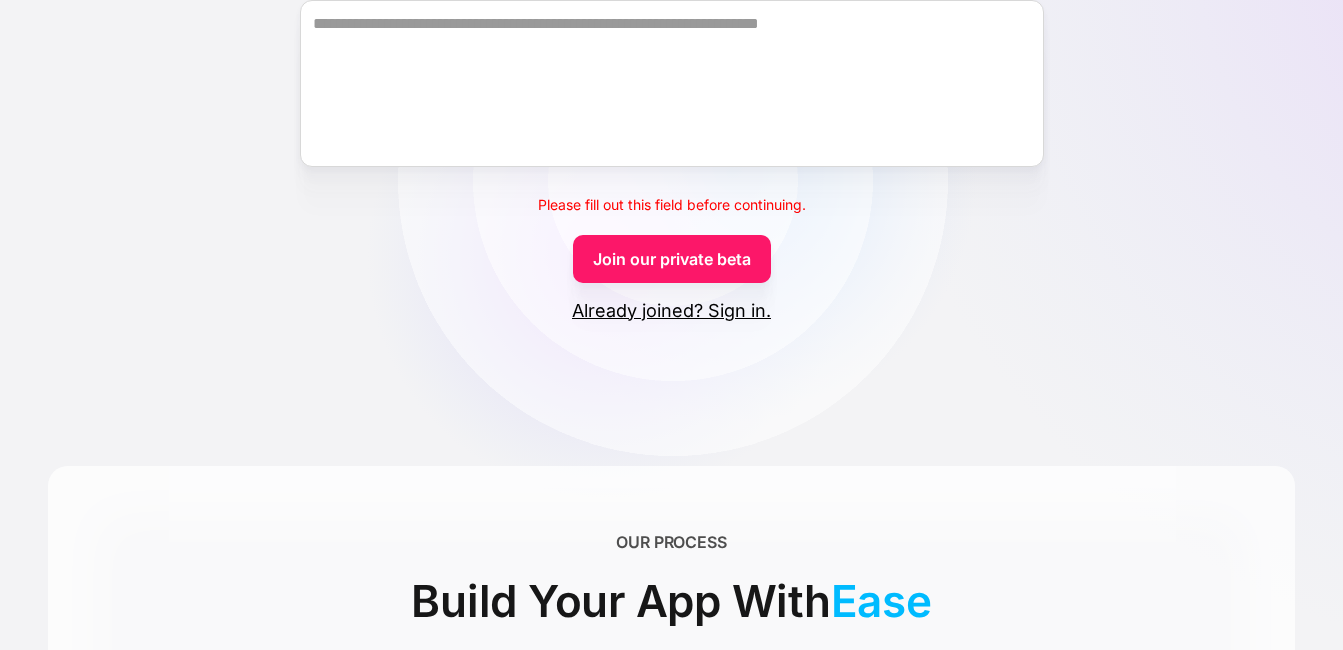 click on "Already joined? Sign in." at bounding box center [671, 311] 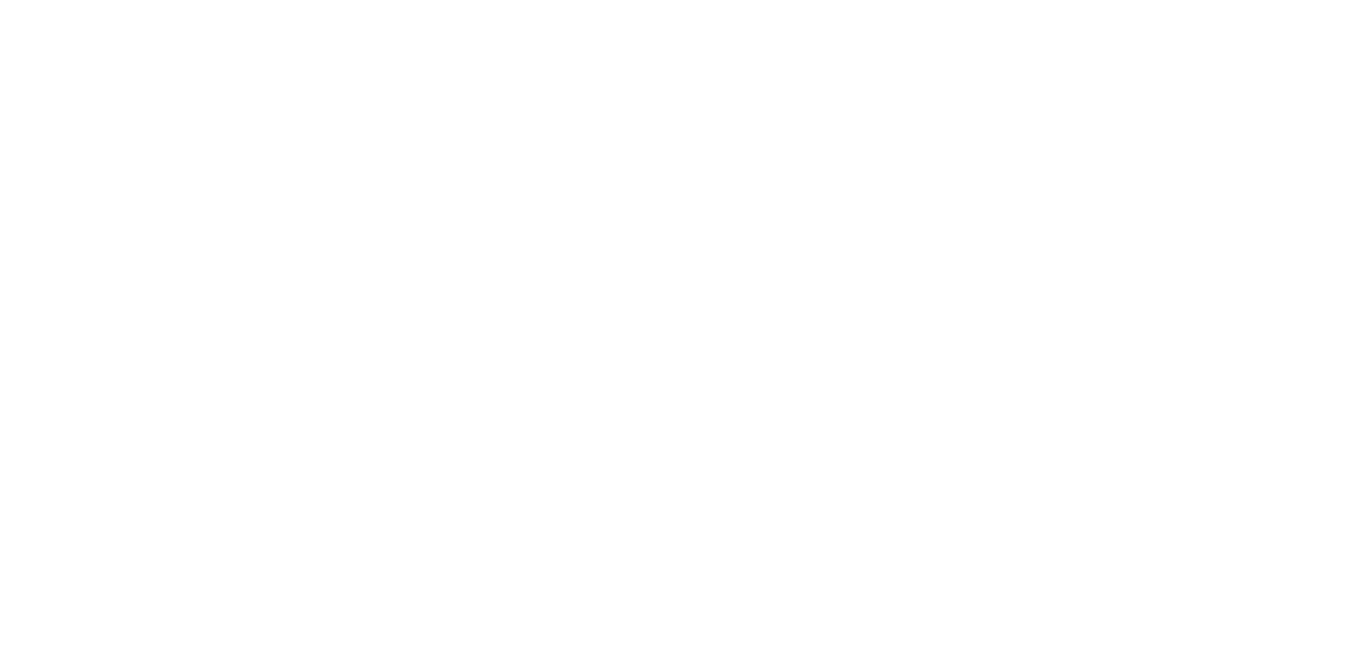 scroll, scrollTop: 0, scrollLeft: 0, axis: both 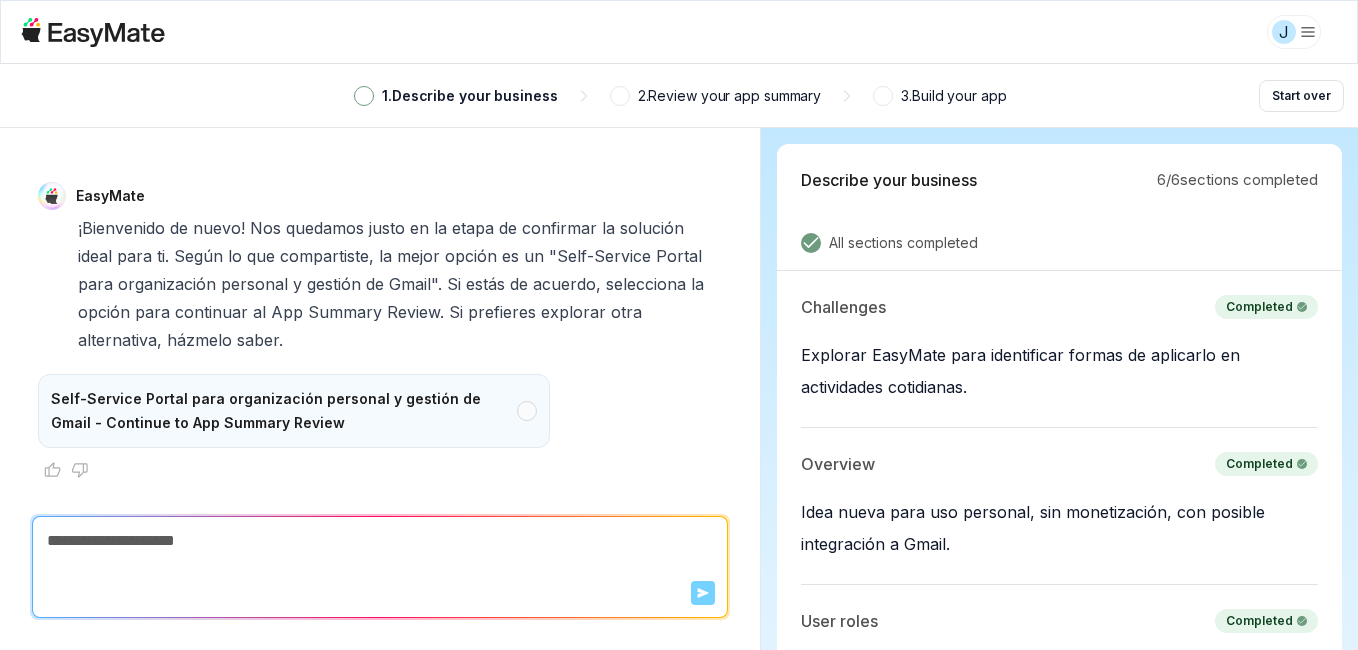 click on "Self-Service Portal para organización personal y gestión de Gmail - Continue to App Summary Review" at bounding box center [294, 411] 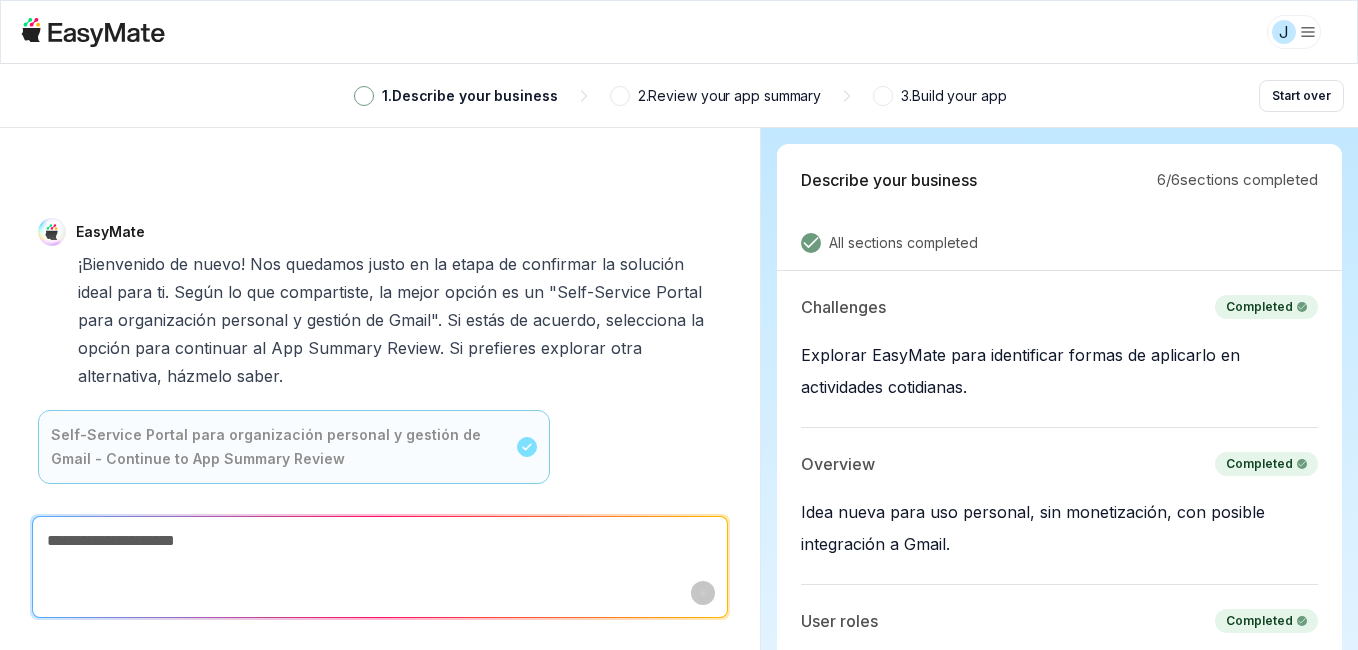 type on "*" 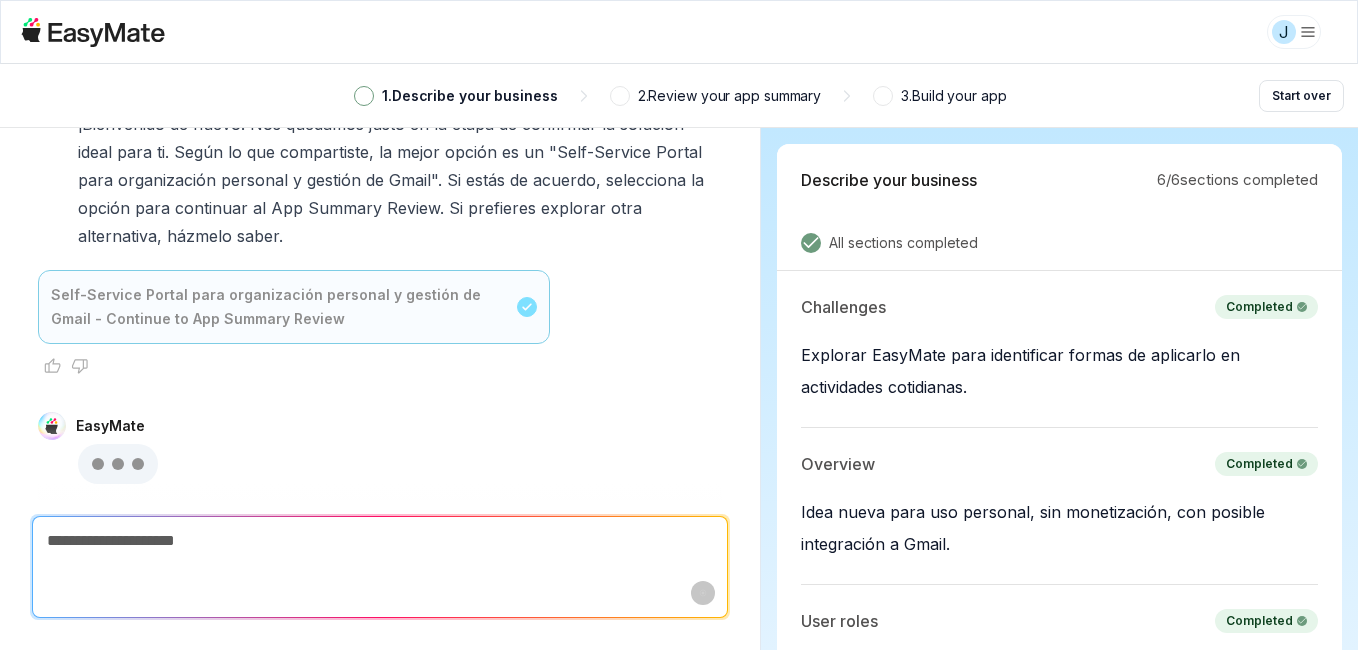 scroll, scrollTop: 90, scrollLeft: 0, axis: vertical 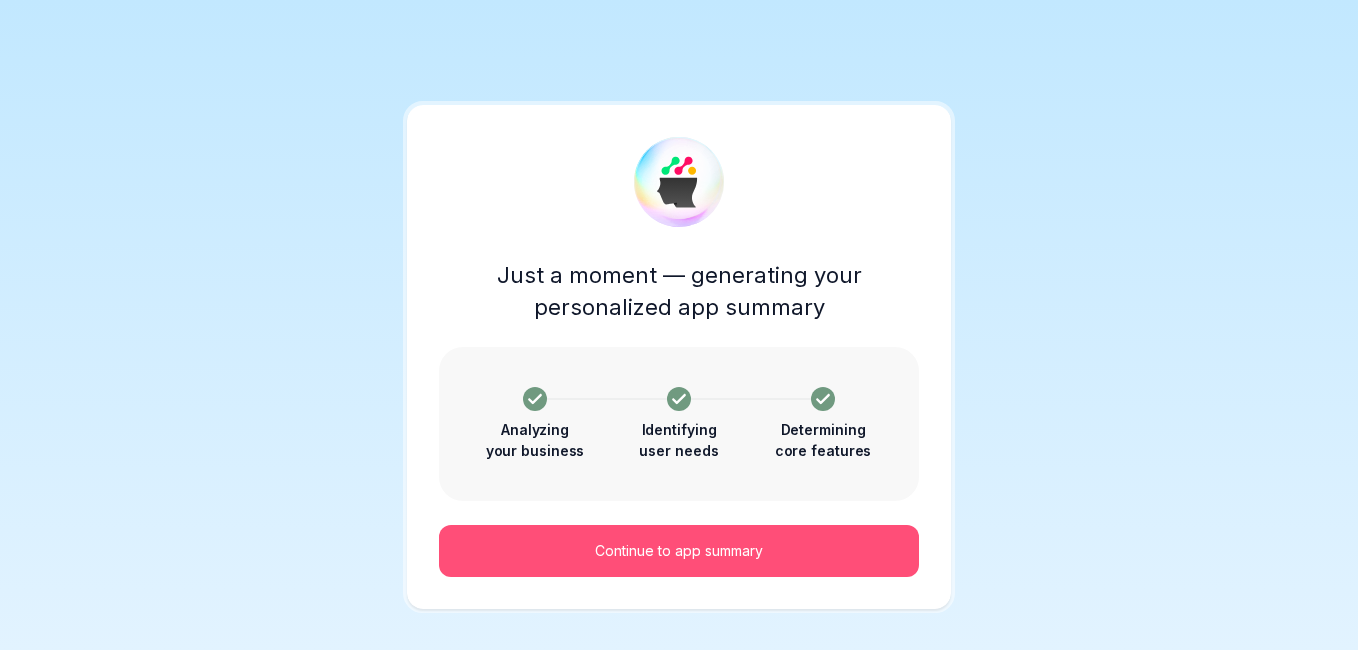 click on "Continue to app summary" at bounding box center [679, 551] 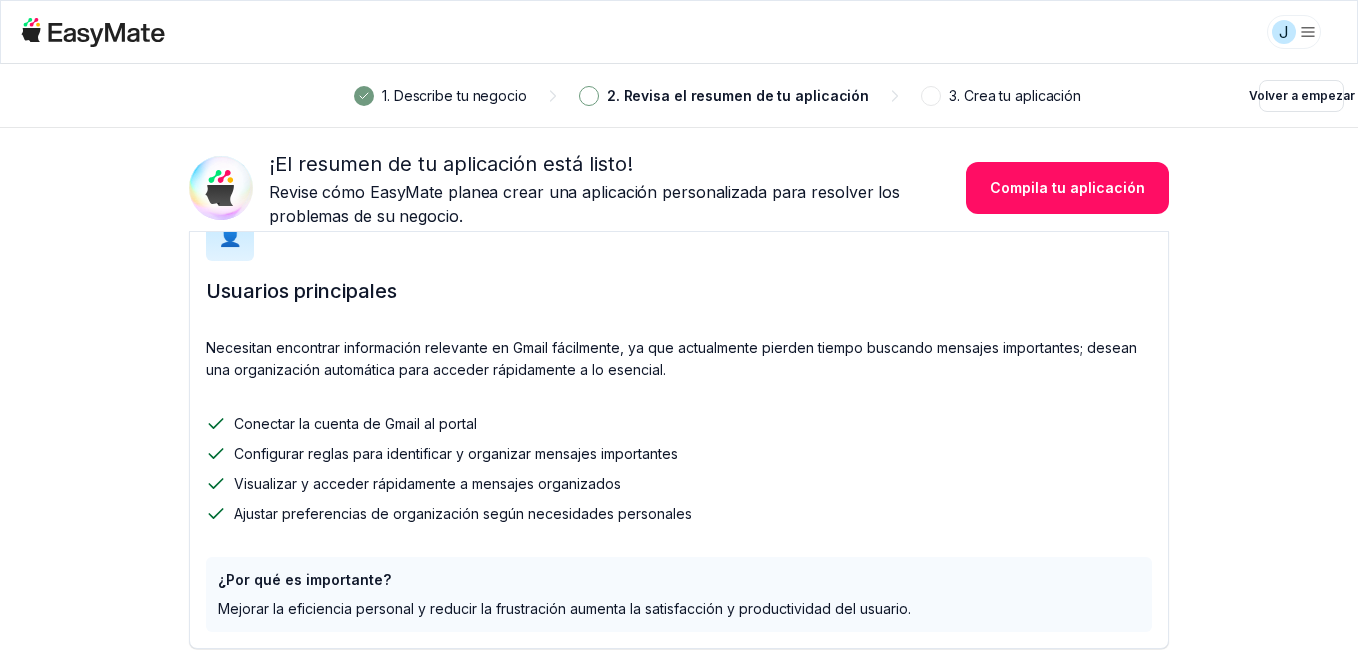 scroll, scrollTop: 441, scrollLeft: 0, axis: vertical 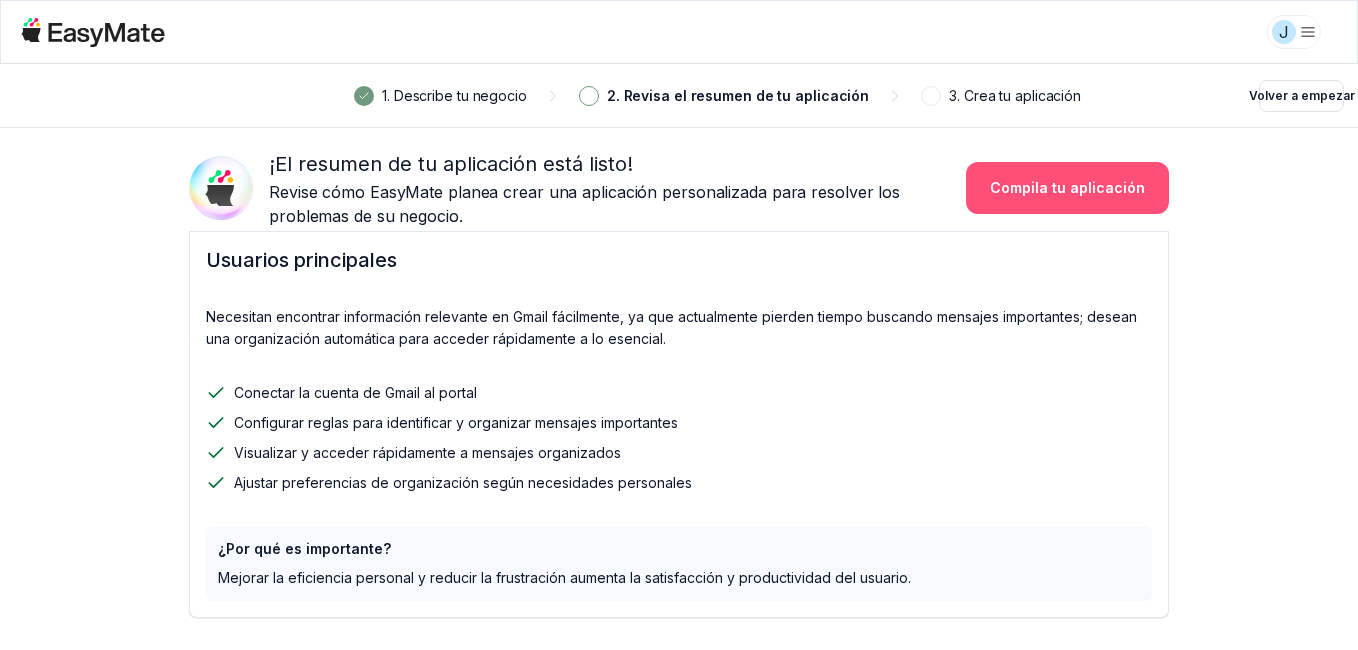 click on "Compila tu aplicación" at bounding box center (1067, 188) 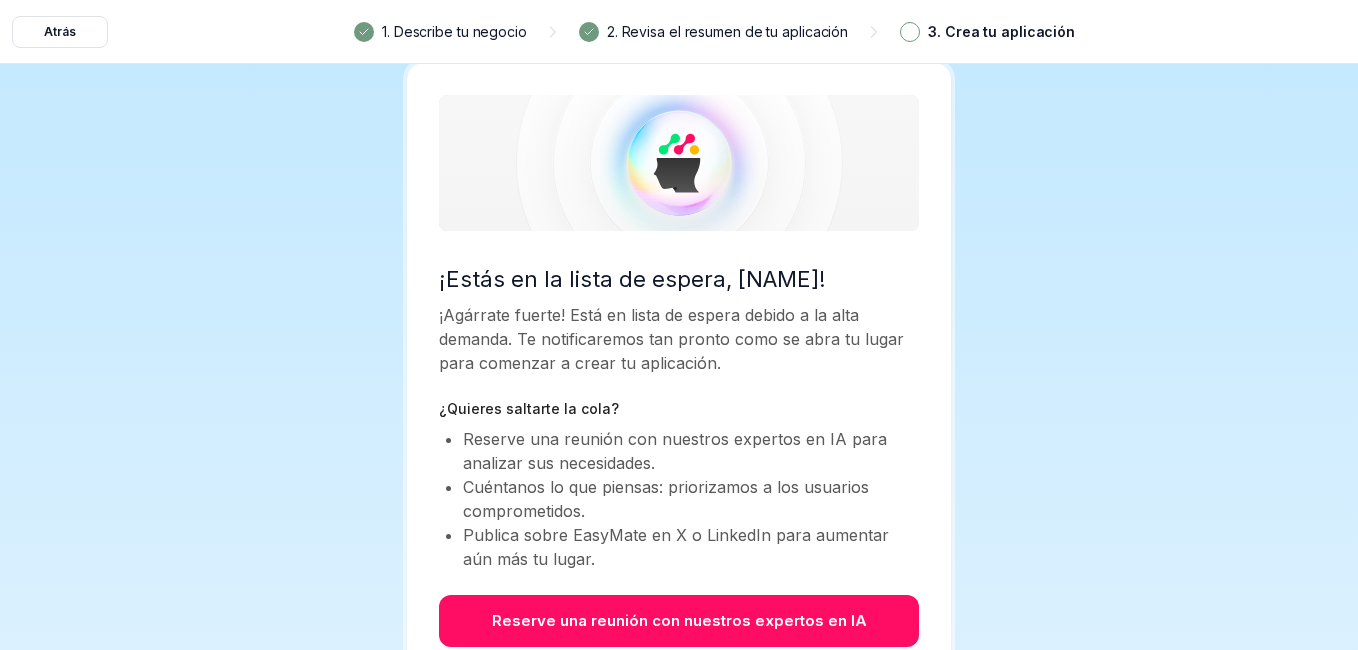 scroll, scrollTop: 0, scrollLeft: 0, axis: both 